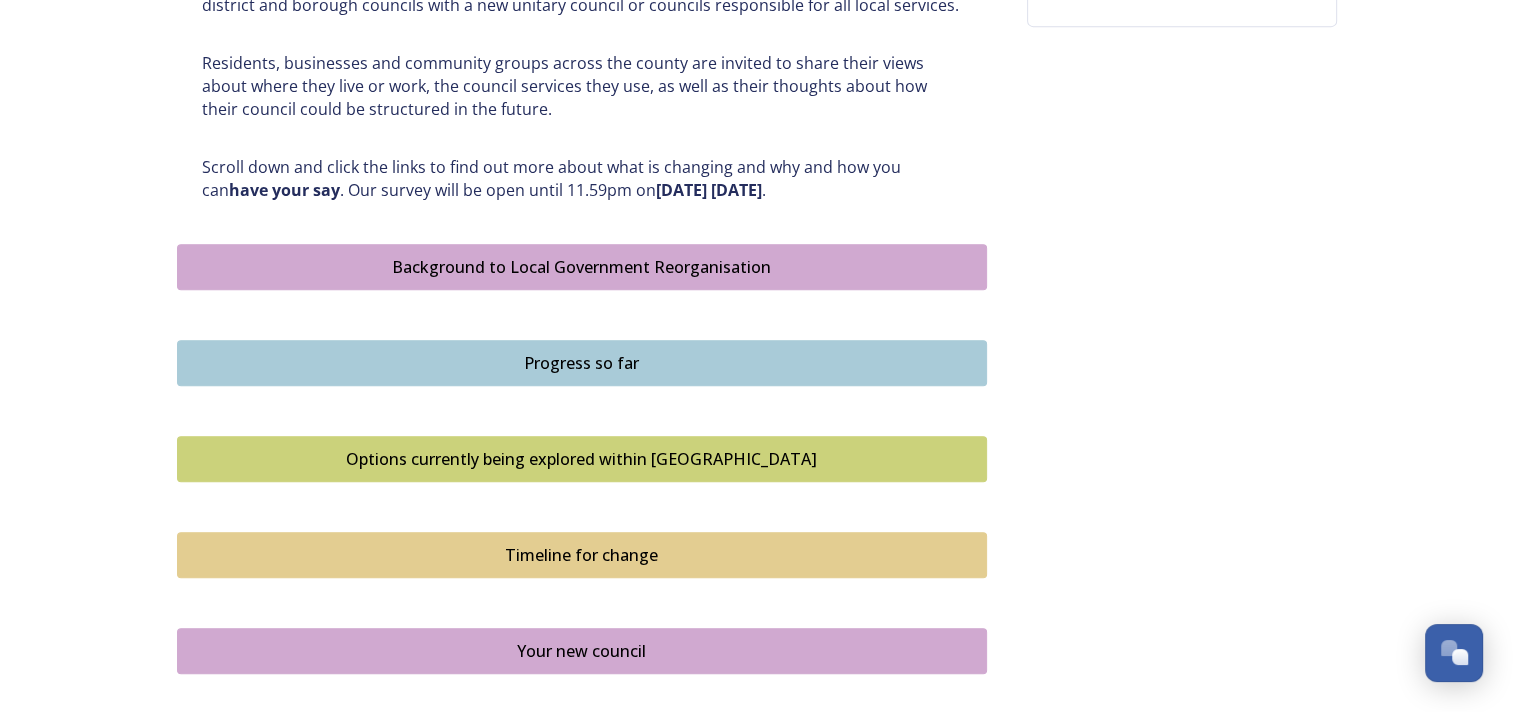 scroll, scrollTop: 1000, scrollLeft: 0, axis: vertical 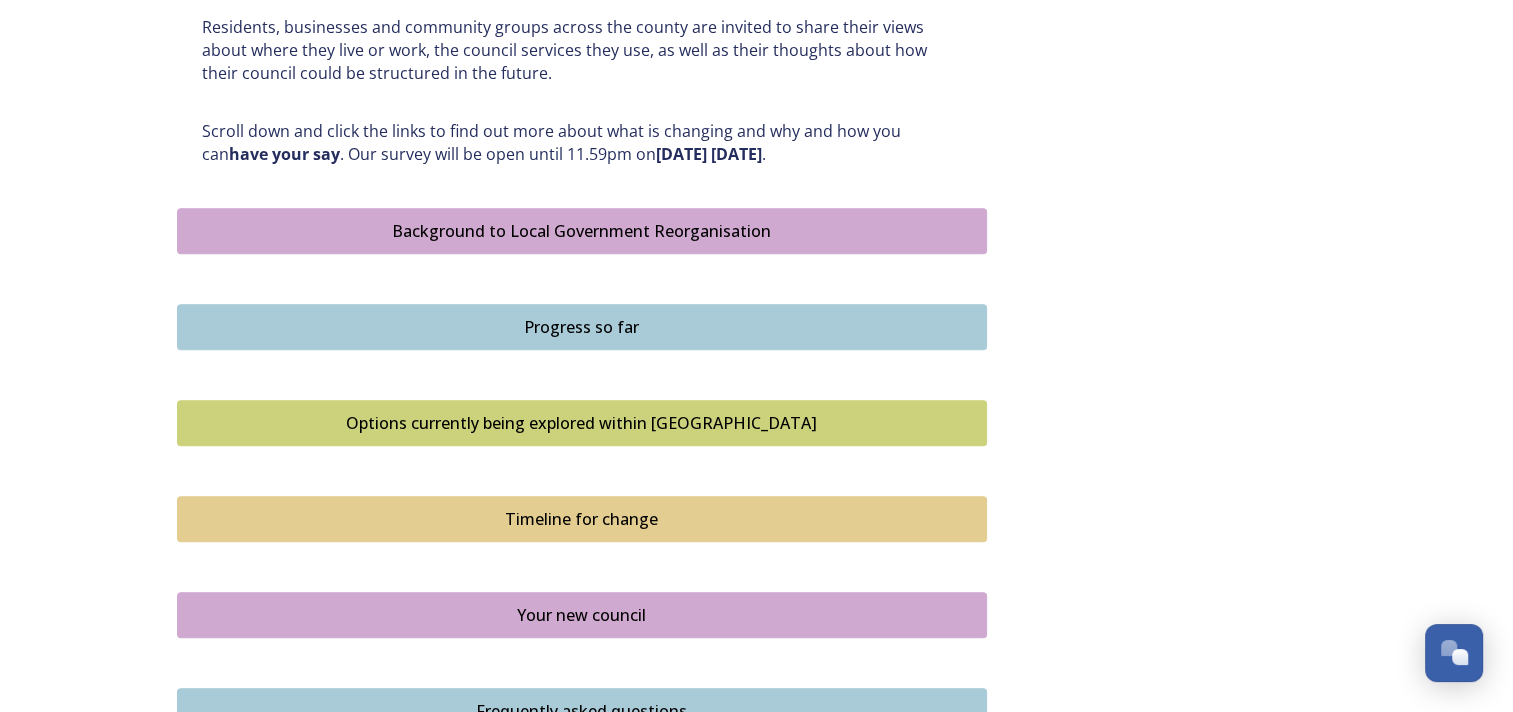 click on "Progress so far" at bounding box center [582, 327] 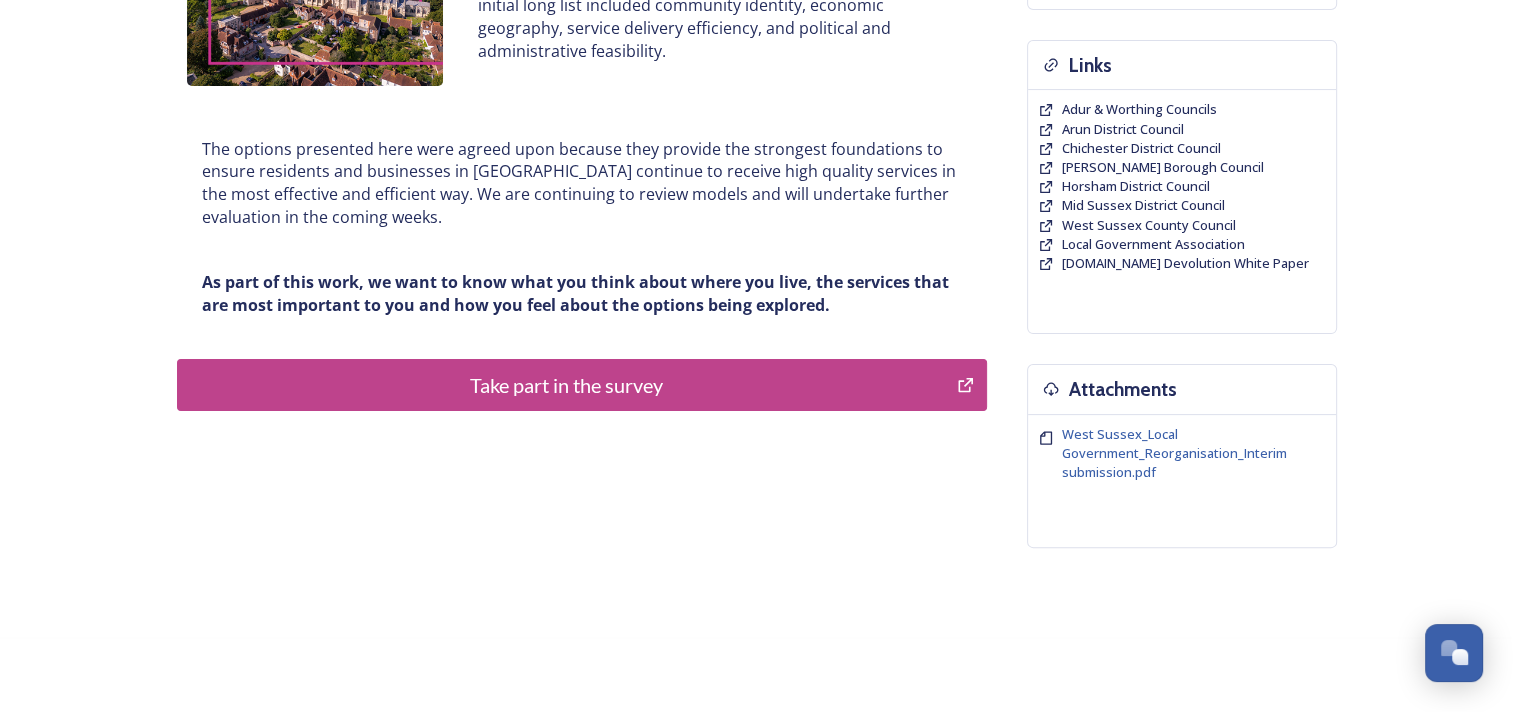 scroll, scrollTop: 467, scrollLeft: 0, axis: vertical 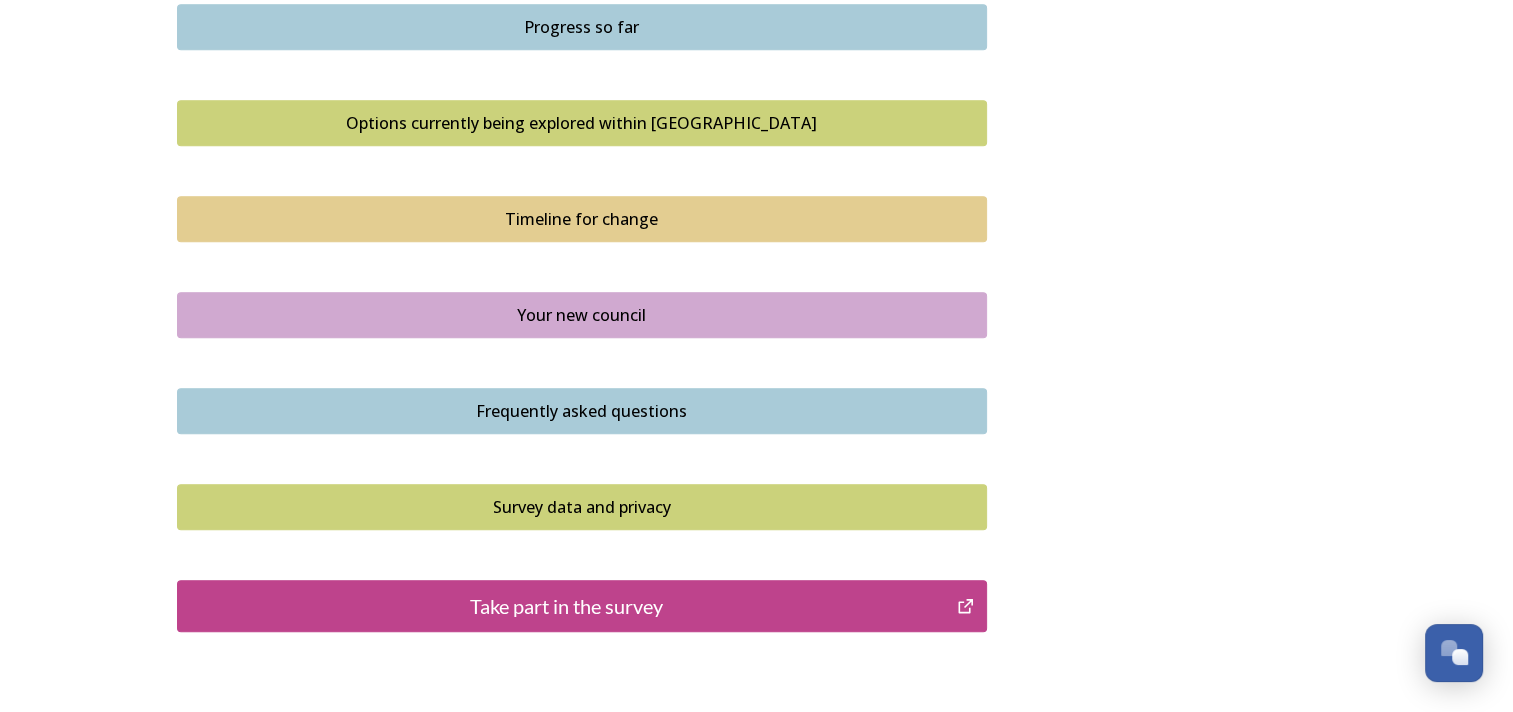 click on "Options currently being explored within West Sussex" at bounding box center (582, 123) 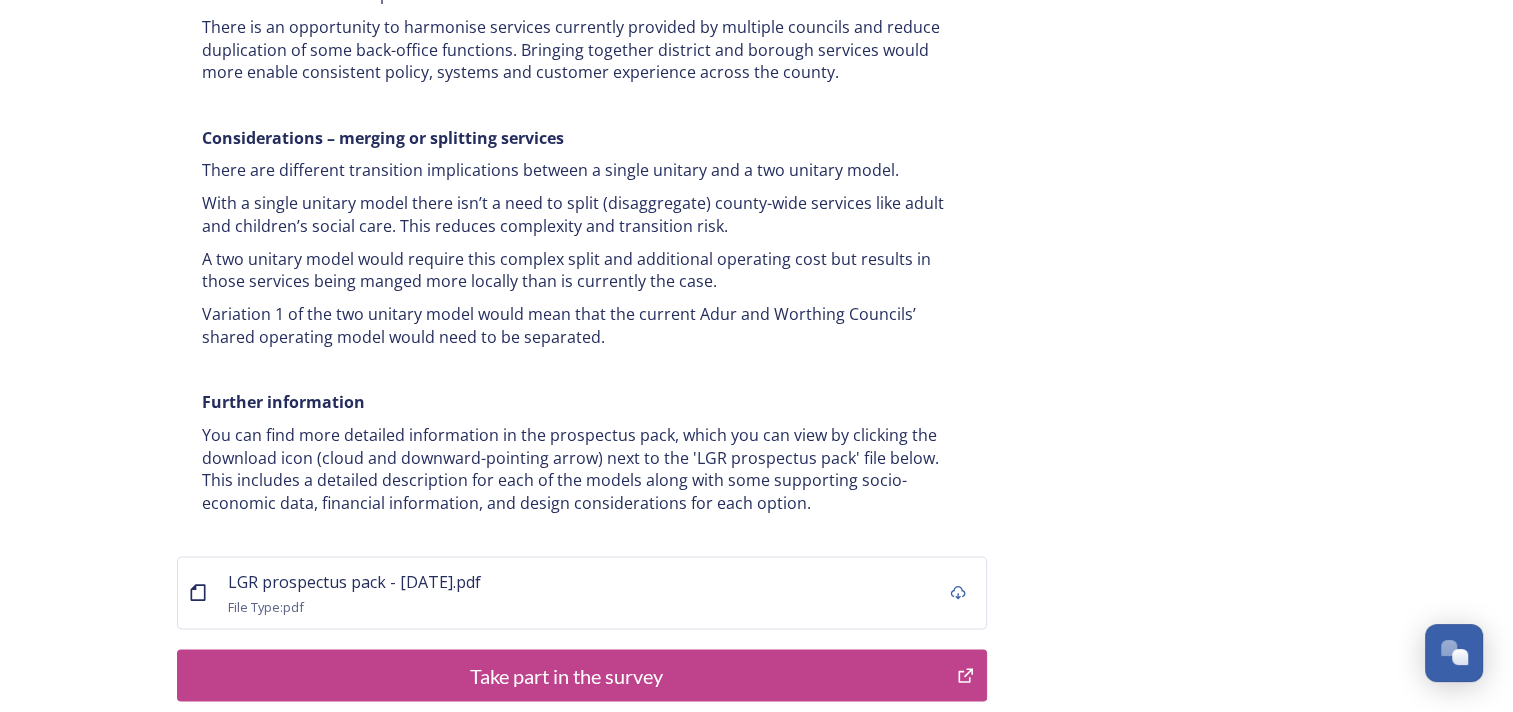 scroll, scrollTop: 4002, scrollLeft: 0, axis: vertical 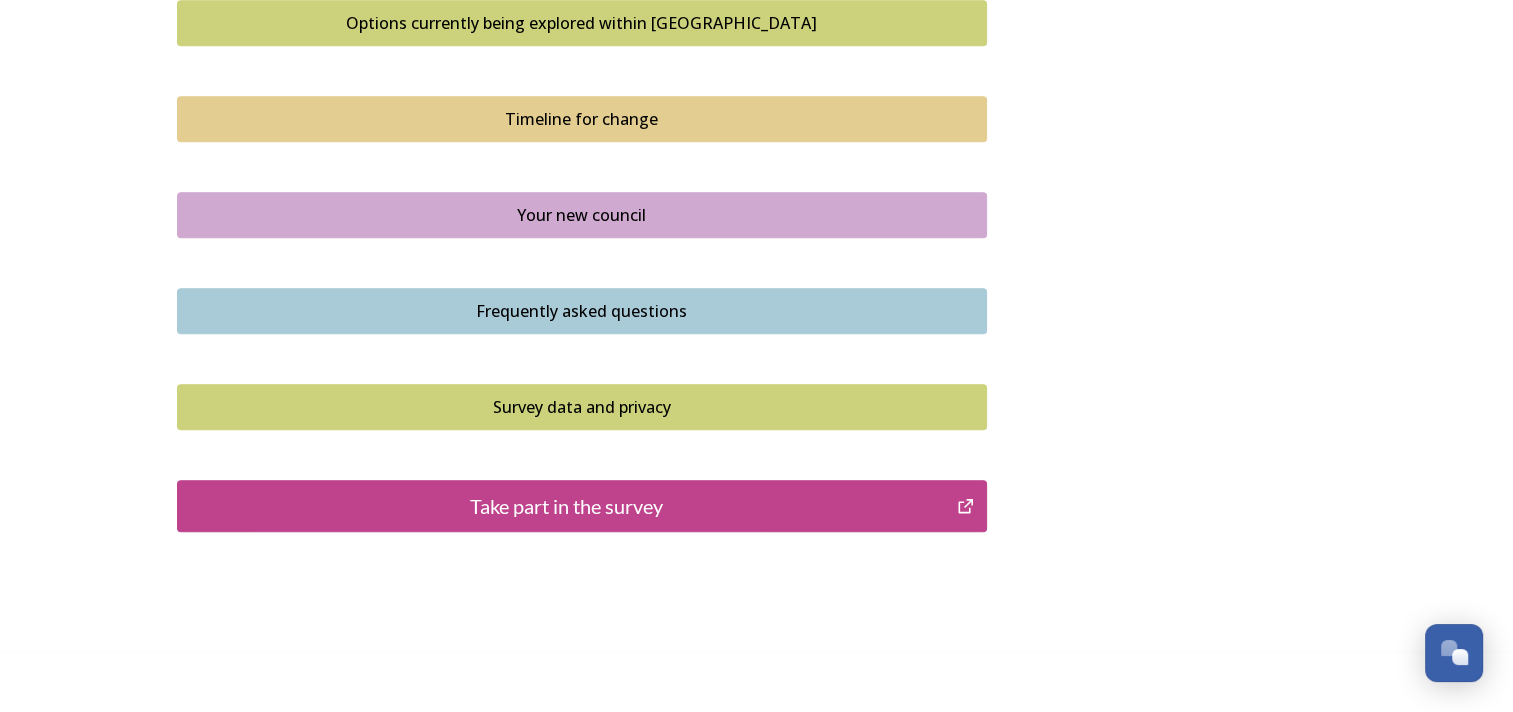 click on "Your new council" at bounding box center [582, 215] 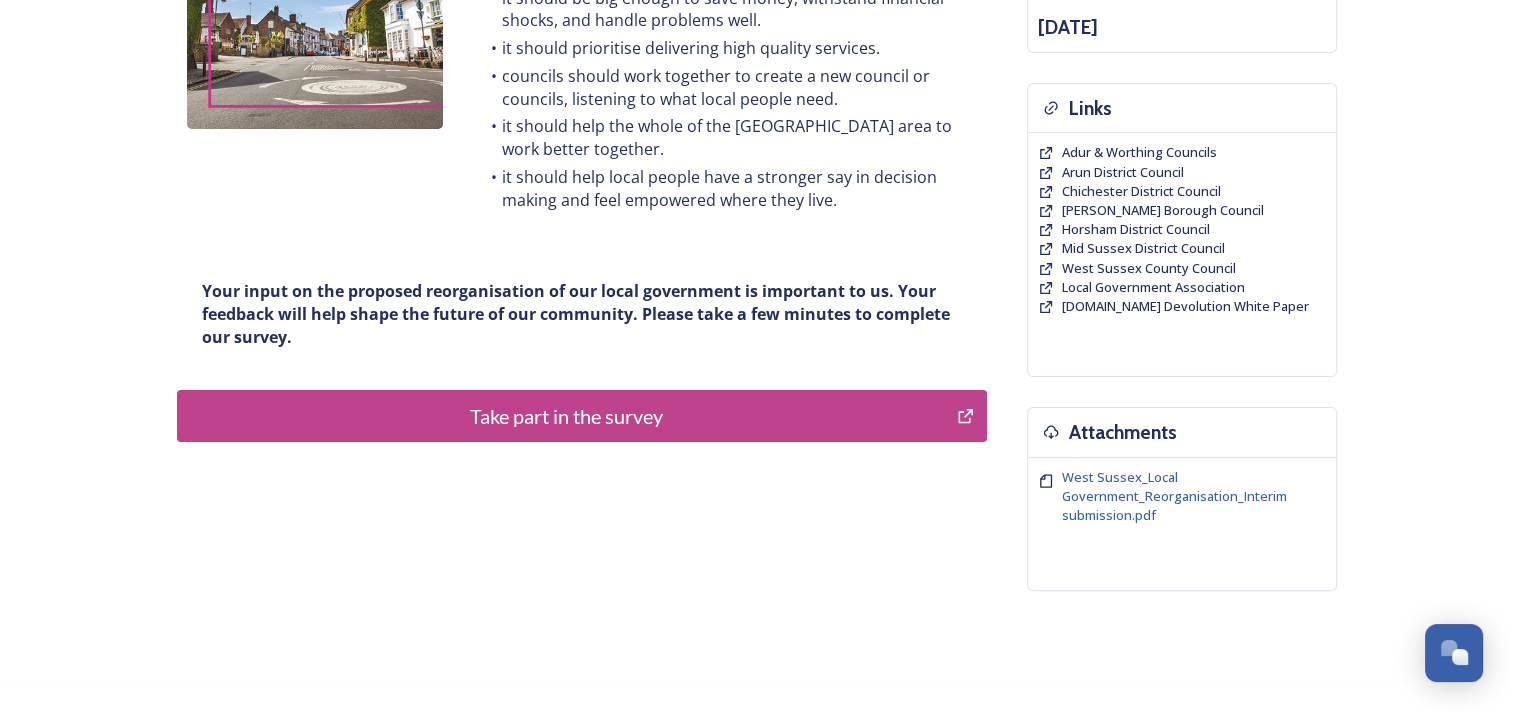 scroll, scrollTop: 467, scrollLeft: 0, axis: vertical 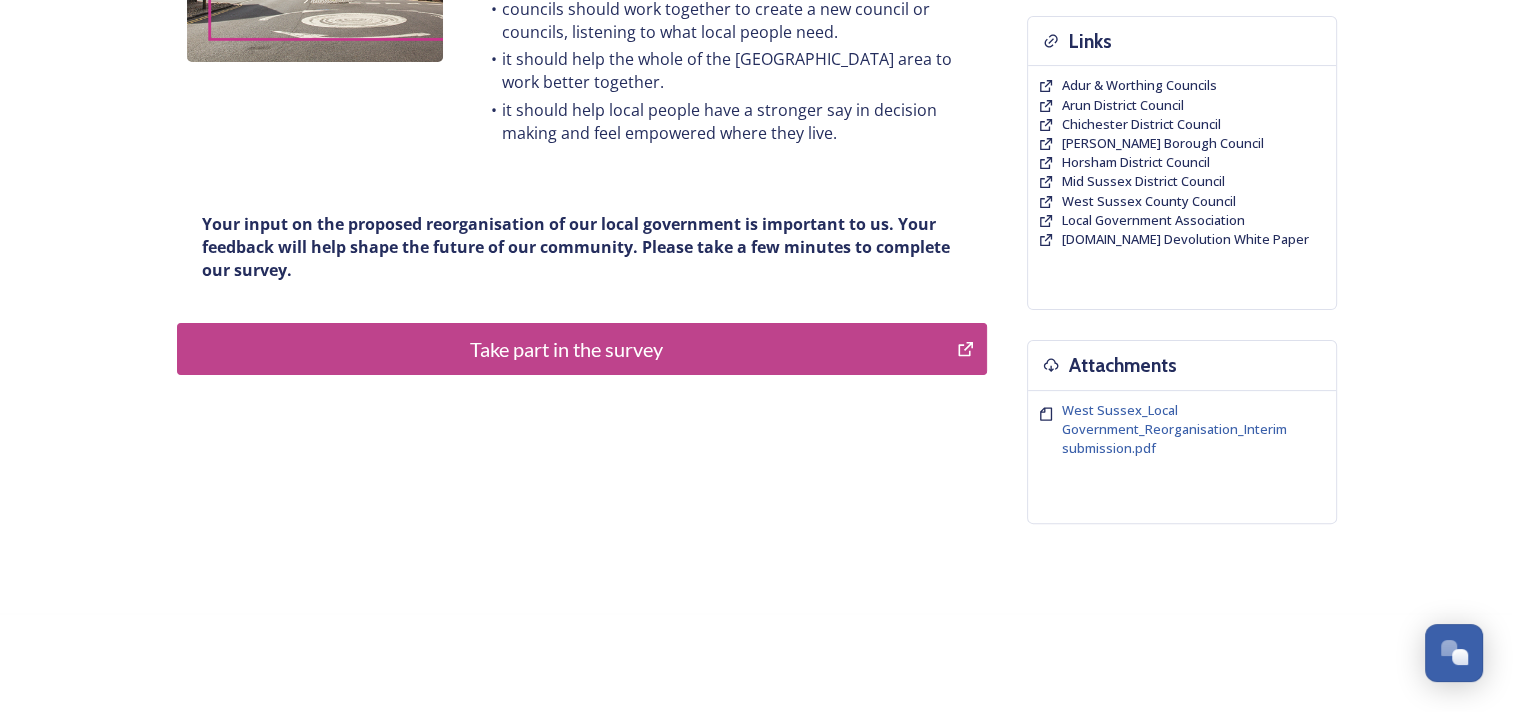 click on "Take part in the survey" at bounding box center [567, 349] 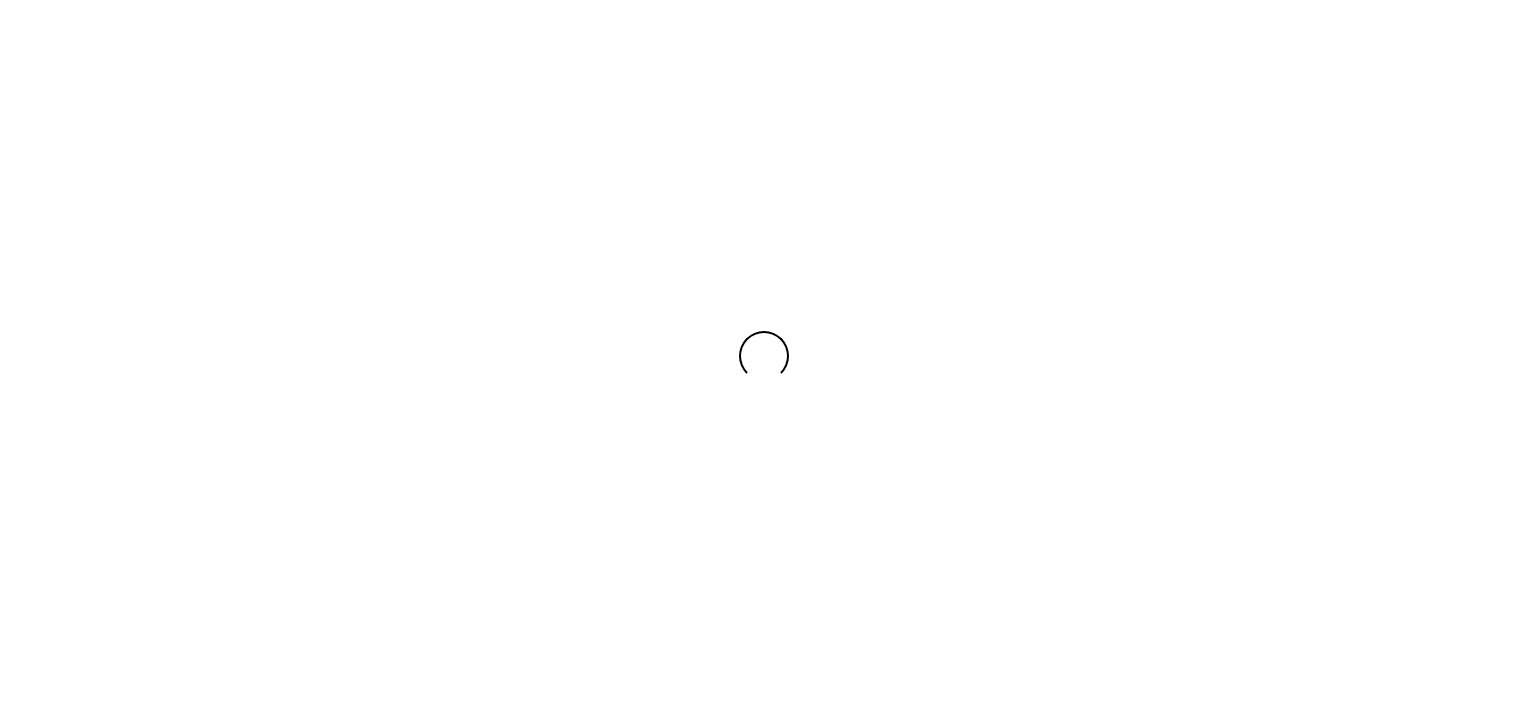 scroll, scrollTop: 0, scrollLeft: 0, axis: both 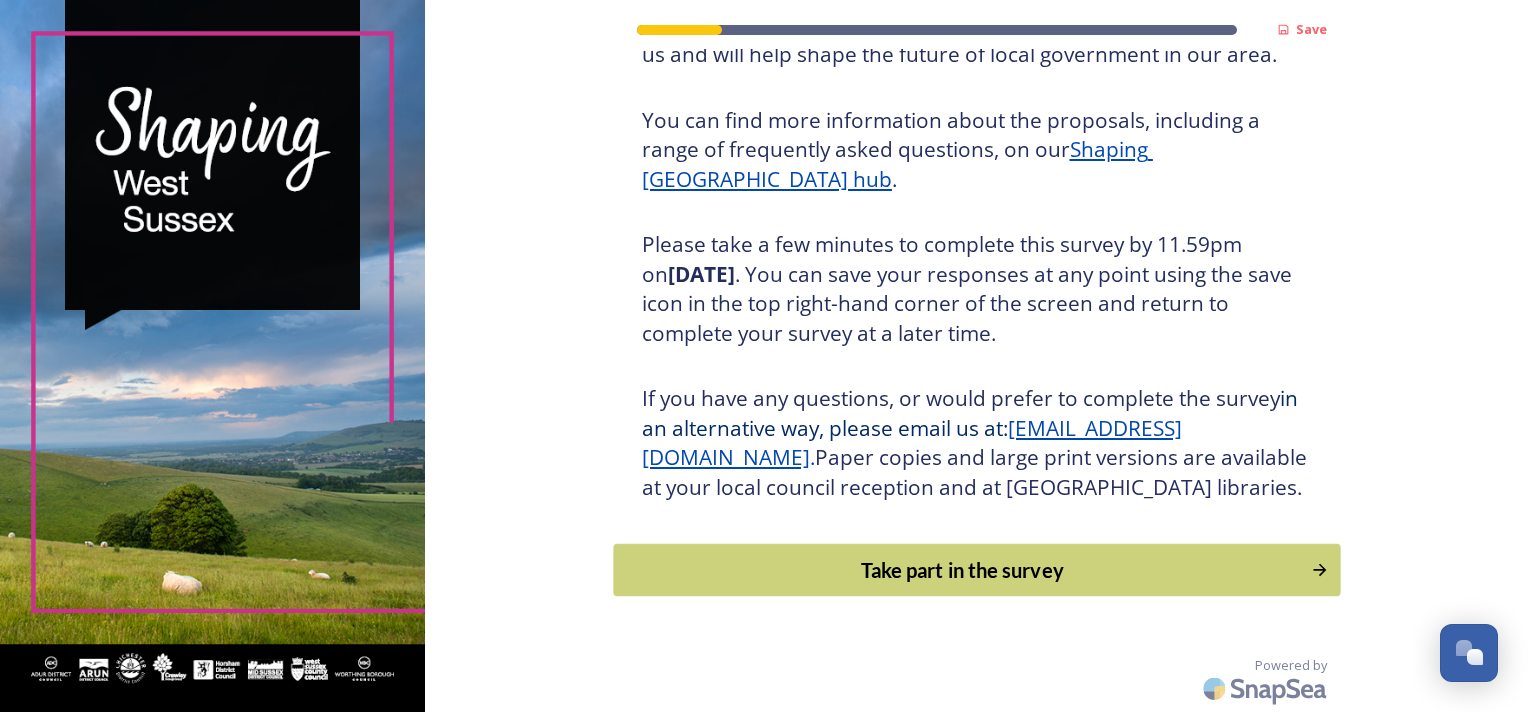 click on "Take part in the survey" at bounding box center (962, 570) 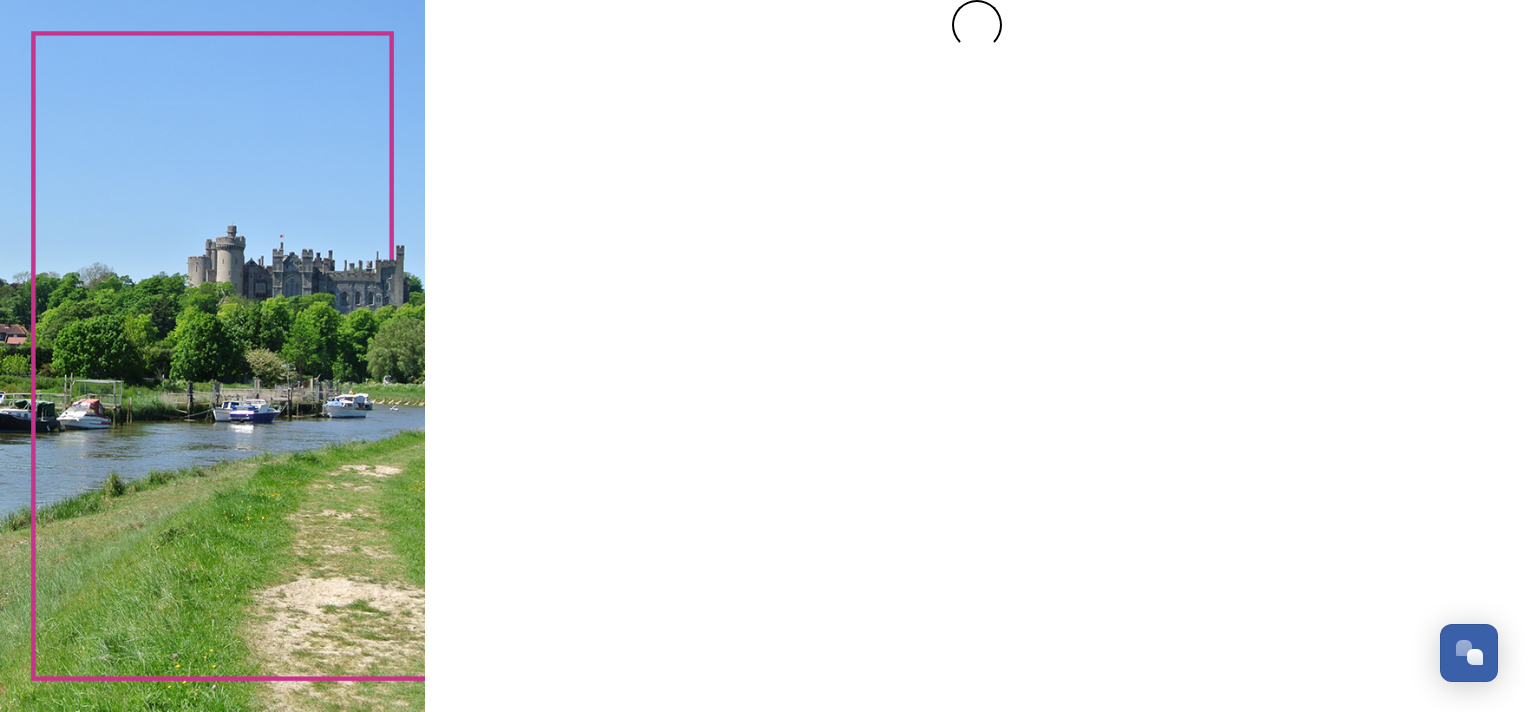 scroll, scrollTop: 0, scrollLeft: 0, axis: both 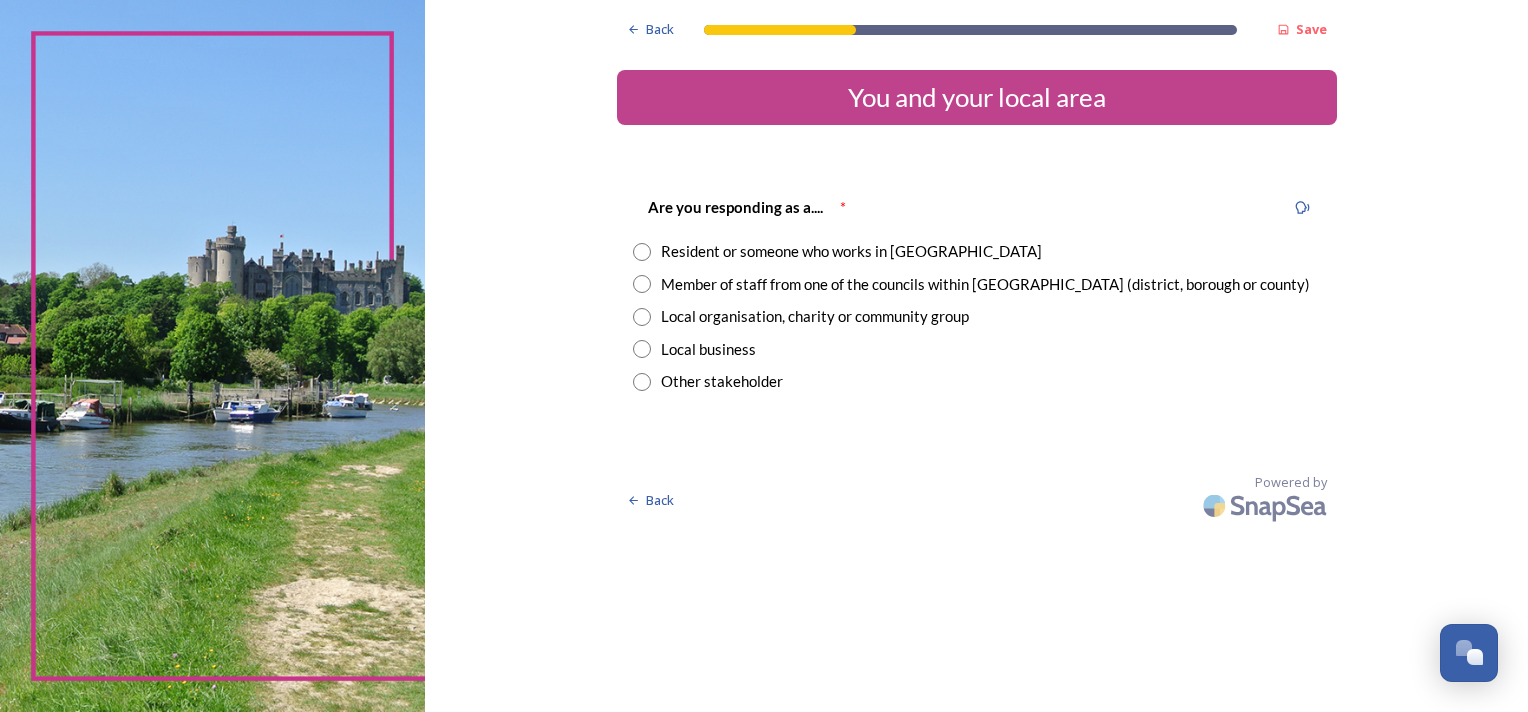 click at bounding box center [642, 252] 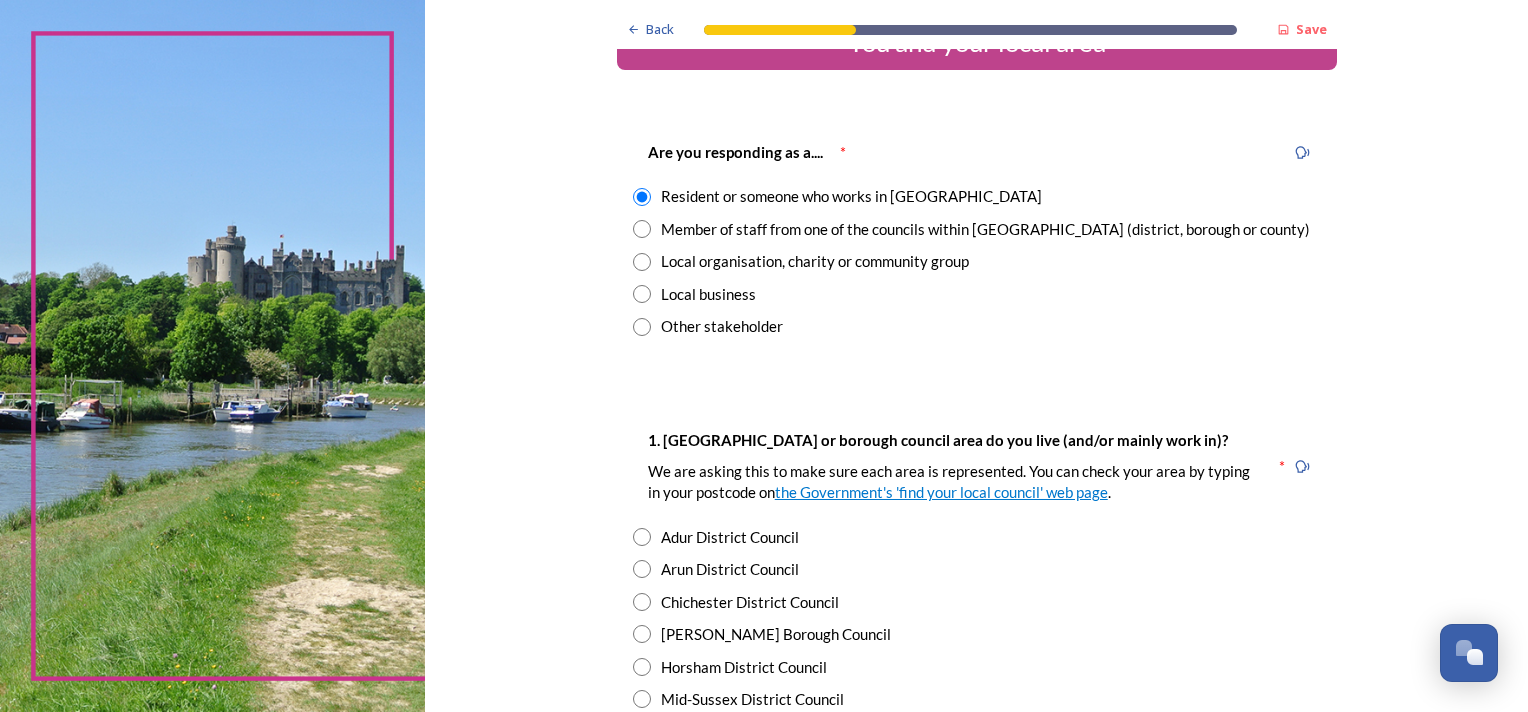scroll, scrollTop: 100, scrollLeft: 0, axis: vertical 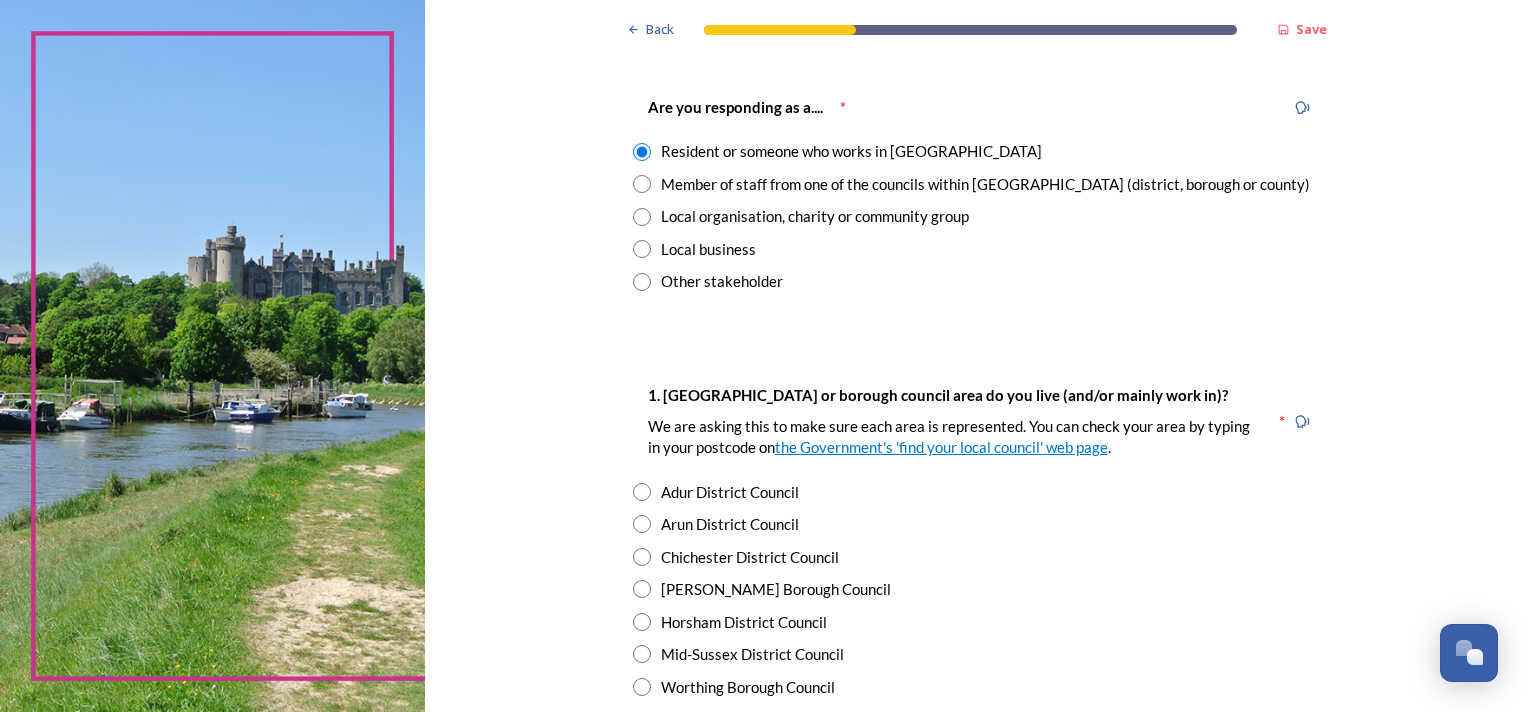 click at bounding box center [642, 184] 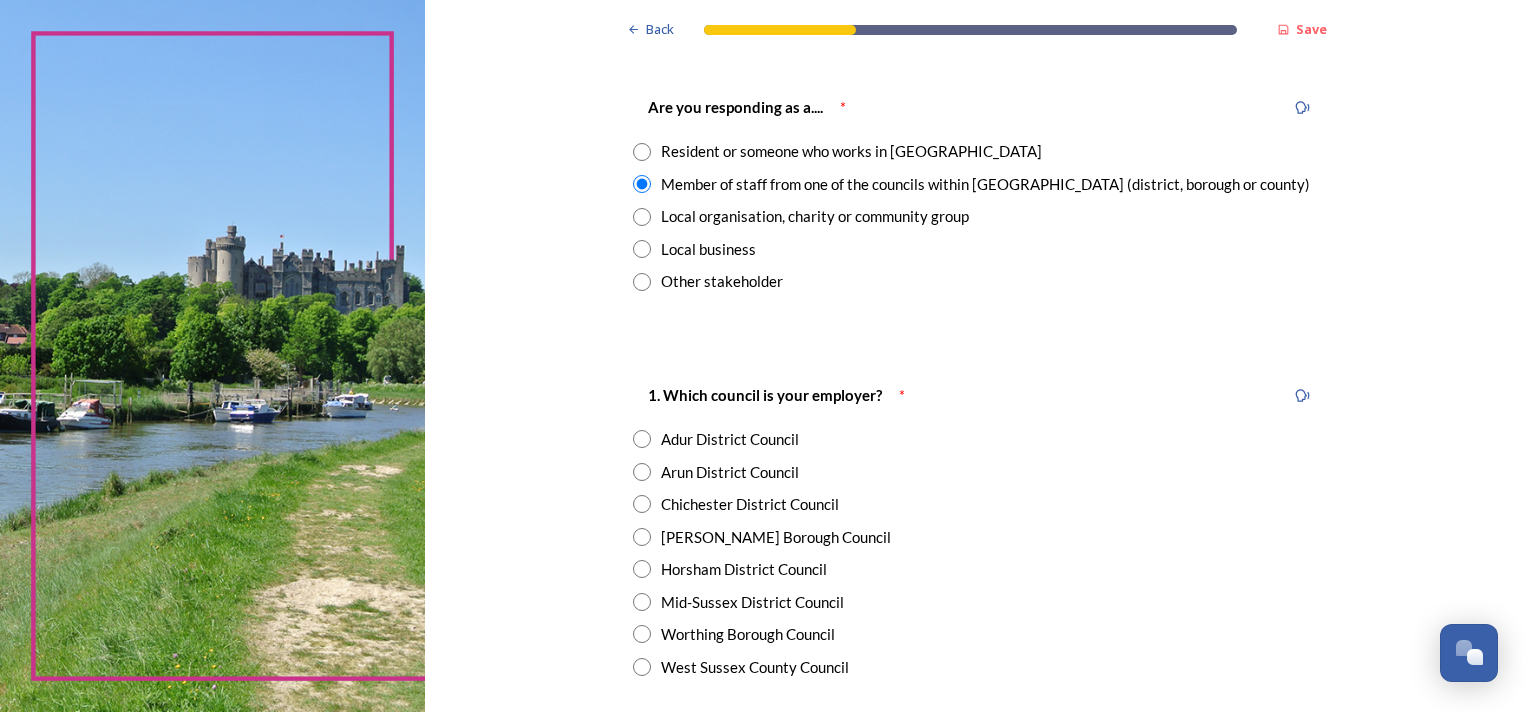 click at bounding box center [642, 152] 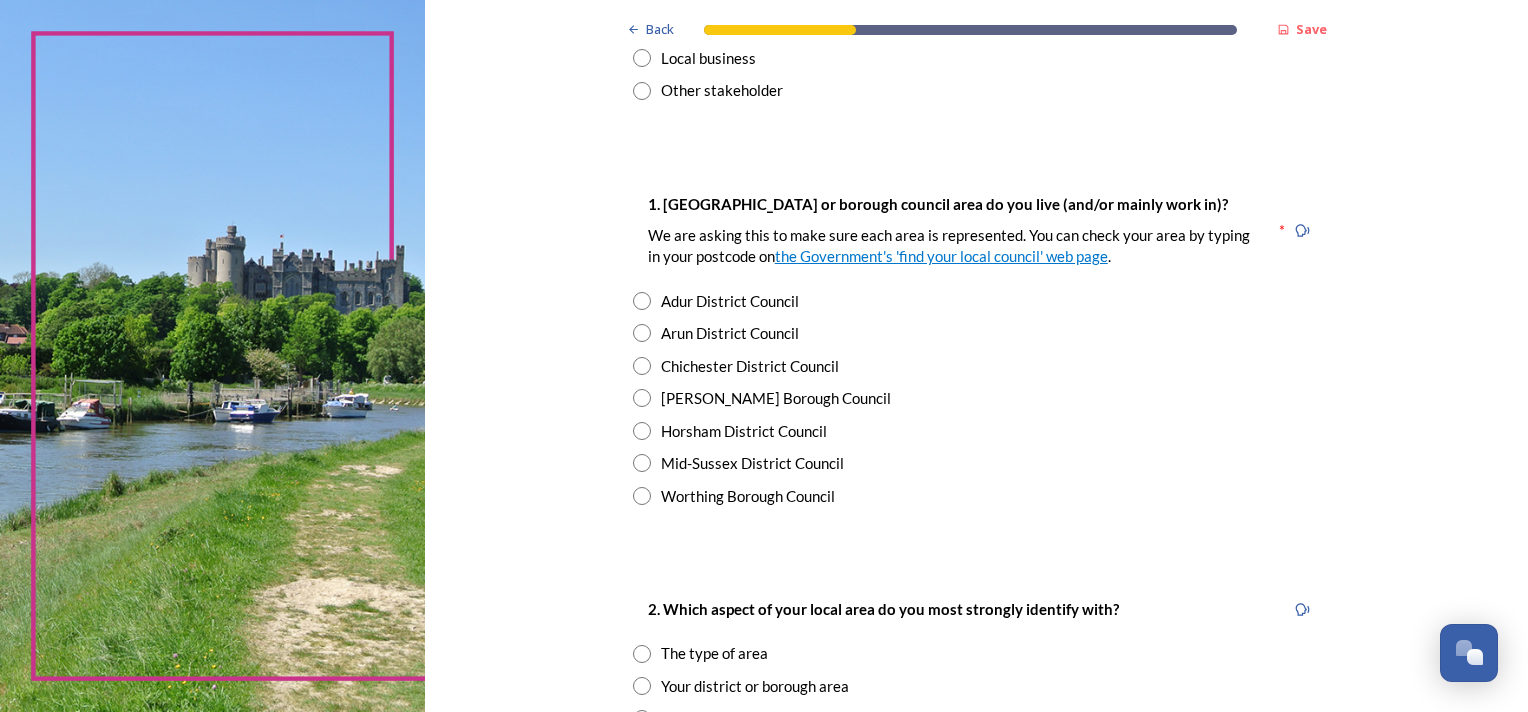 scroll, scrollTop: 300, scrollLeft: 0, axis: vertical 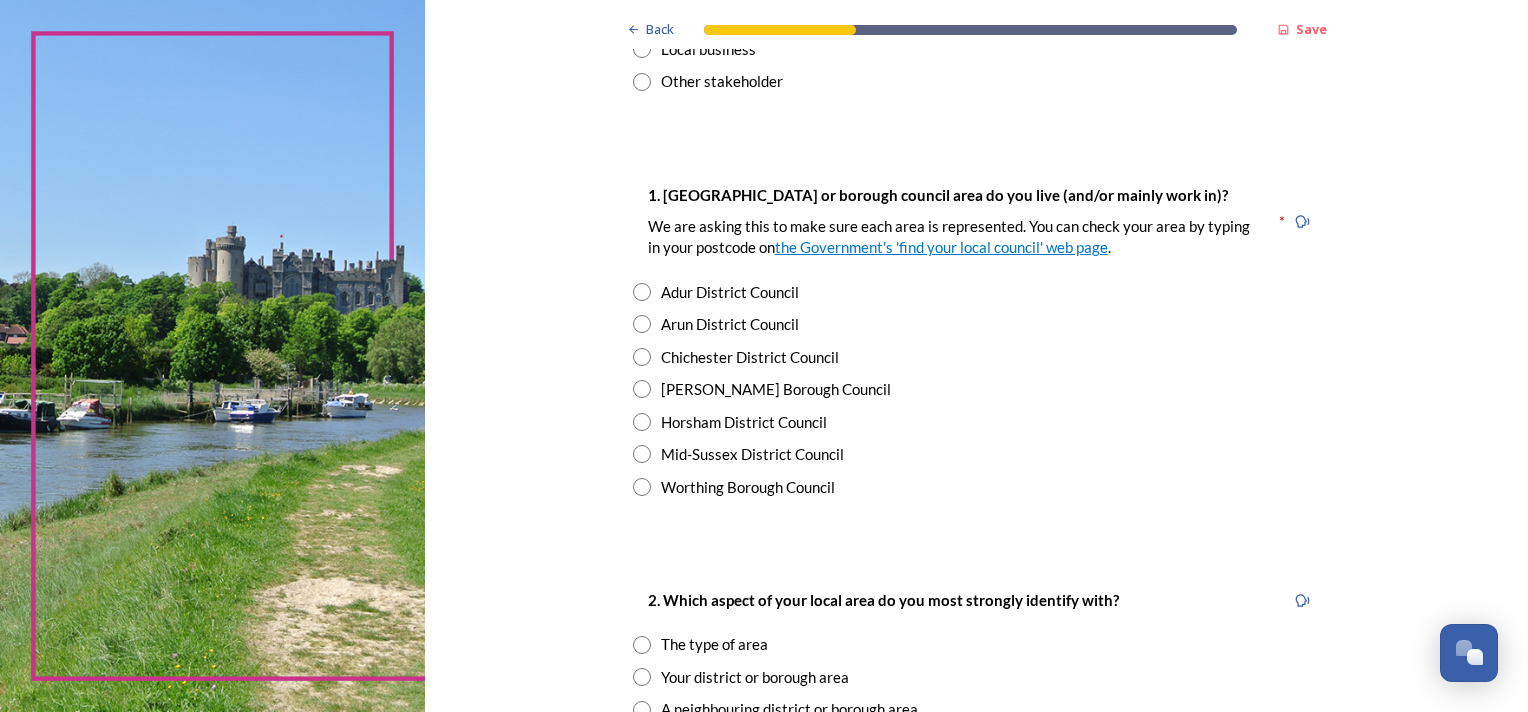 click on "Arun District Council" at bounding box center (730, 324) 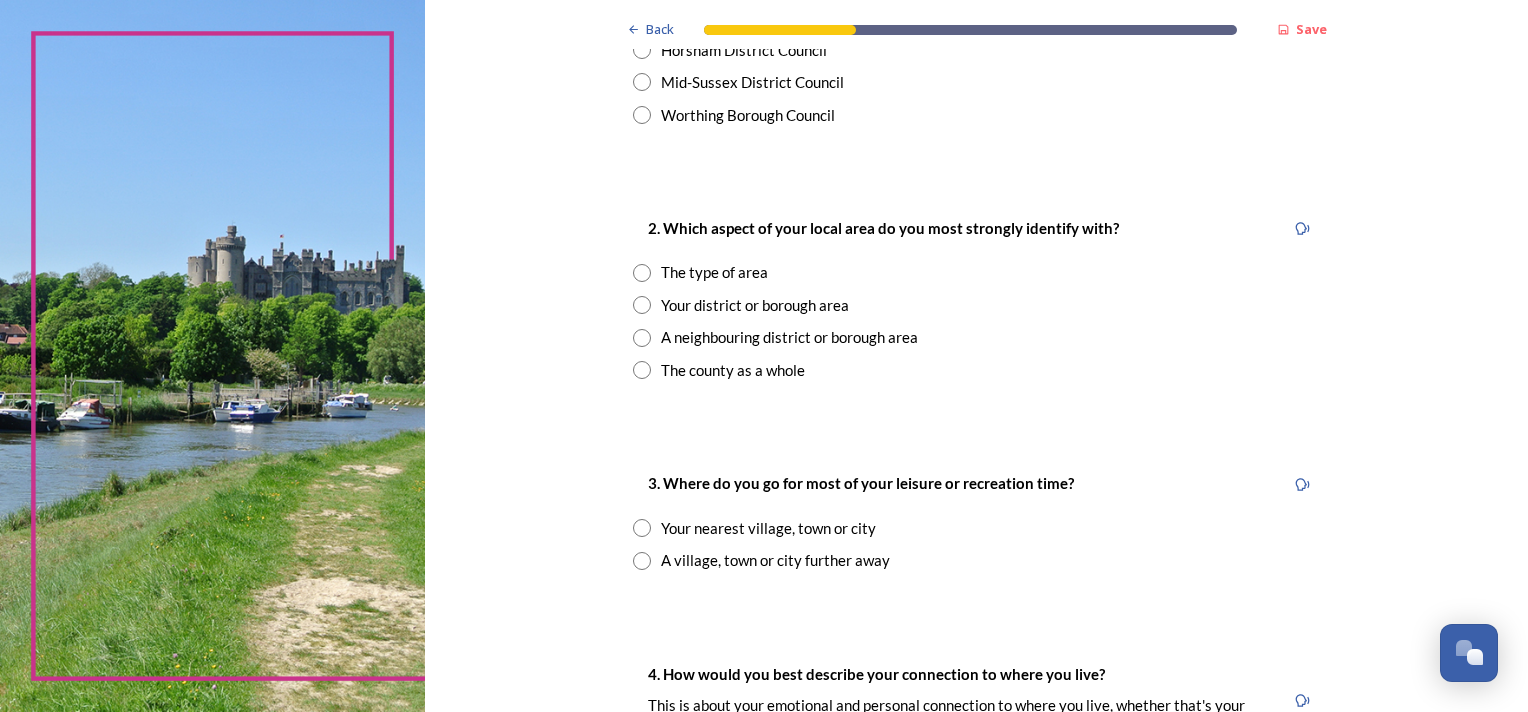 scroll, scrollTop: 700, scrollLeft: 0, axis: vertical 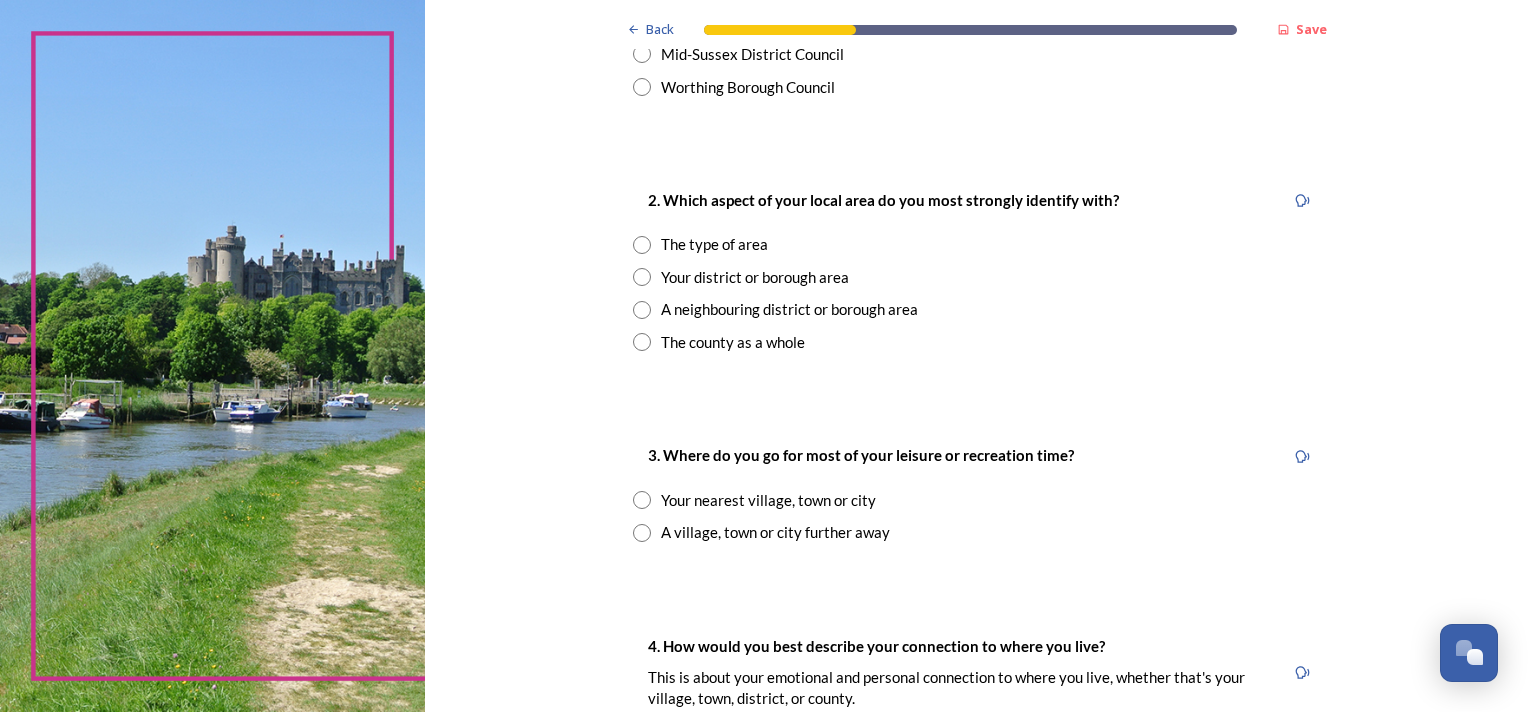 click at bounding box center (642, 277) 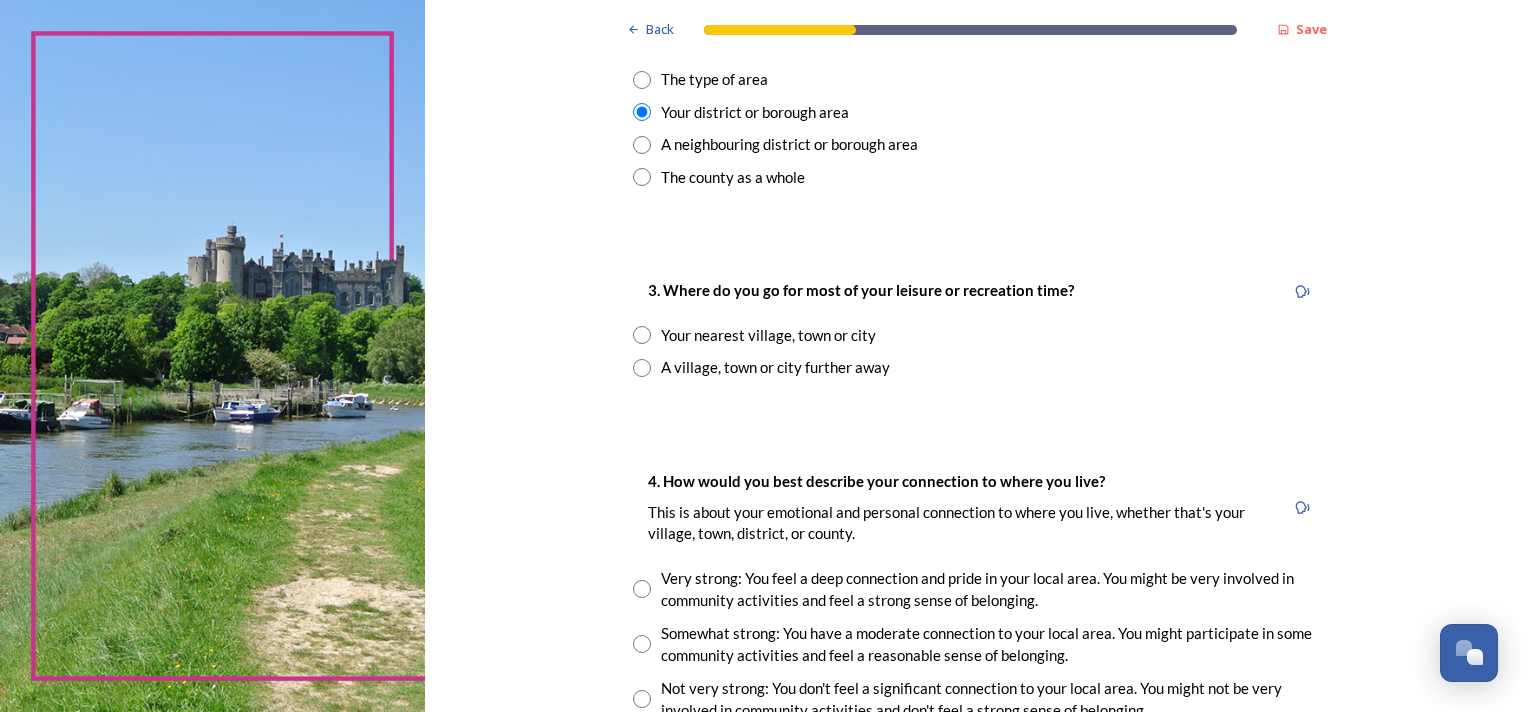 scroll, scrollTop: 900, scrollLeft: 0, axis: vertical 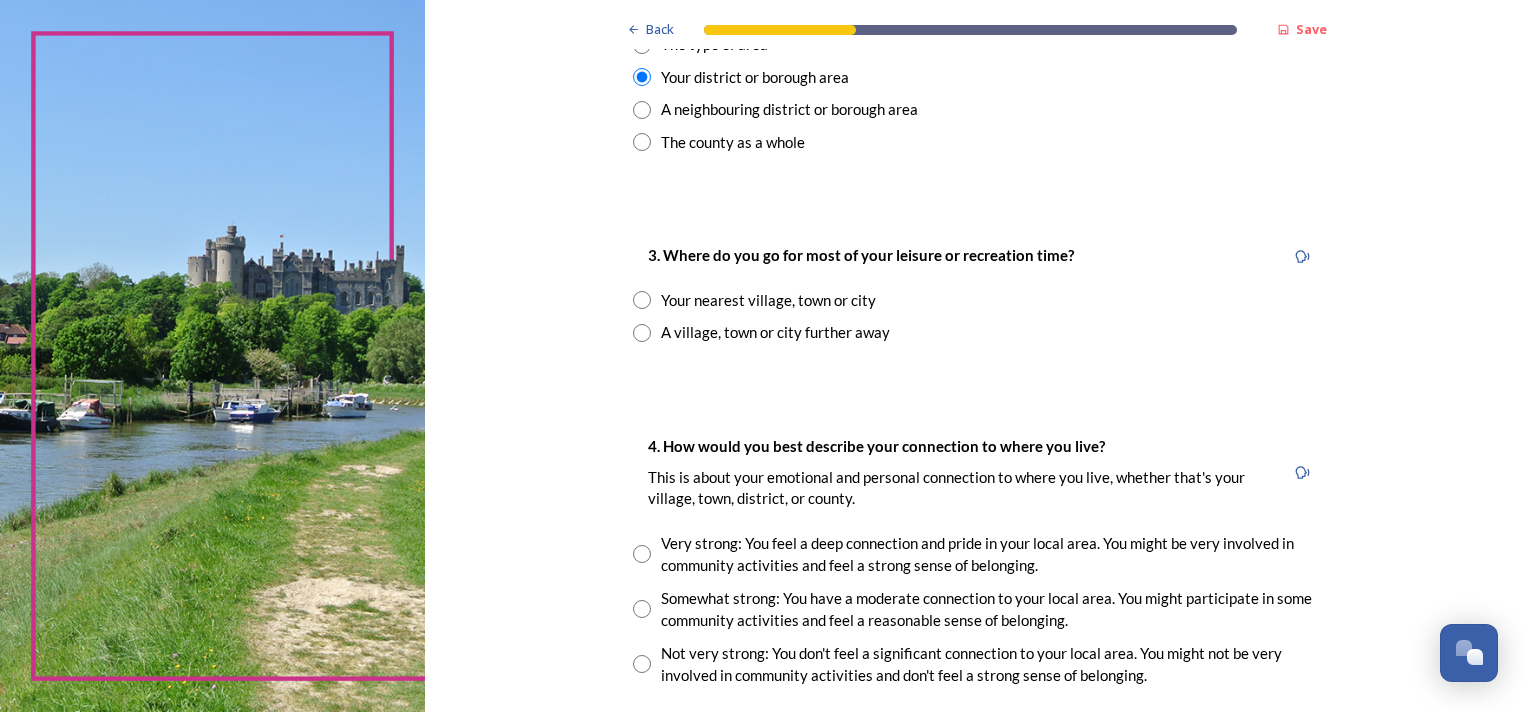 click at bounding box center [642, 300] 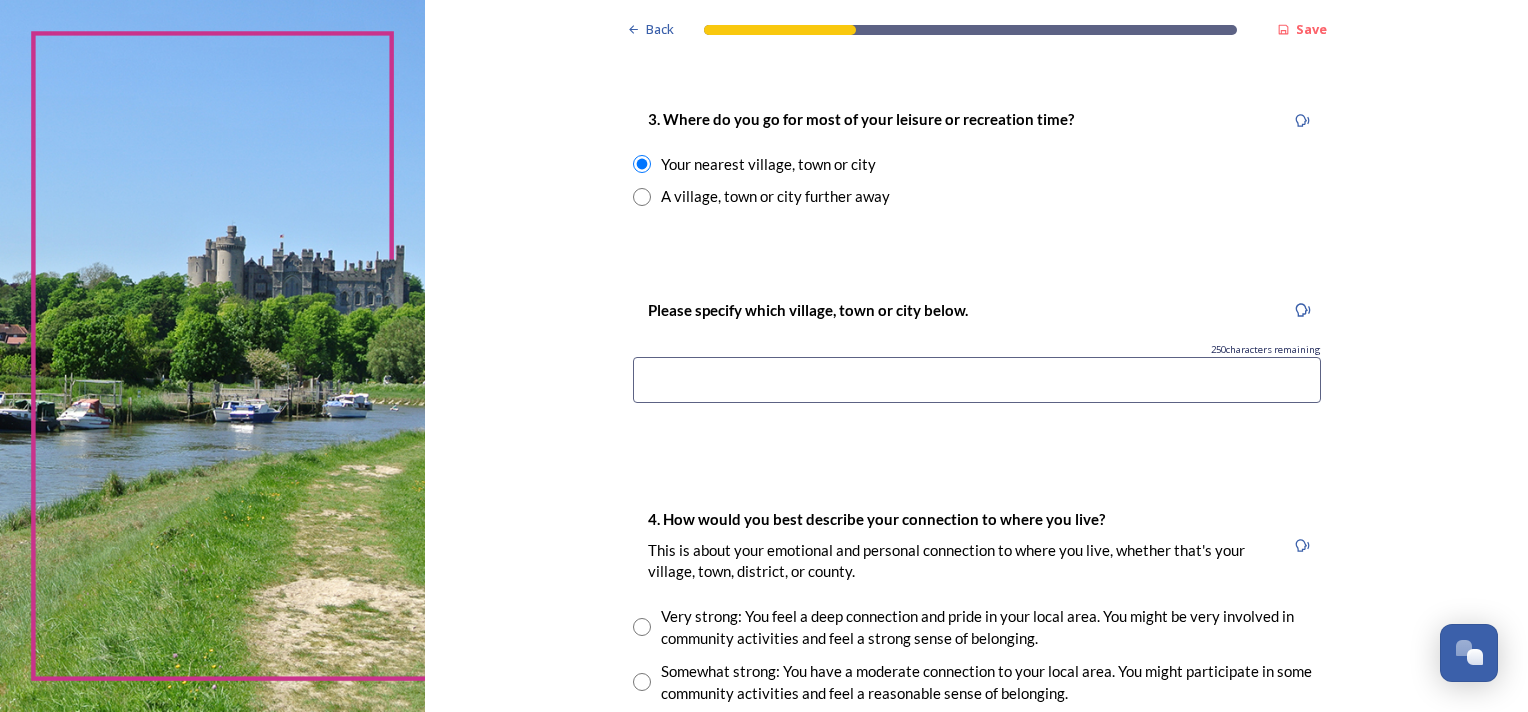 scroll, scrollTop: 1100, scrollLeft: 0, axis: vertical 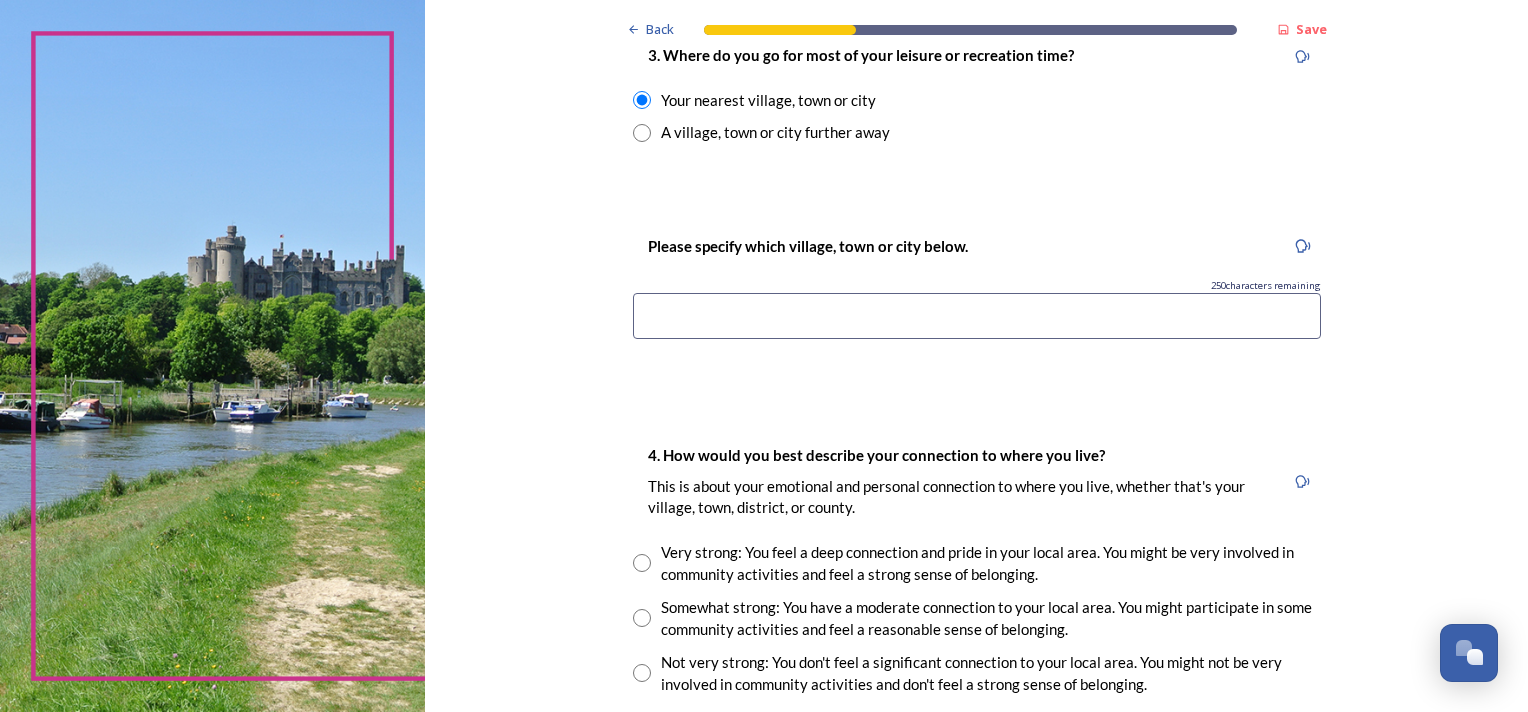 click at bounding box center (977, 316) 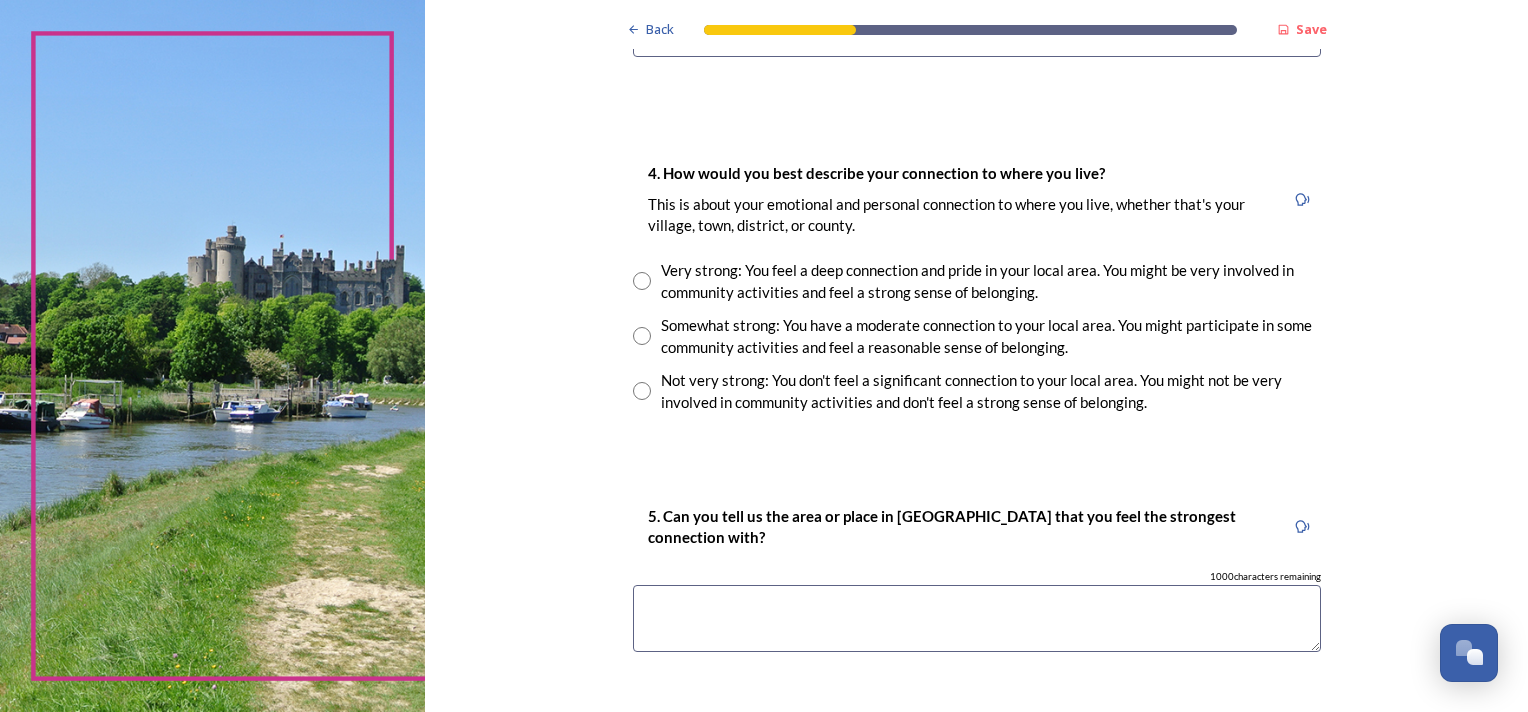 scroll, scrollTop: 1400, scrollLeft: 0, axis: vertical 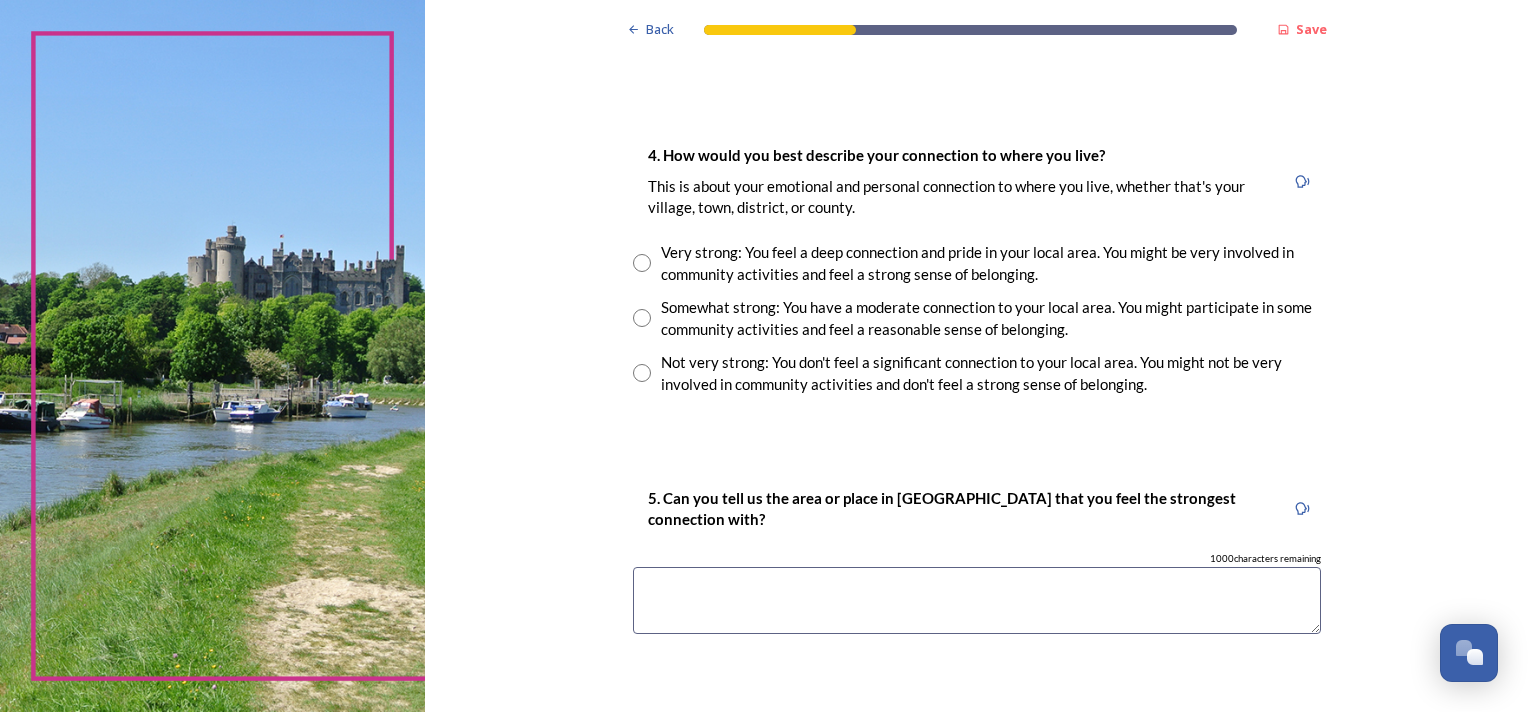 type on "[GEOGRAPHIC_DATA] and [GEOGRAPHIC_DATA]" 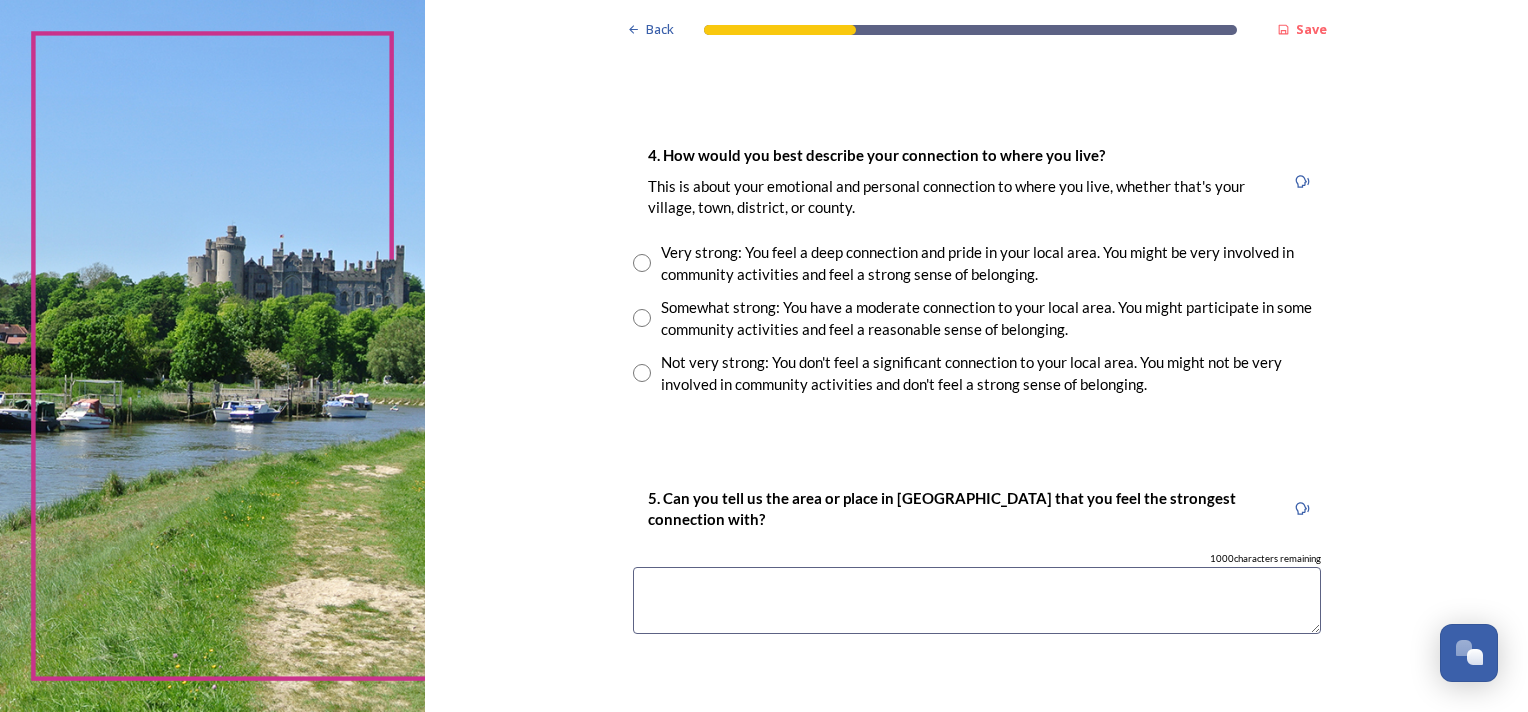 radio on "true" 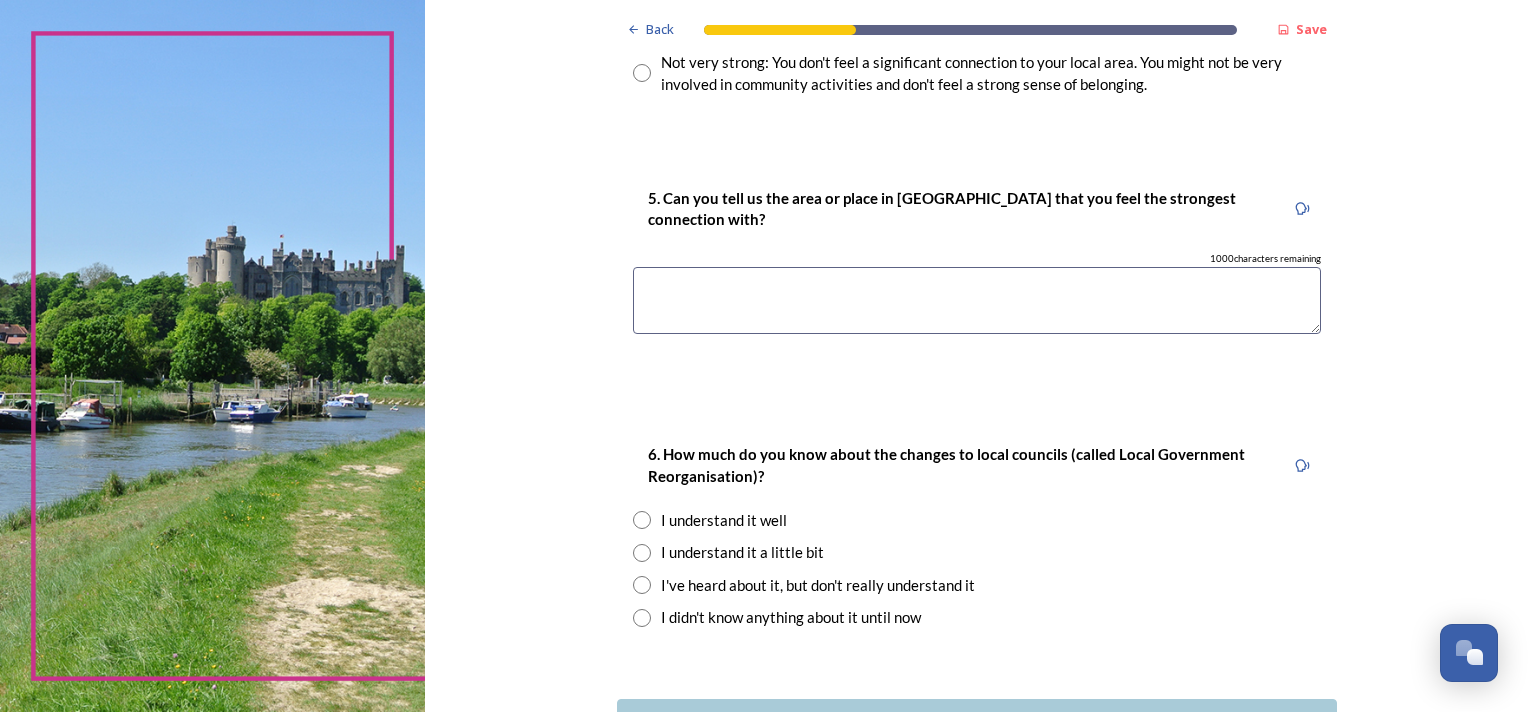 scroll, scrollTop: 1800, scrollLeft: 0, axis: vertical 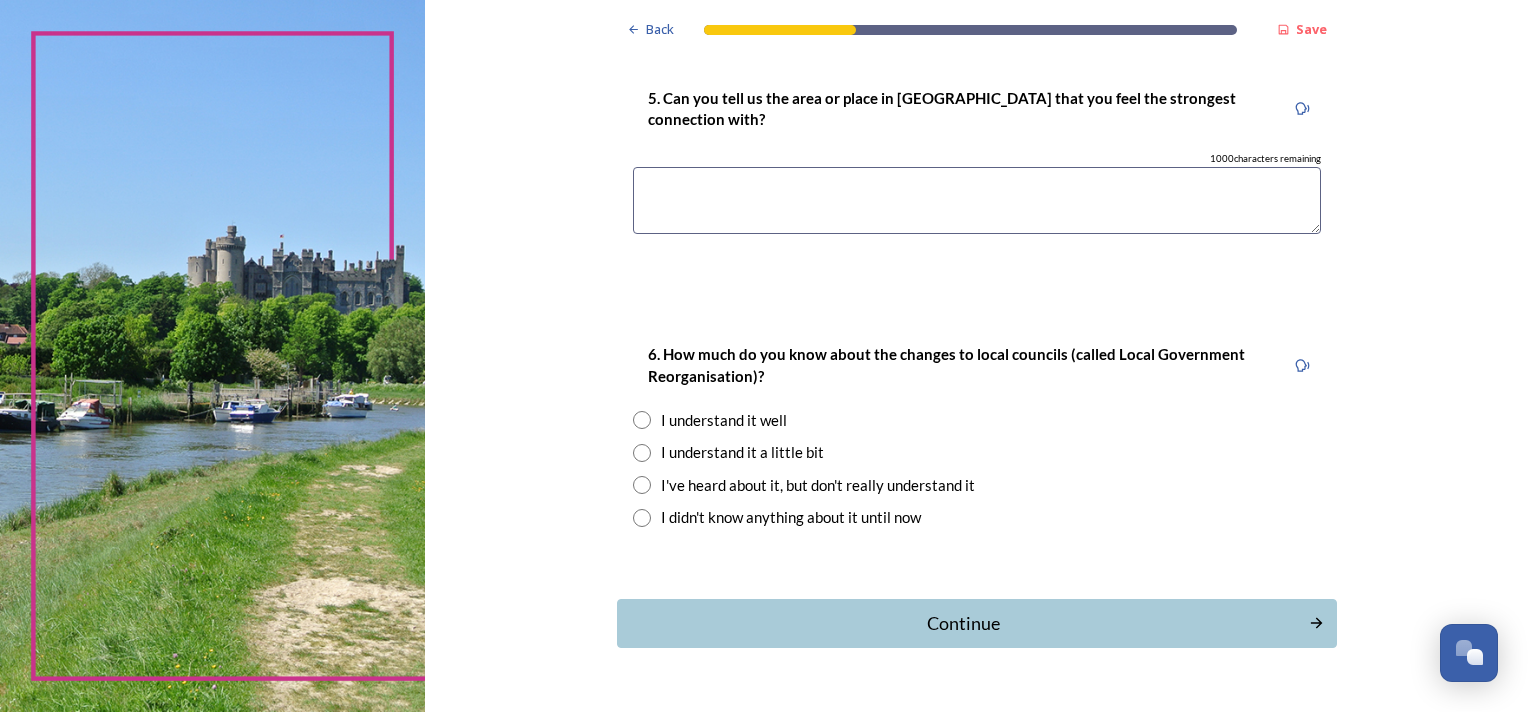 click at bounding box center [977, 200] 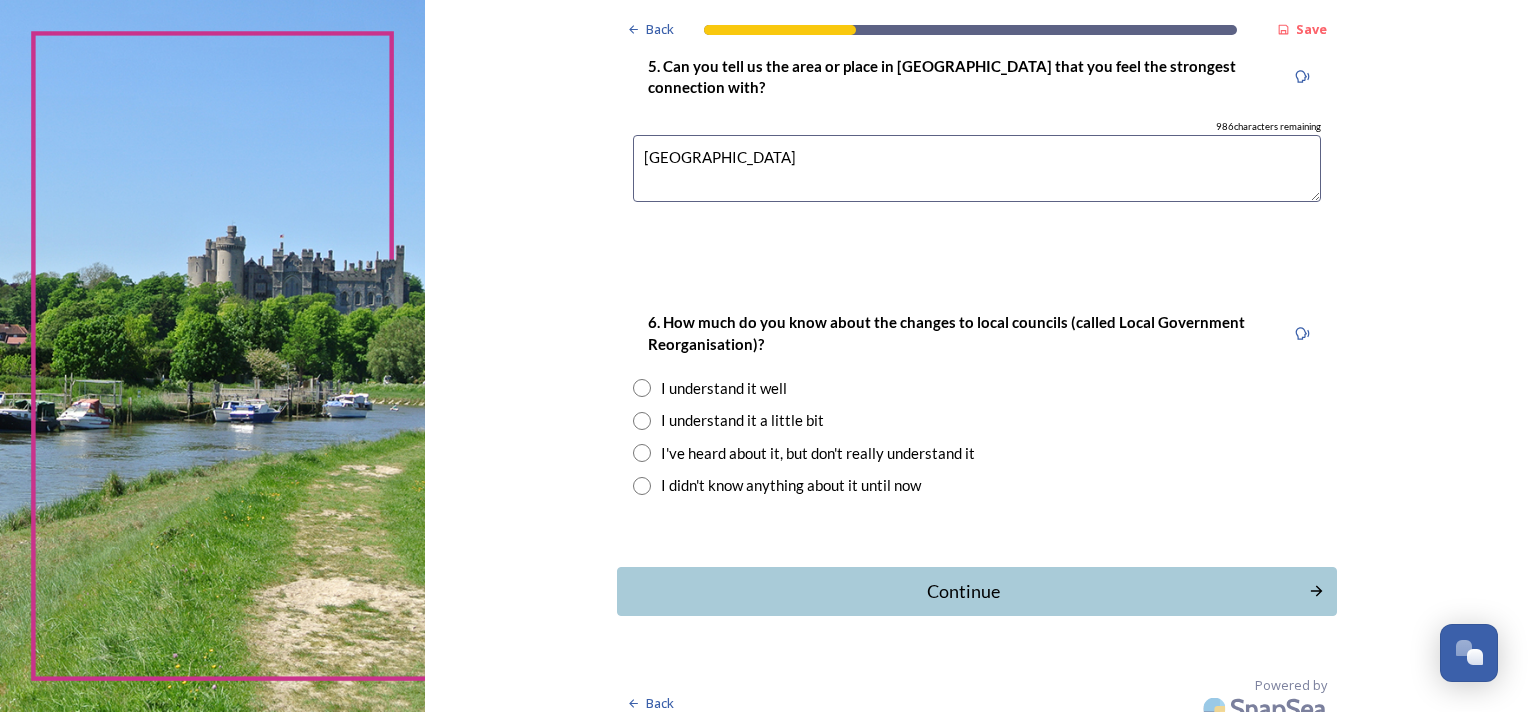 scroll, scrollTop: 1851, scrollLeft: 0, axis: vertical 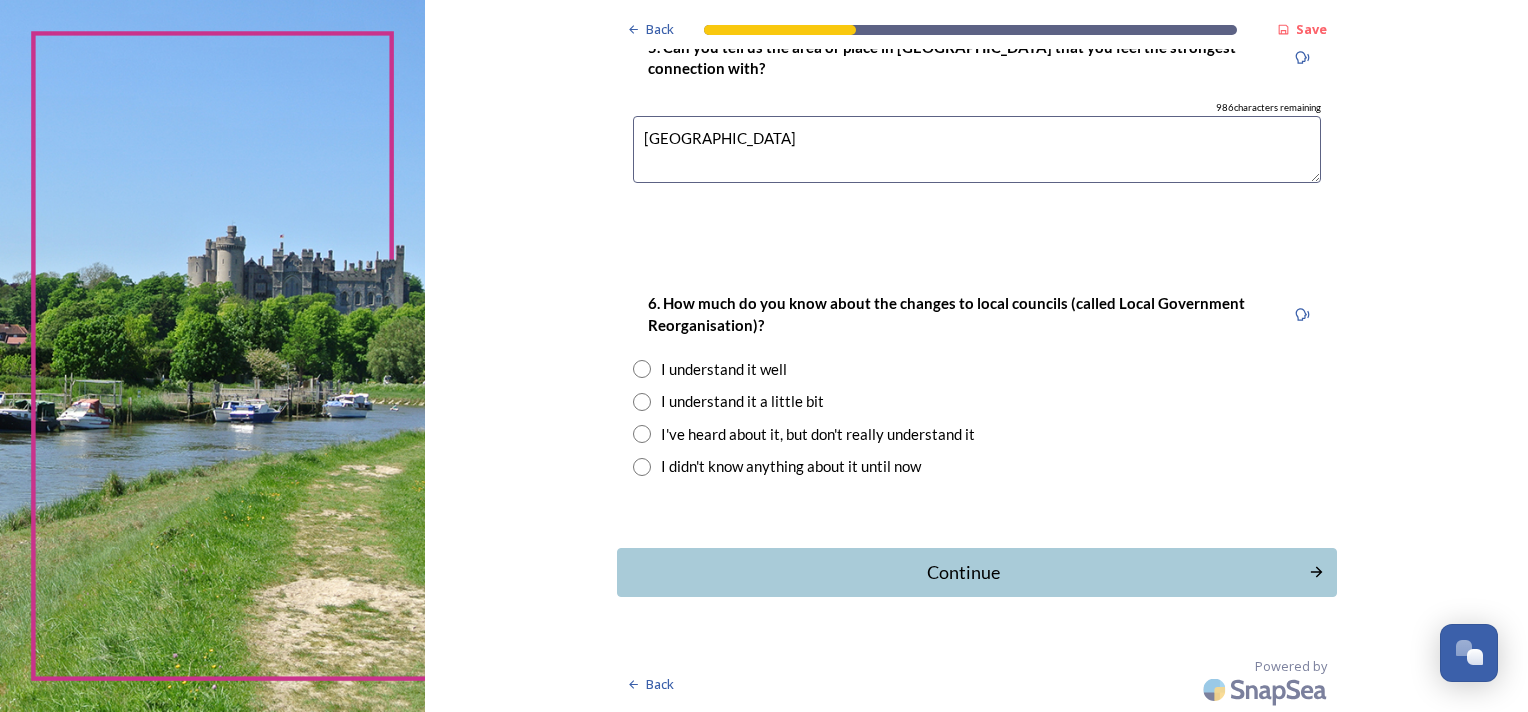 type on "[GEOGRAPHIC_DATA]" 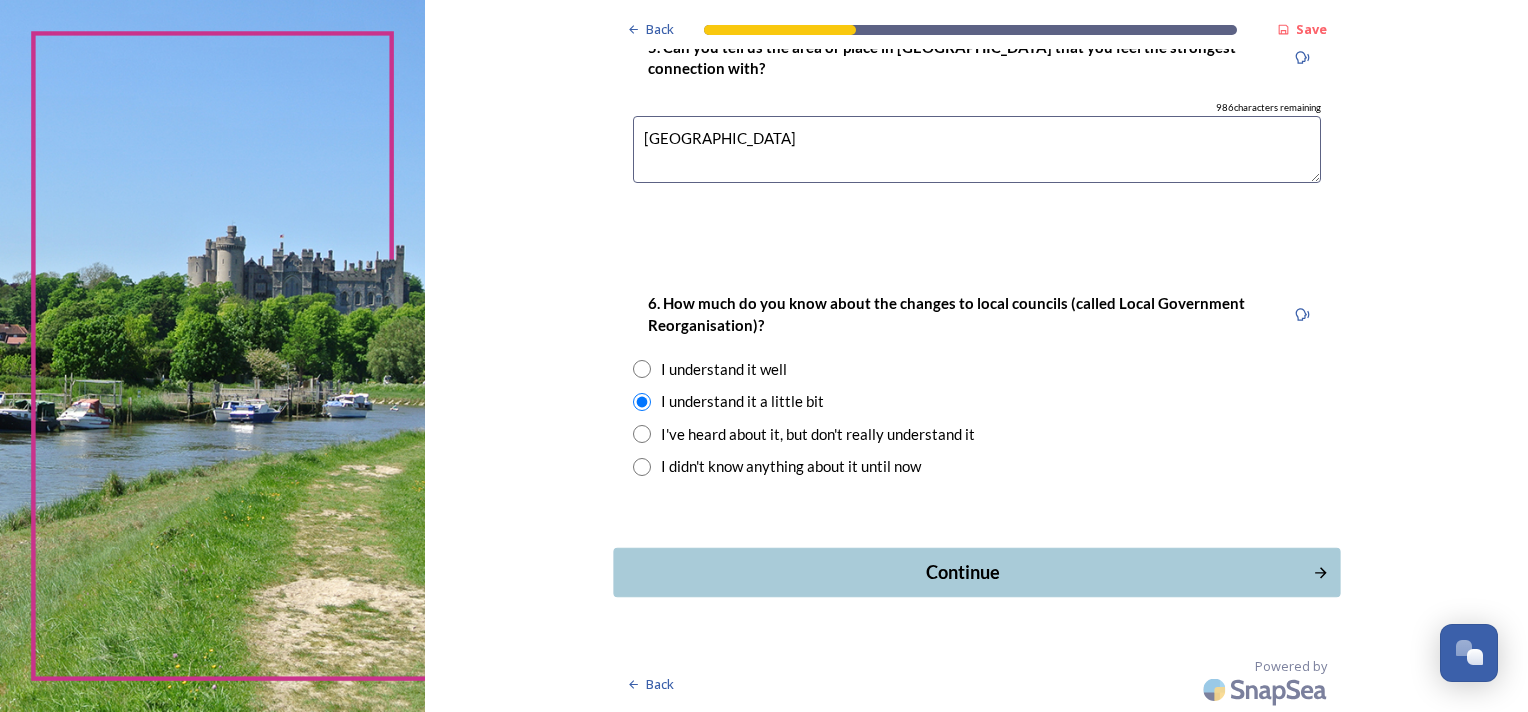click on "Continue" at bounding box center (962, 572) 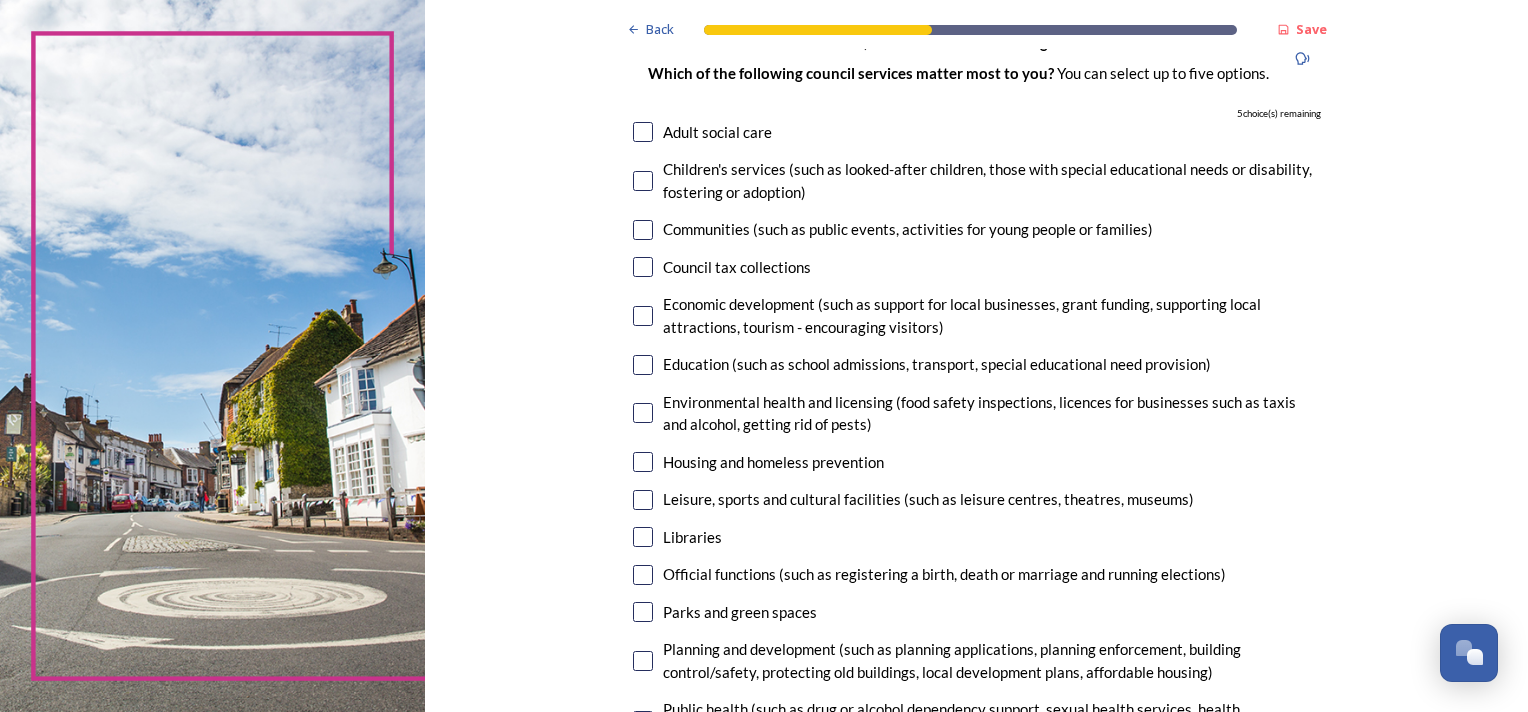 scroll, scrollTop: 200, scrollLeft: 0, axis: vertical 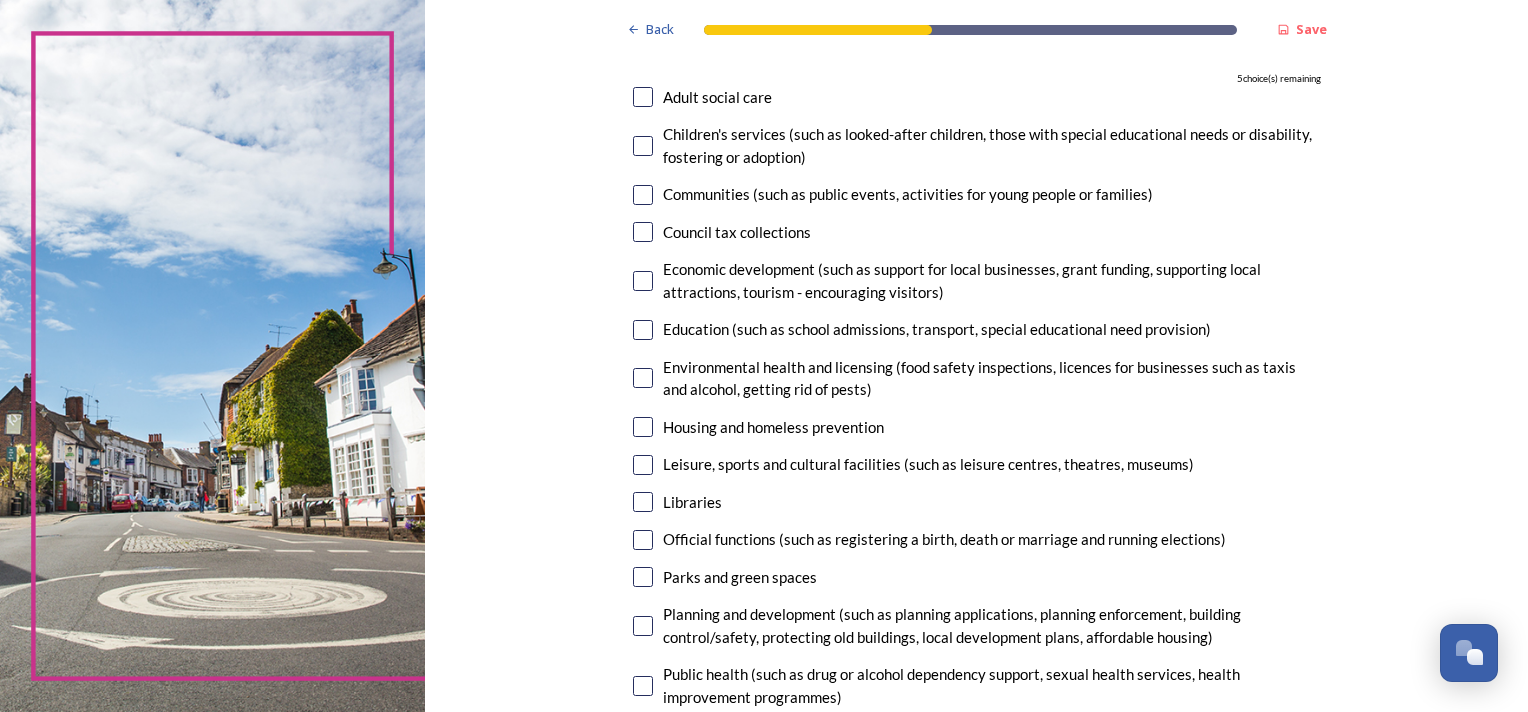 click at bounding box center [643, 427] 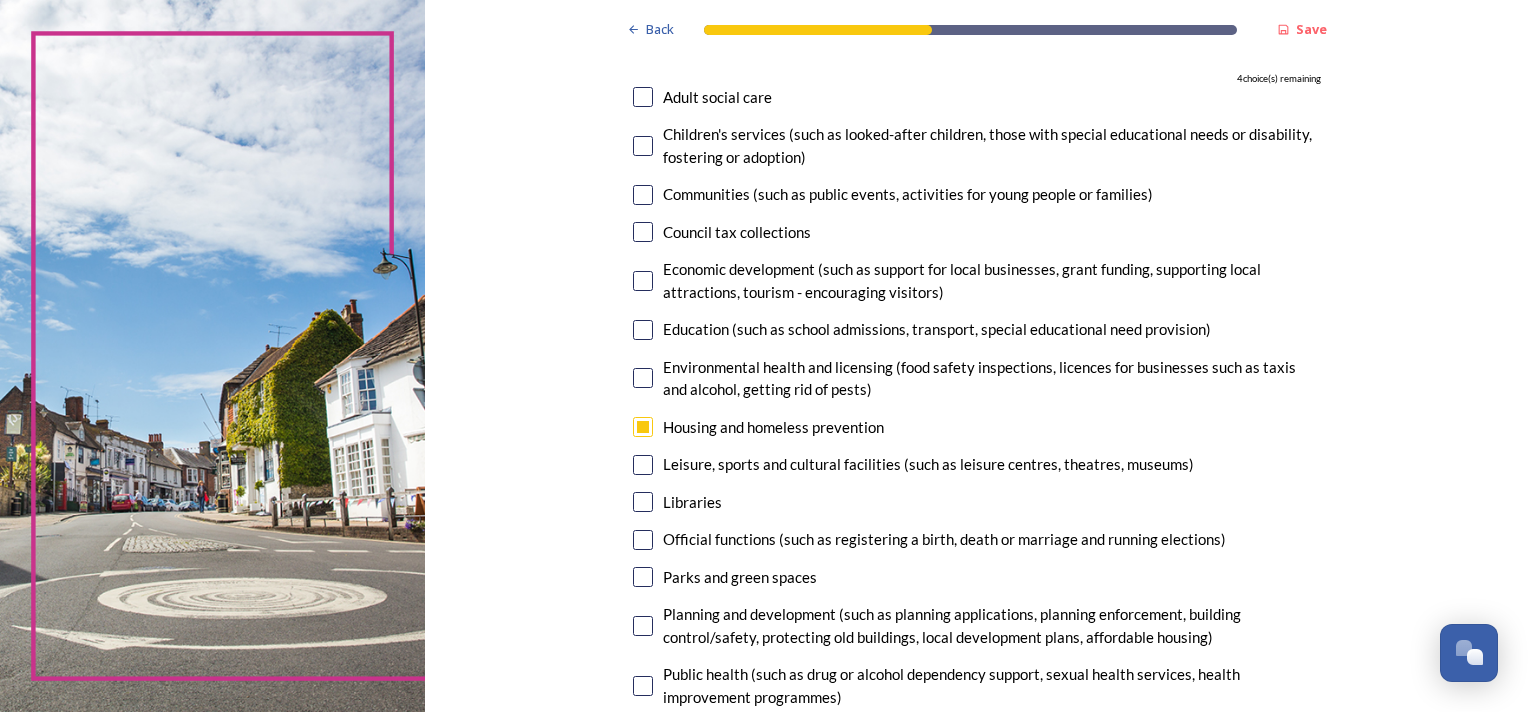 click at bounding box center [643, 97] 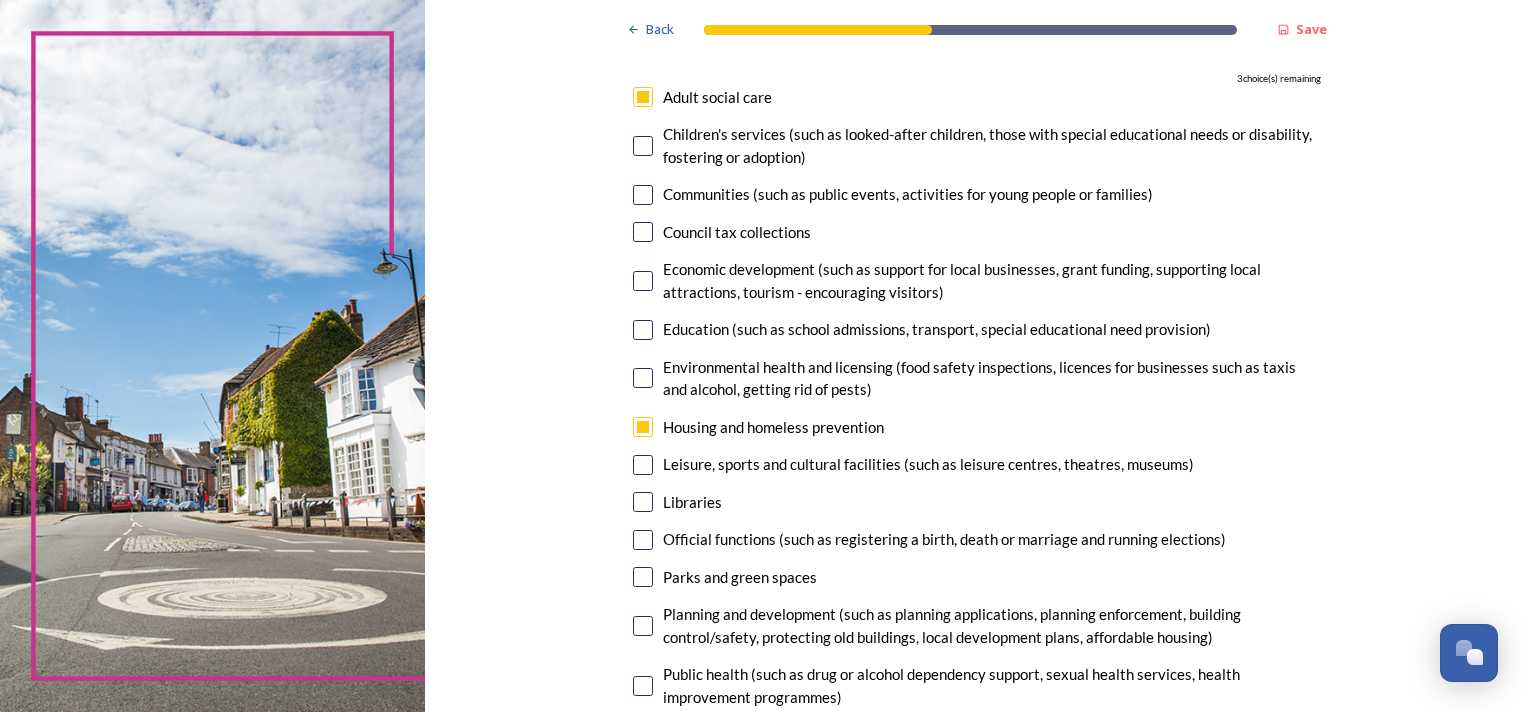 click at bounding box center (643, 146) 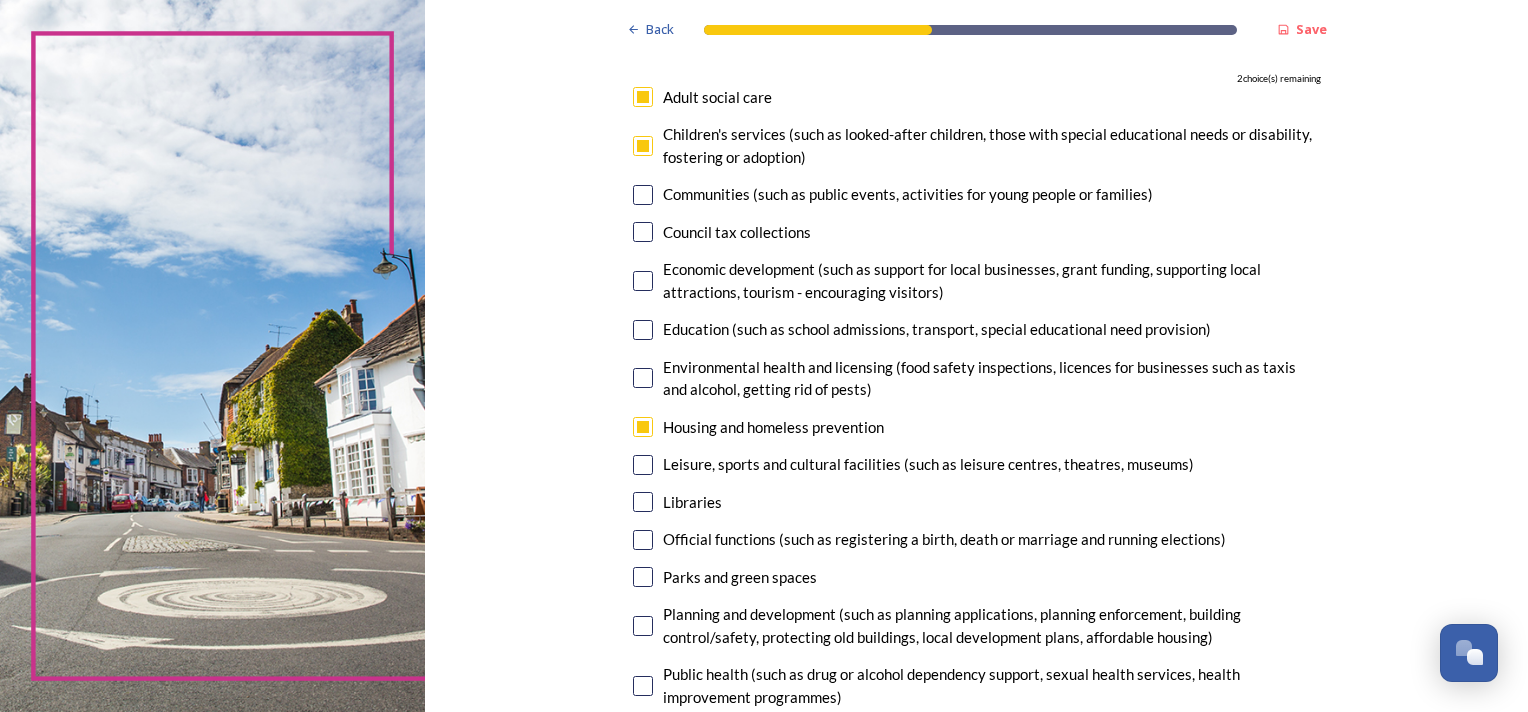 click at bounding box center [643, 195] 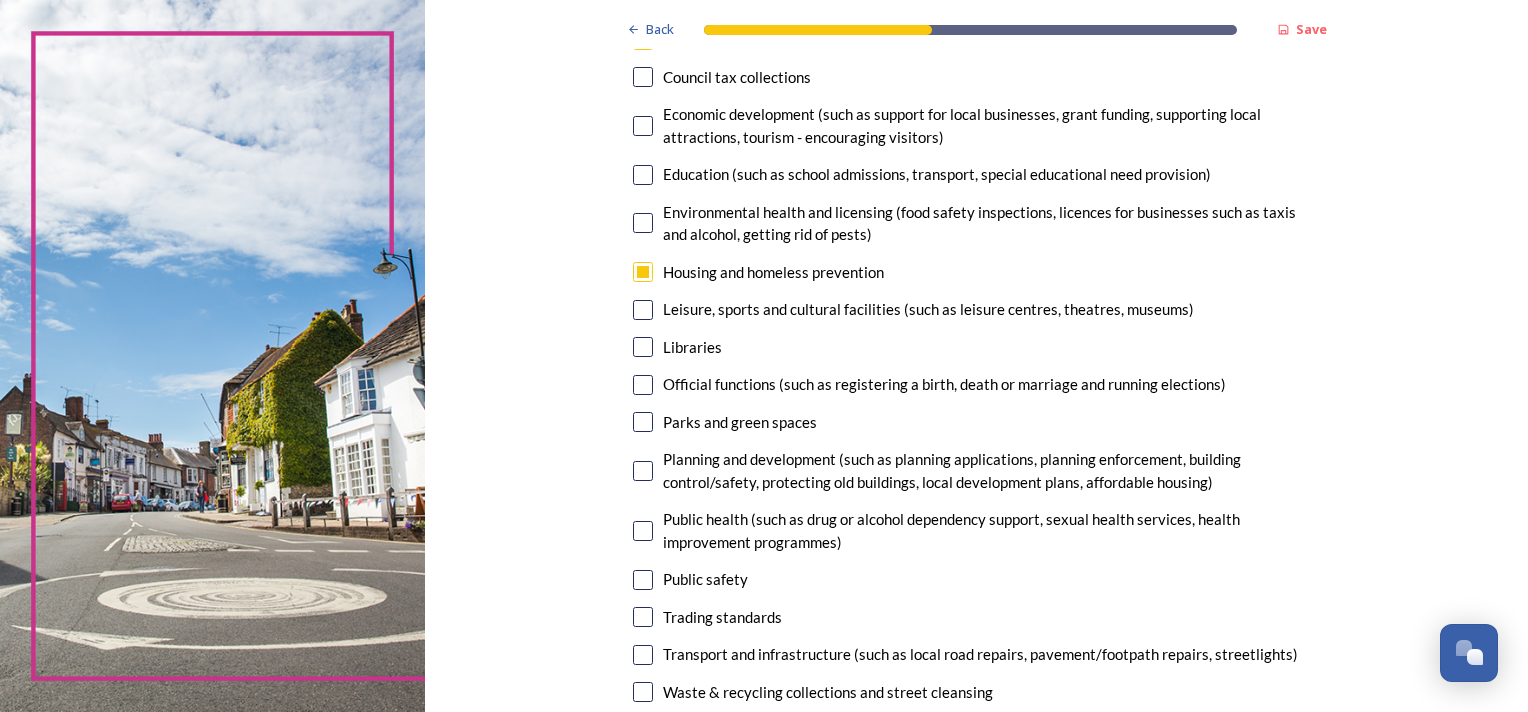 scroll, scrollTop: 400, scrollLeft: 0, axis: vertical 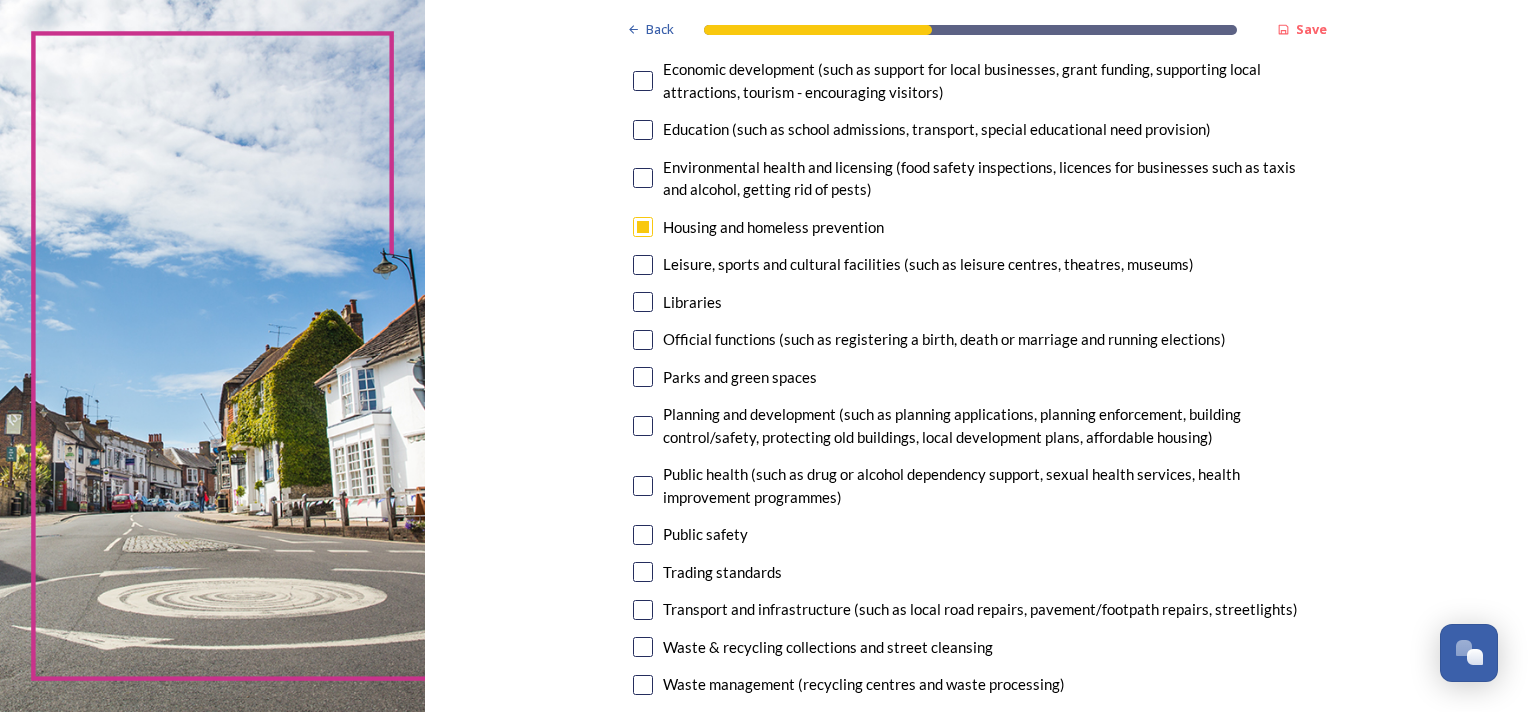 click at bounding box center [643, 486] 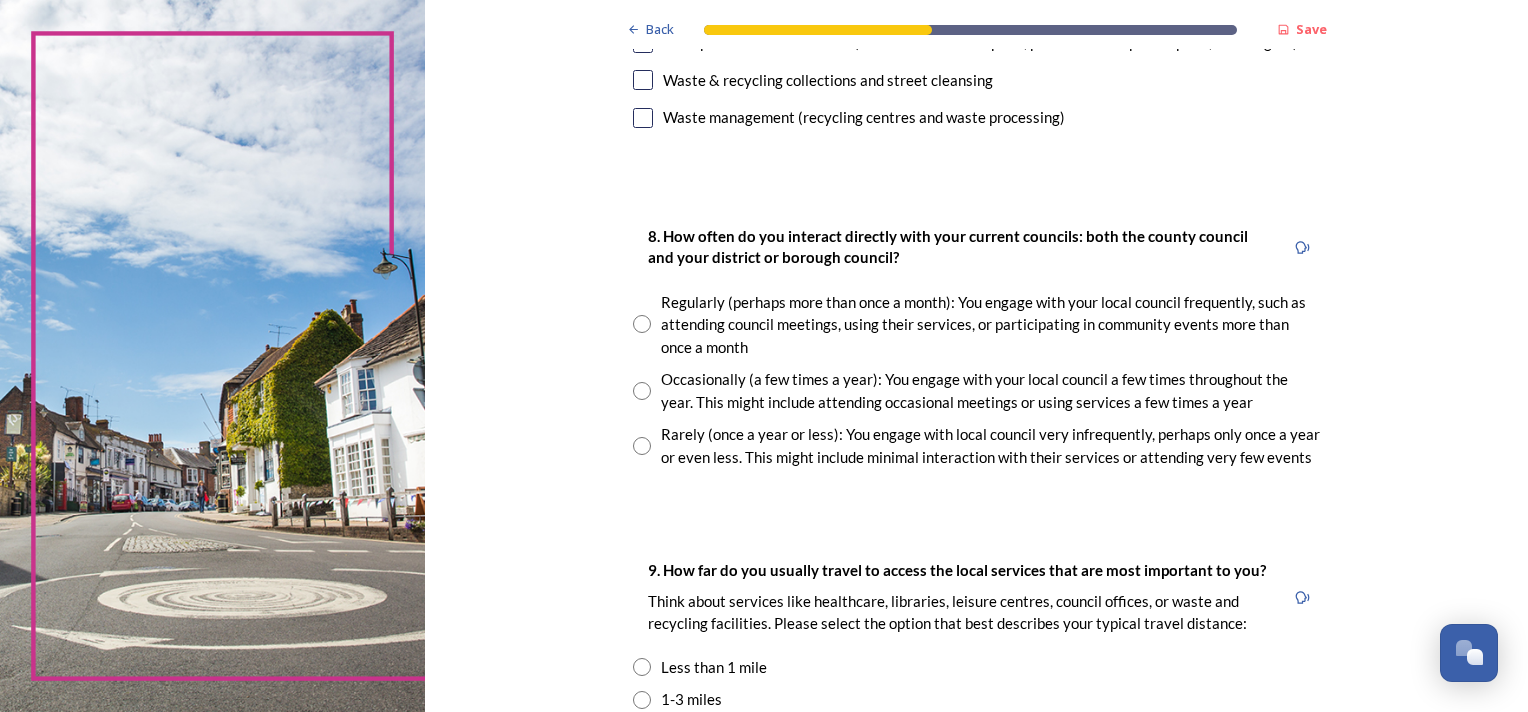 scroll, scrollTop: 1000, scrollLeft: 0, axis: vertical 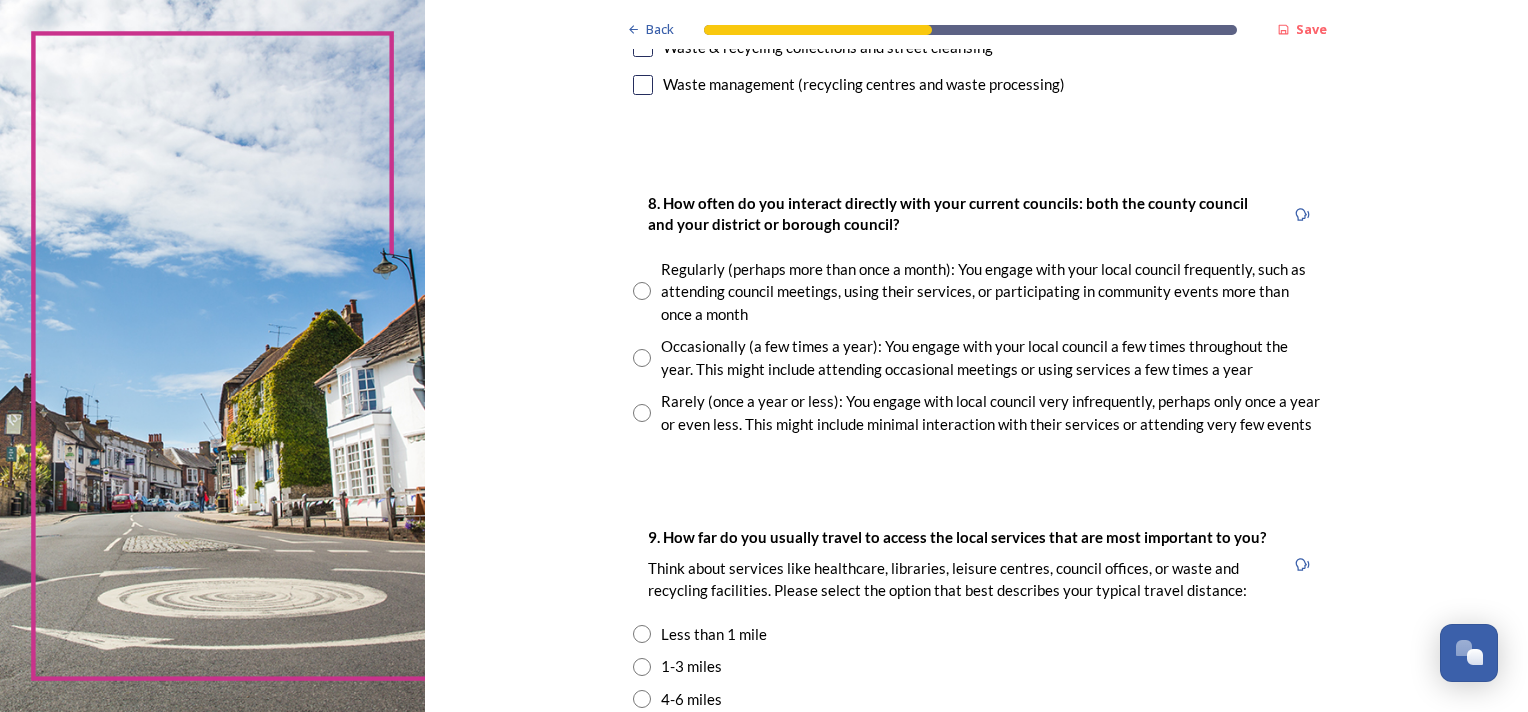 click at bounding box center (642, 413) 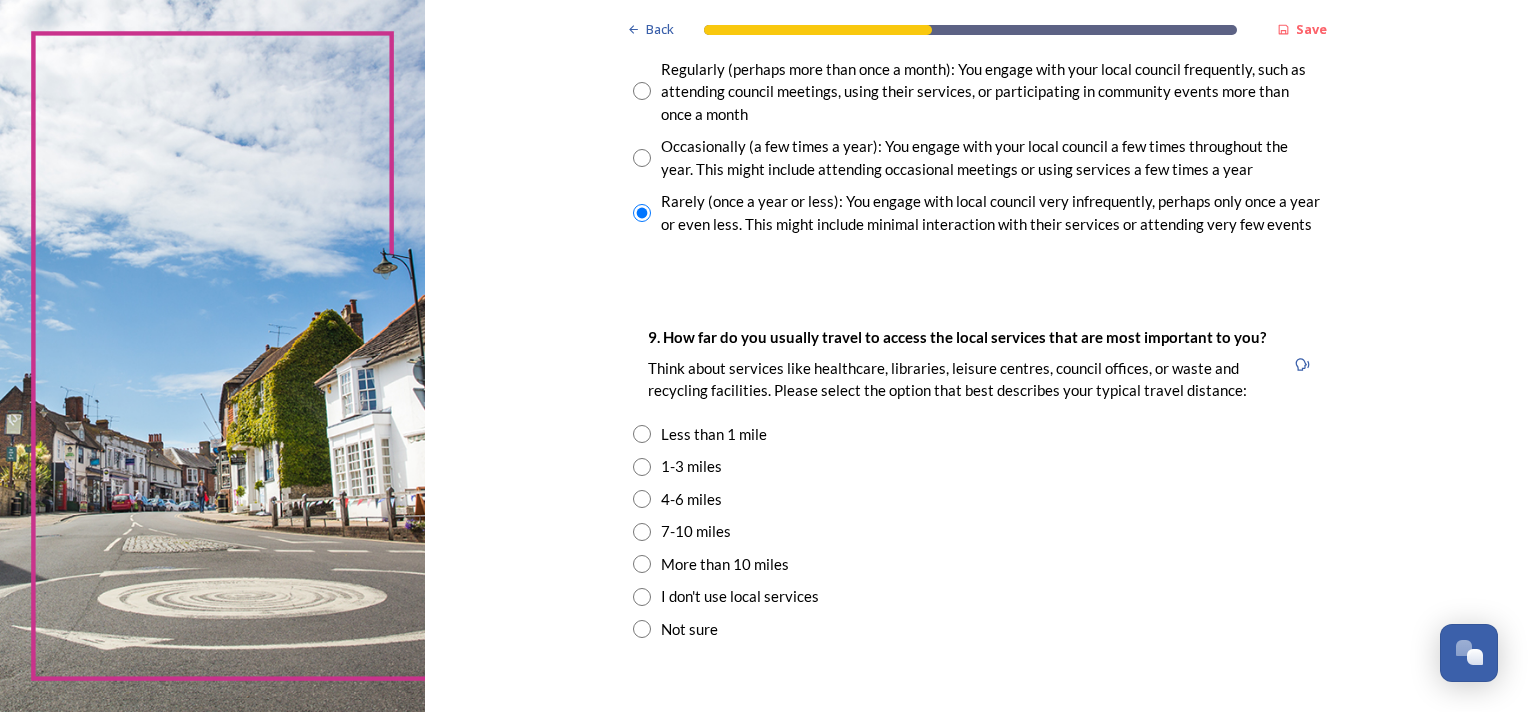 scroll, scrollTop: 1300, scrollLeft: 0, axis: vertical 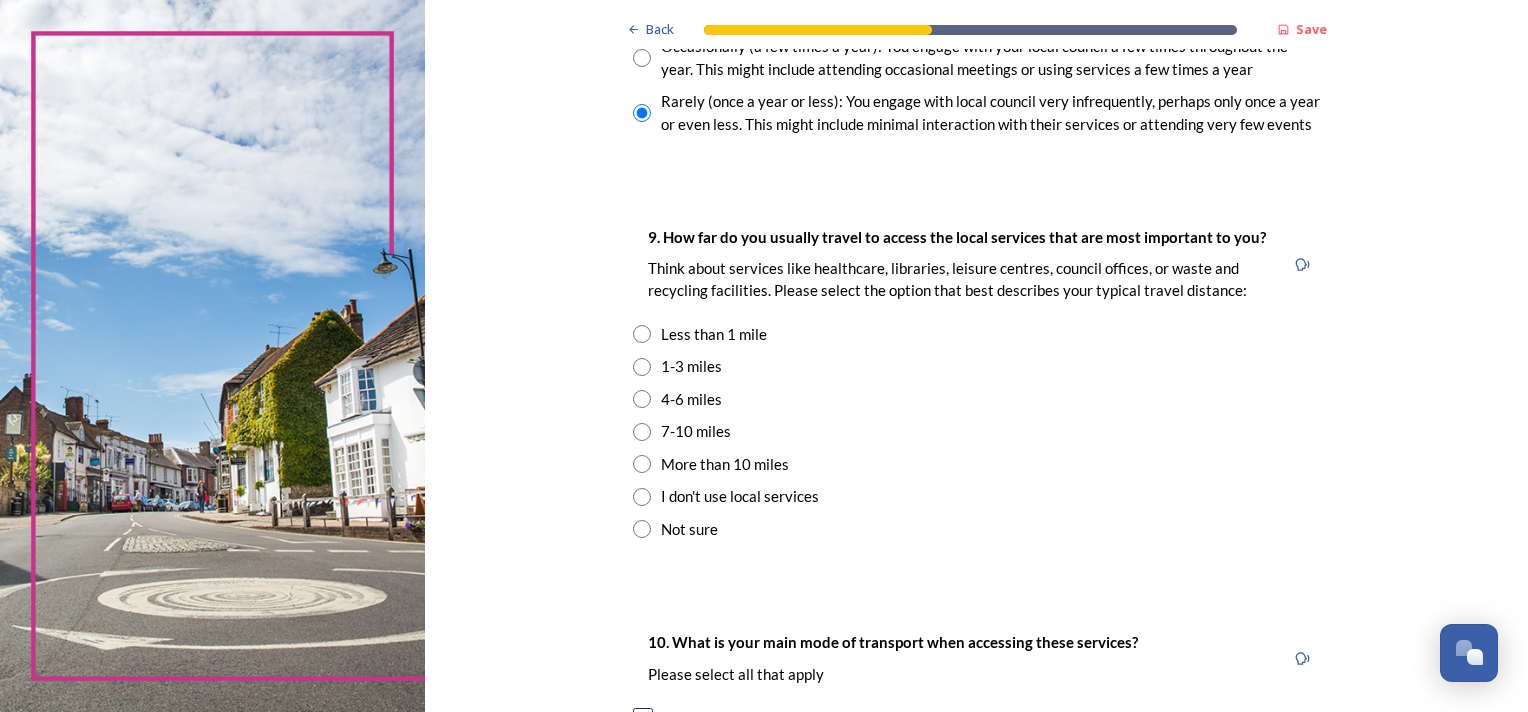 click at bounding box center [642, 367] 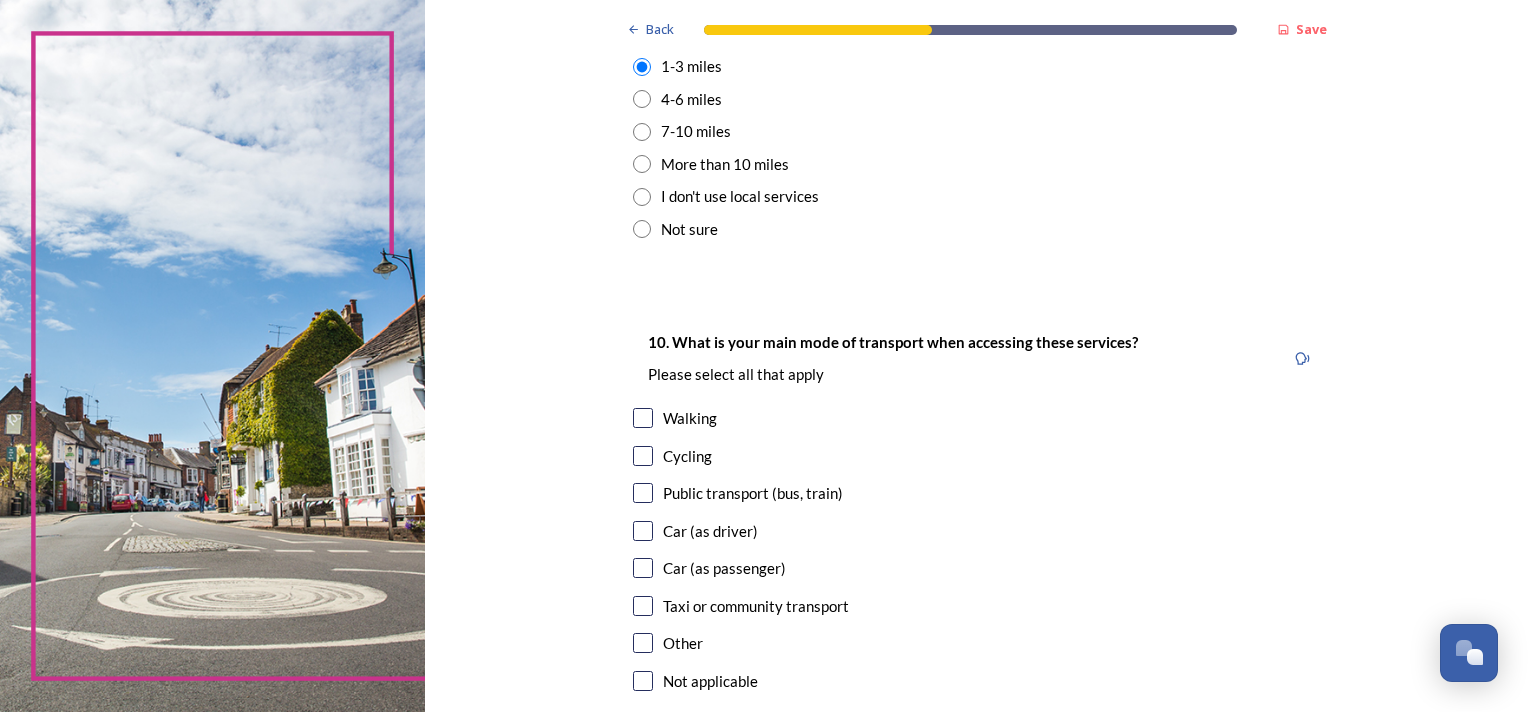 scroll, scrollTop: 1700, scrollLeft: 0, axis: vertical 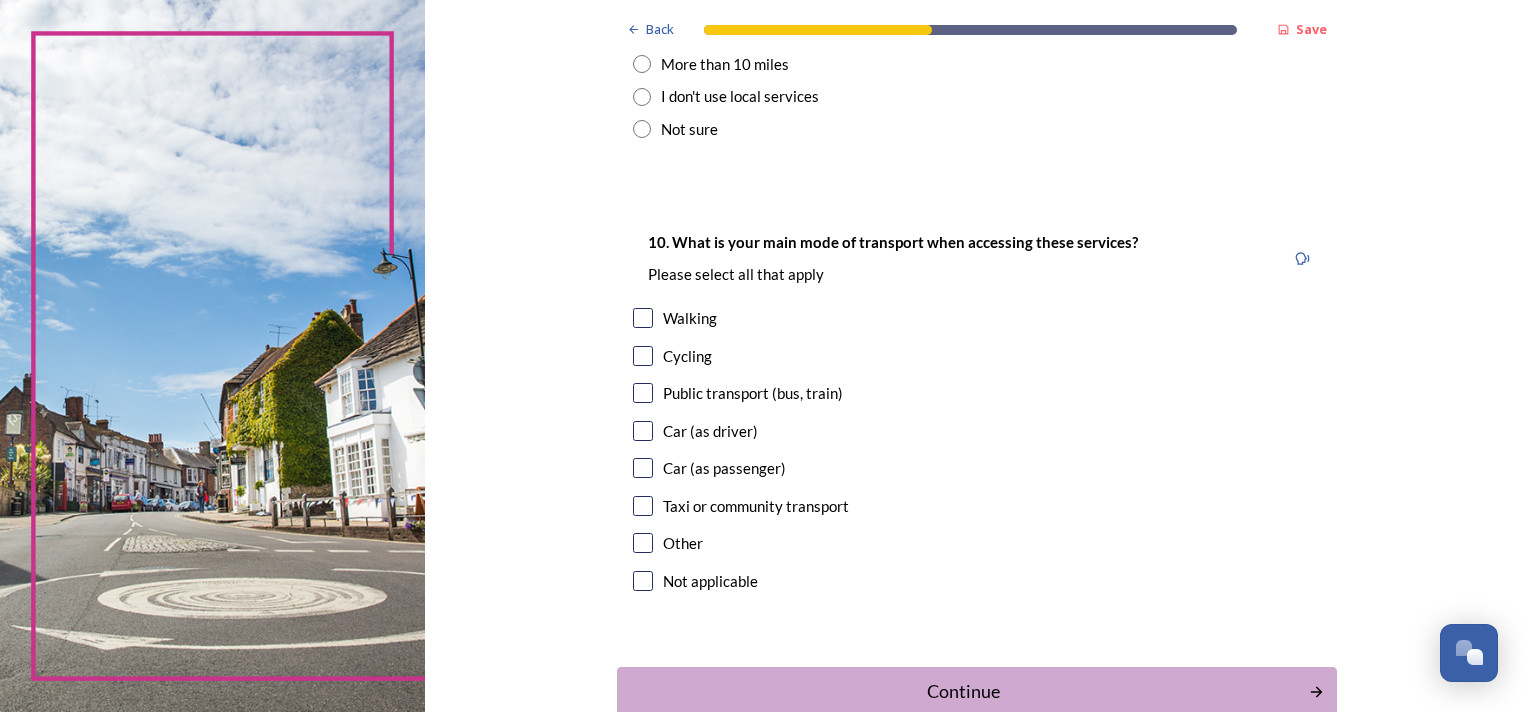 click at bounding box center (643, 431) 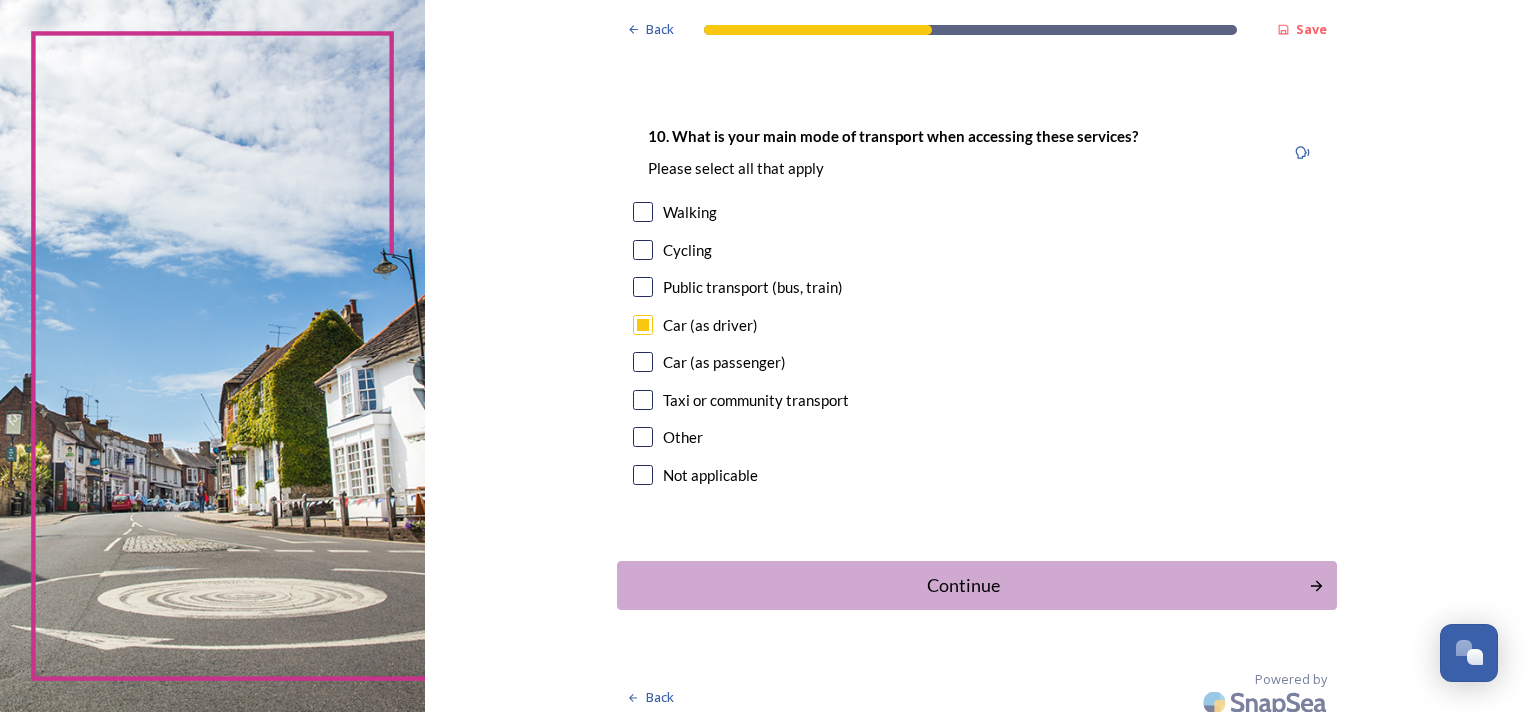 scroll, scrollTop: 1820, scrollLeft: 0, axis: vertical 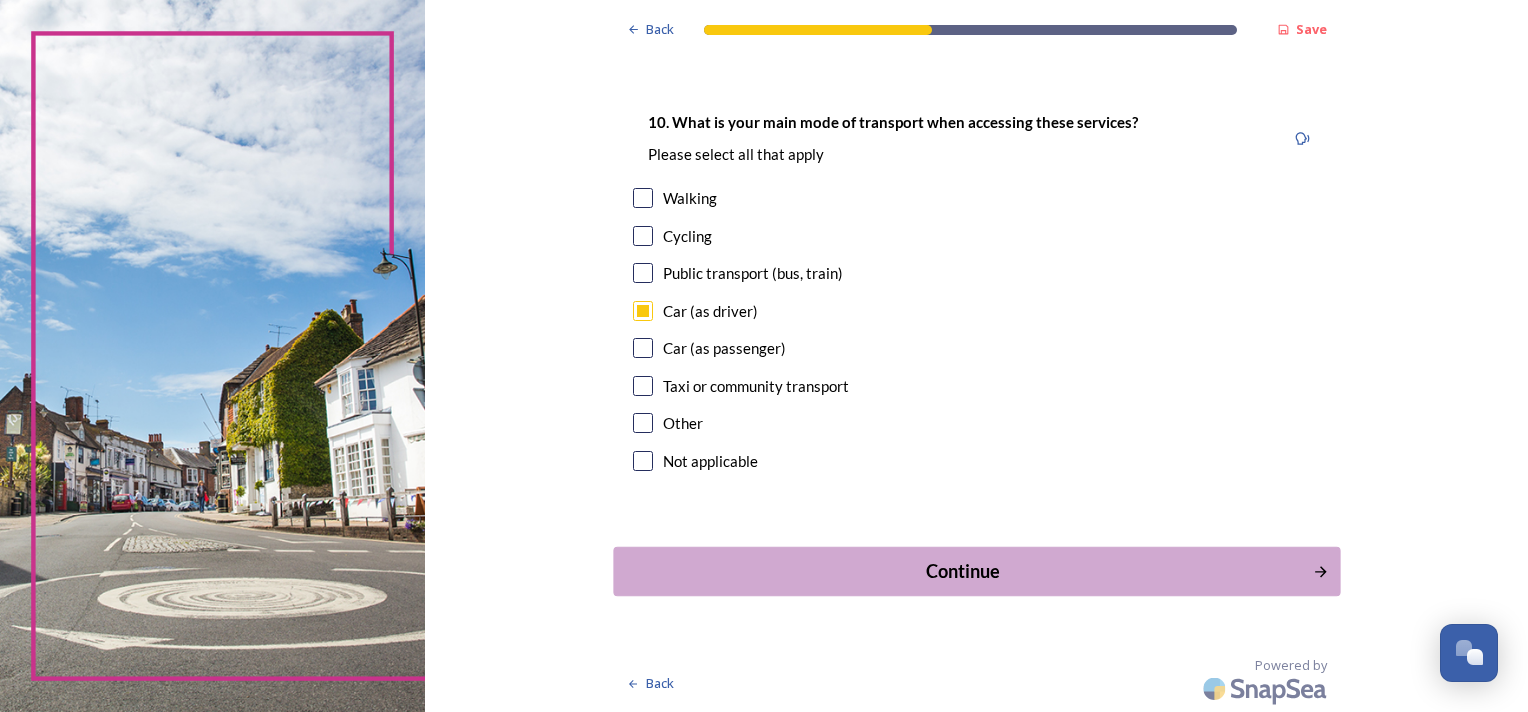 click on "Continue" at bounding box center (962, 571) 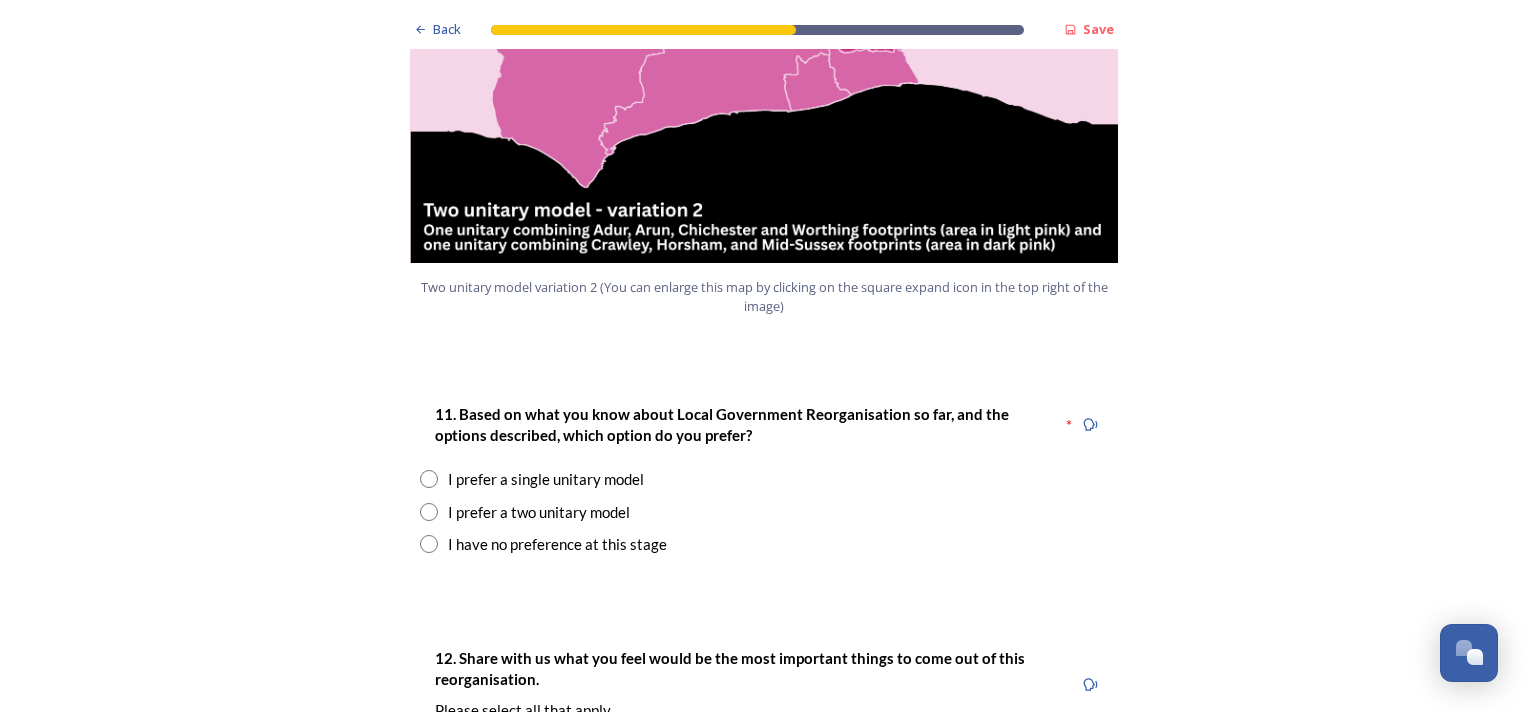 scroll, scrollTop: 2400, scrollLeft: 0, axis: vertical 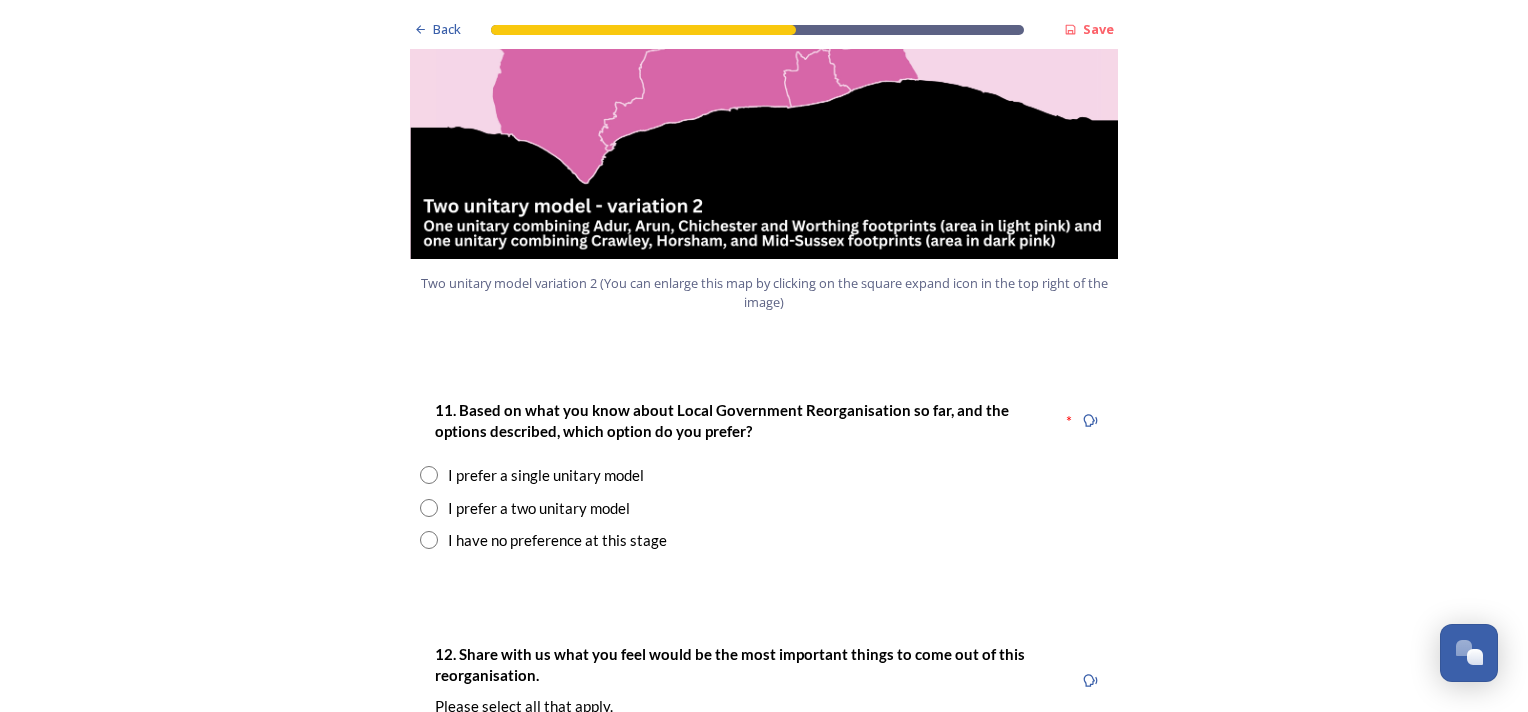 click at bounding box center (429, 508) 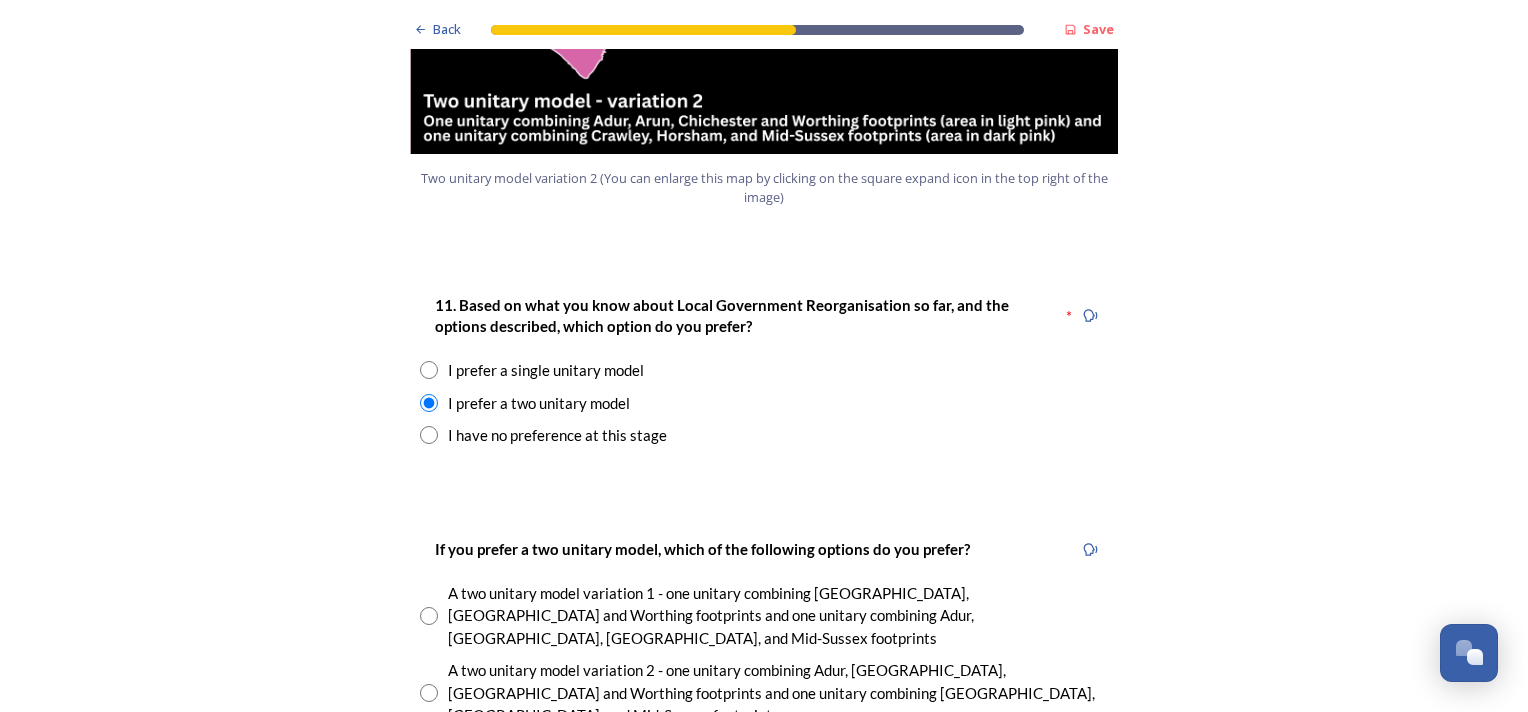 scroll, scrollTop: 2600, scrollLeft: 0, axis: vertical 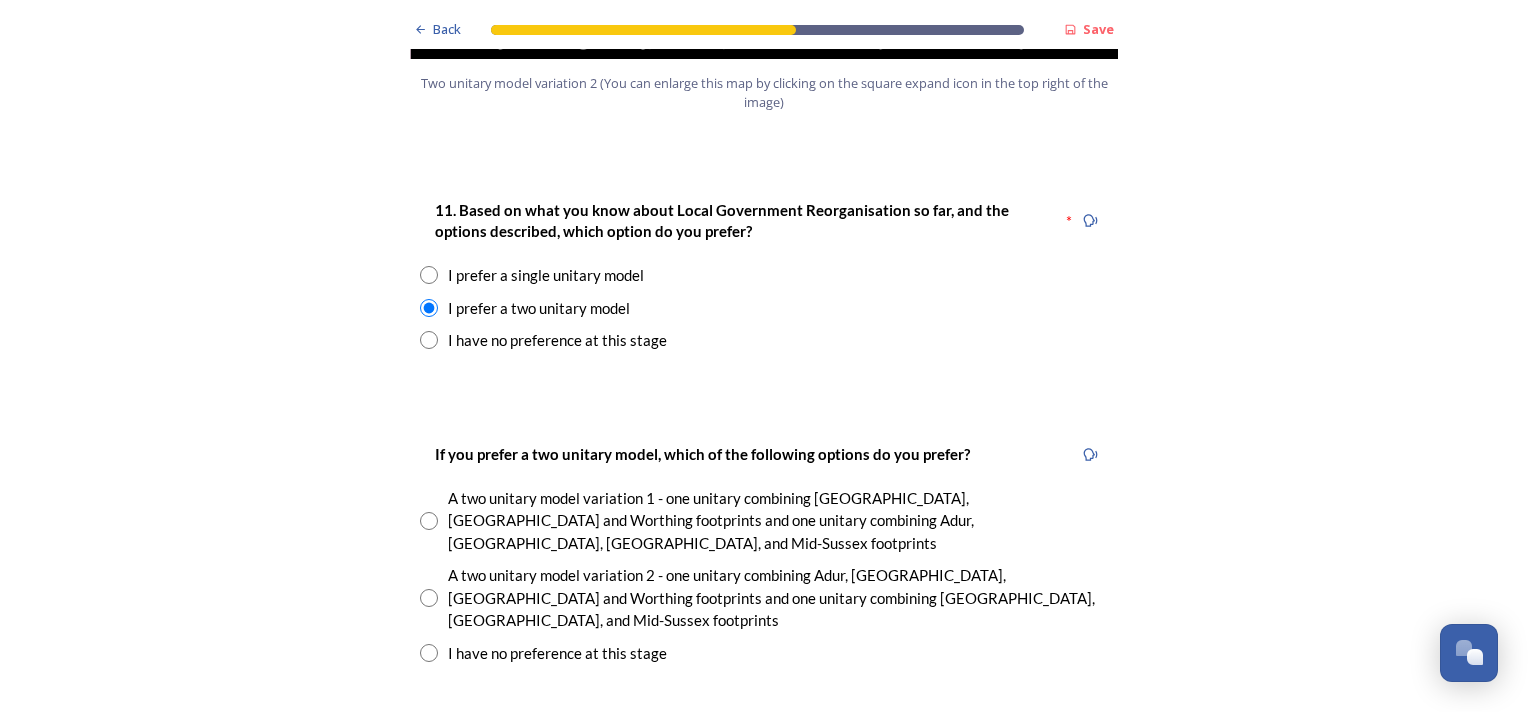 click at bounding box center (429, 598) 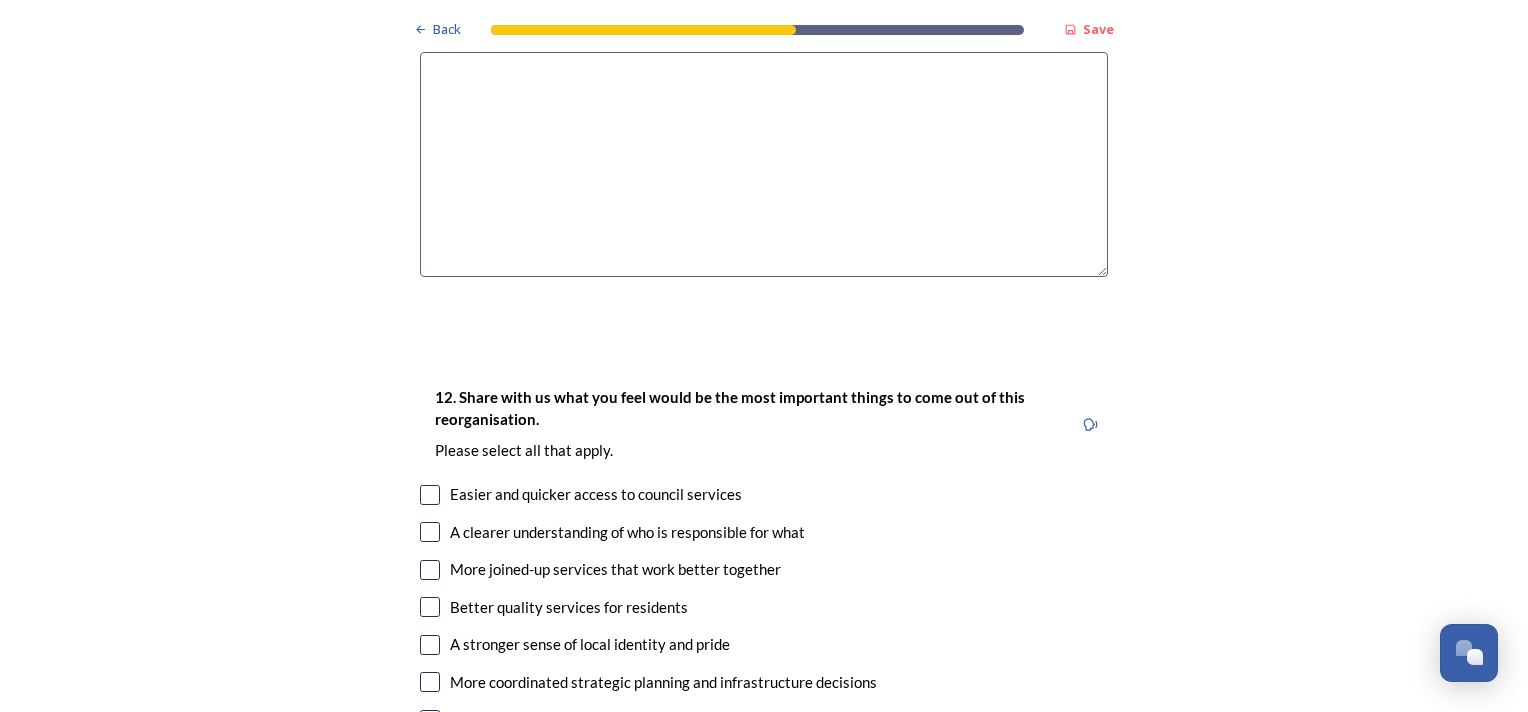 scroll, scrollTop: 3500, scrollLeft: 0, axis: vertical 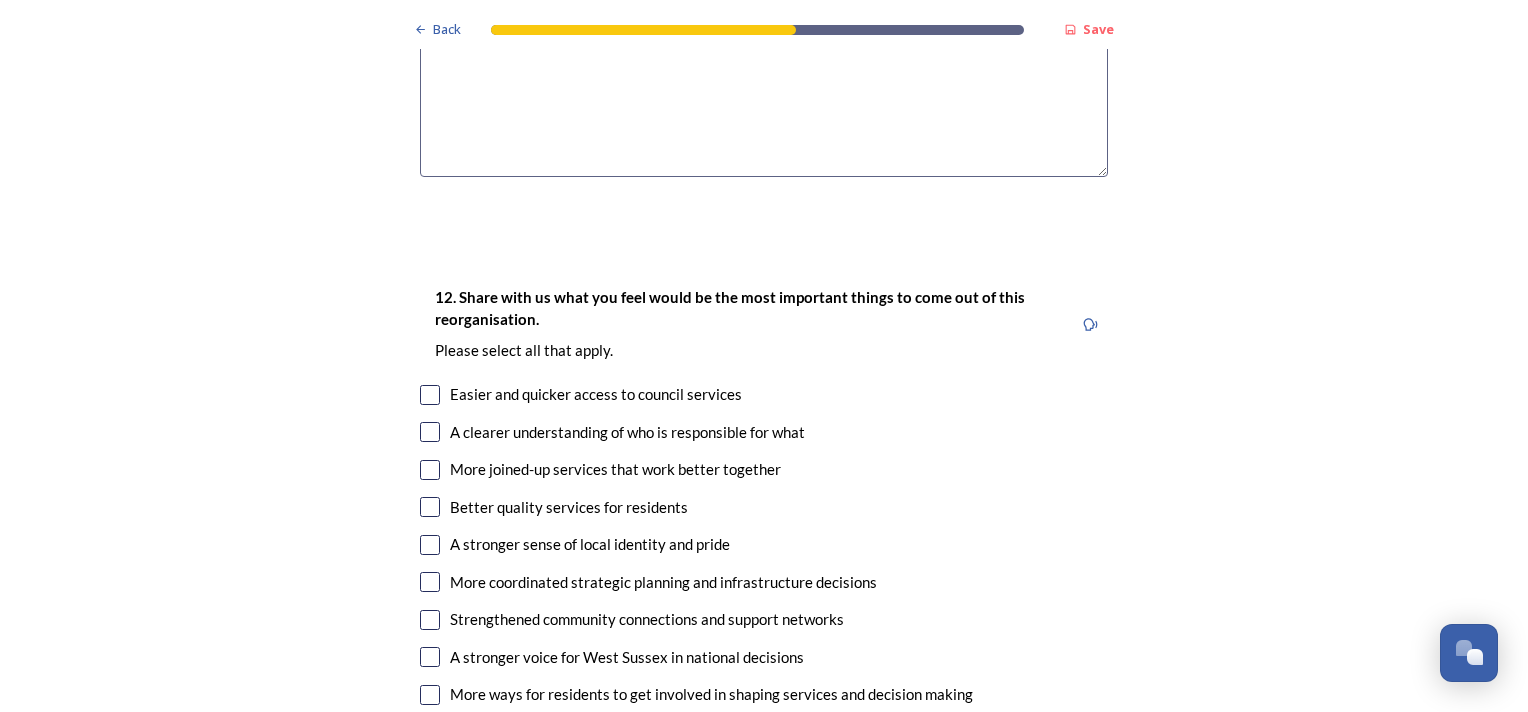 click at bounding box center (430, 432) 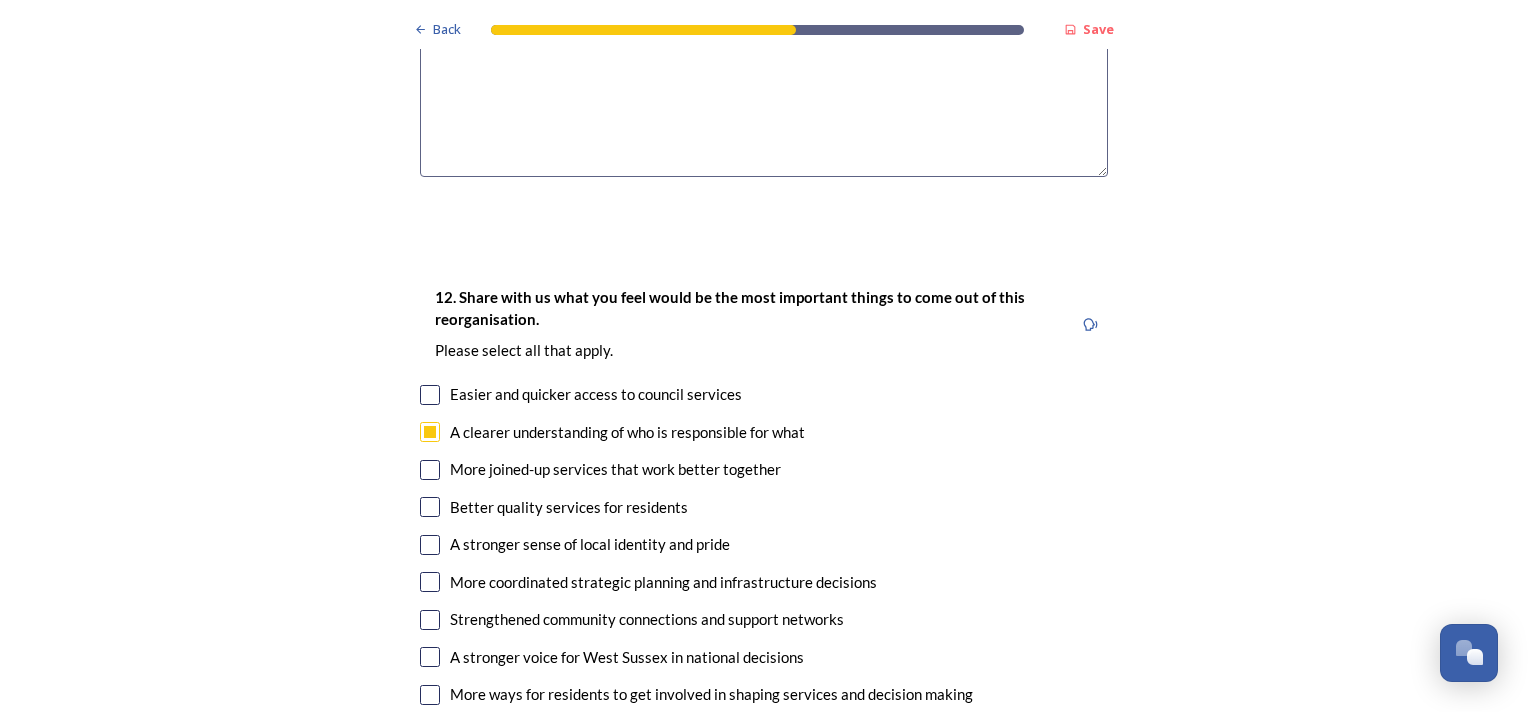 click at bounding box center (430, 395) 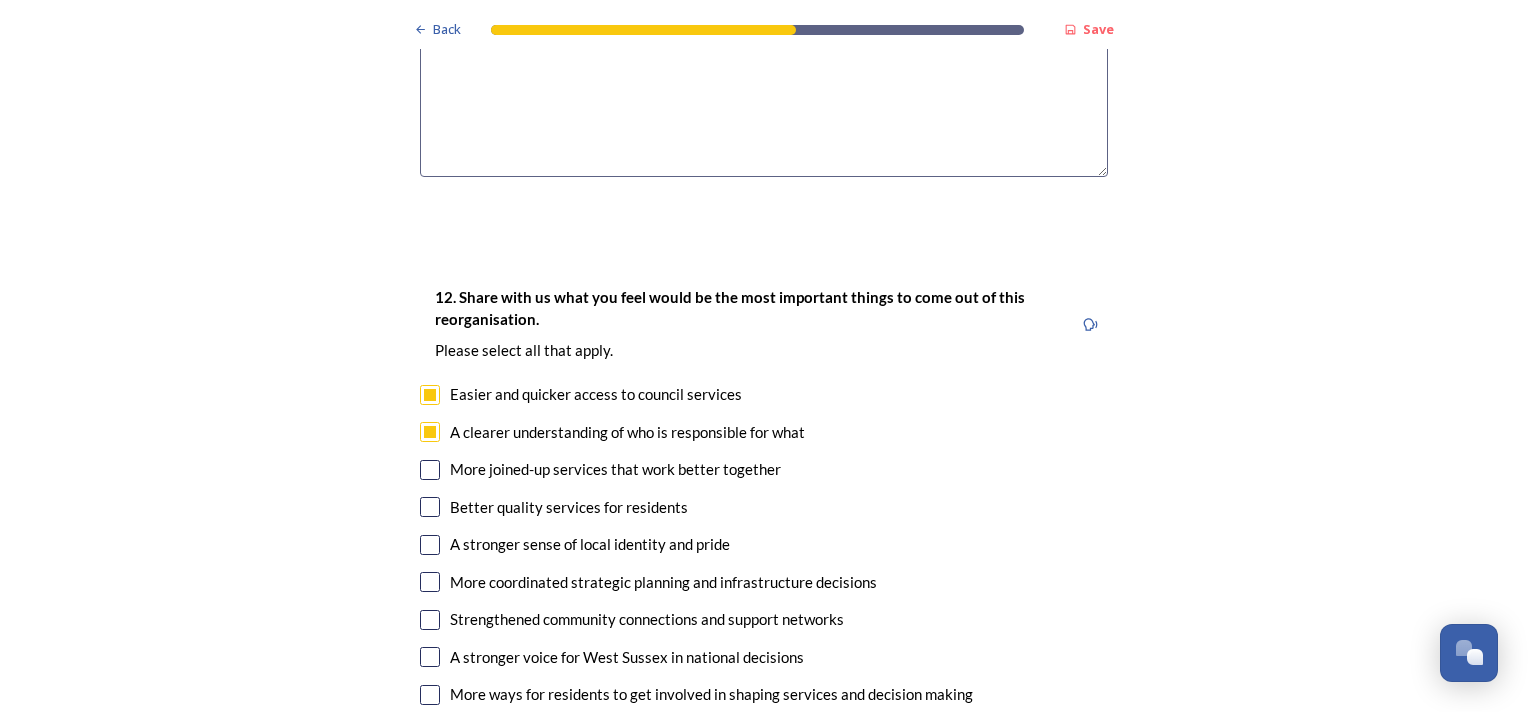 click on "12. Share with us what you feel would be the most important things to come out of this reorganisation. Please select all that apply. Easier and quicker access to council services A clearer understanding of who is responsible for what More joined-up services that work better together Better quality services for residents A stronger sense of local identity and pride More coordinated strategic planning and infrastructure decisions  Strengthened community connections and support networks A stronger voice for [GEOGRAPHIC_DATA] in national decisions More ways for residents to get involved in shaping services and decision making More support for the local economy Other" at bounding box center (764, 535) 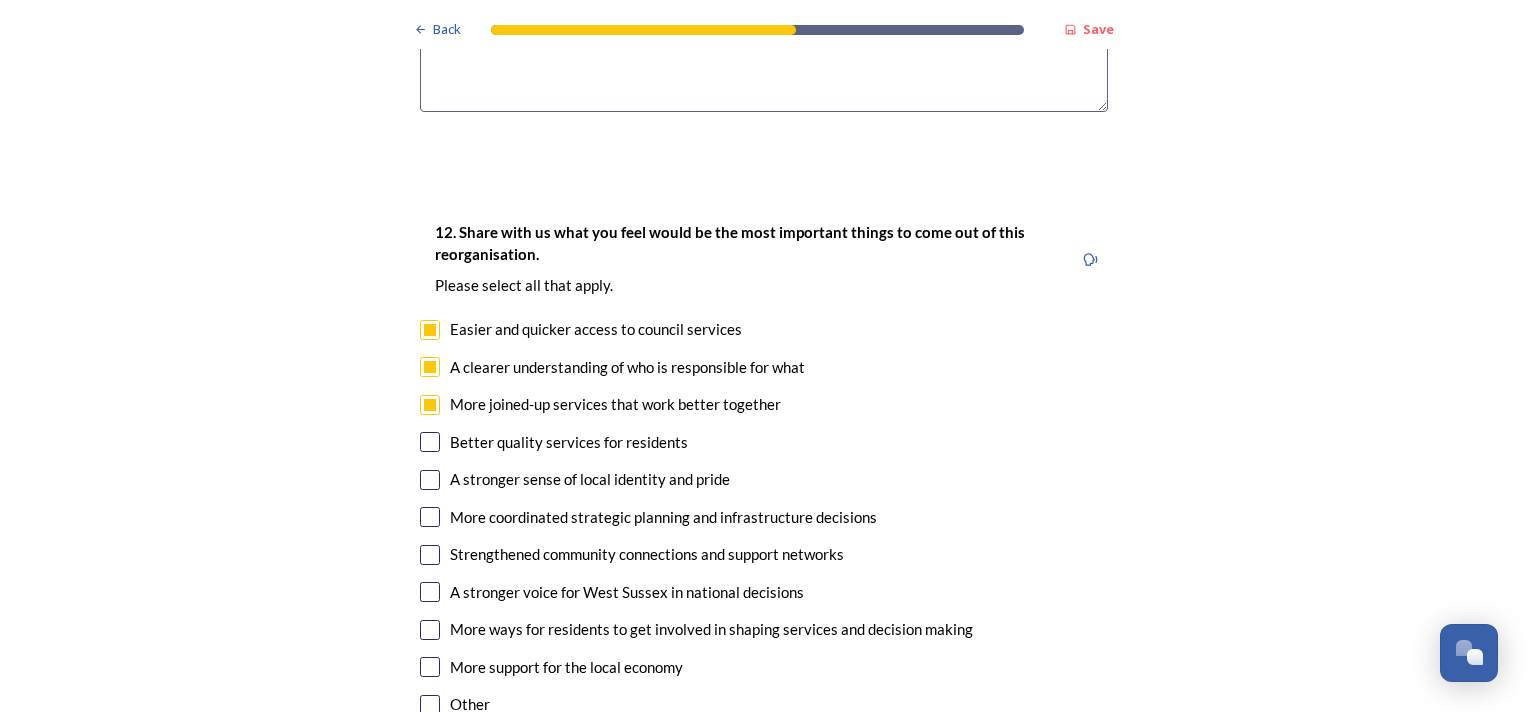 scroll, scrollTop: 3600, scrollLeft: 0, axis: vertical 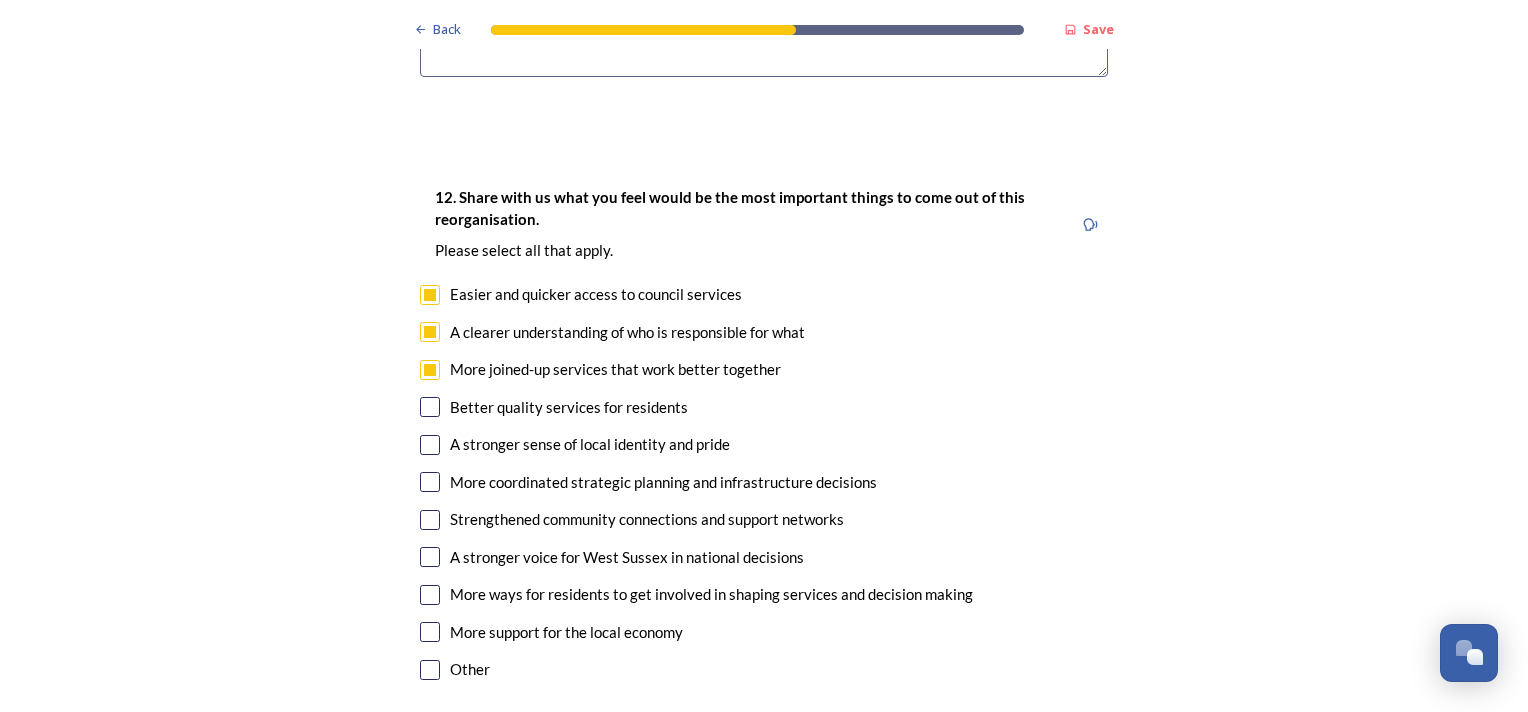 click at bounding box center (430, 482) 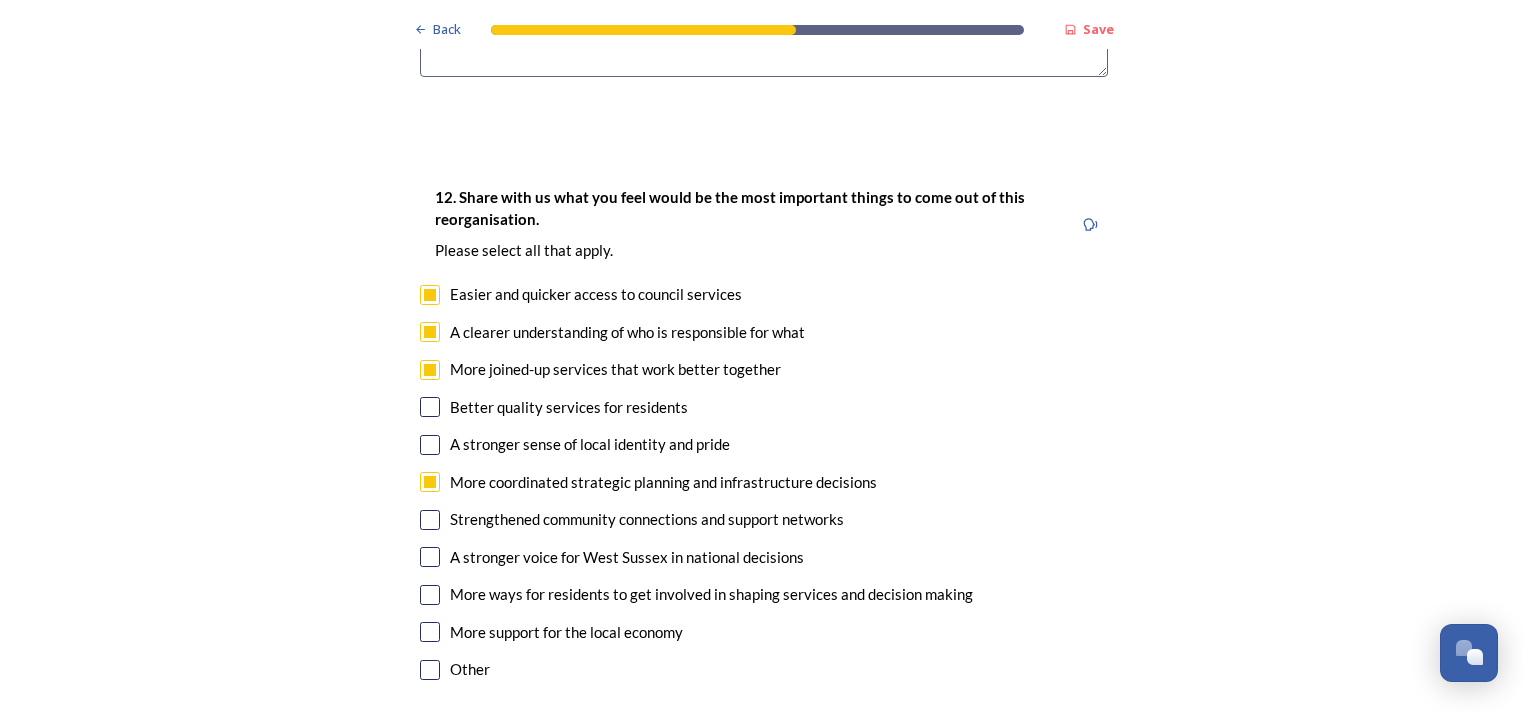 click at bounding box center (430, 520) 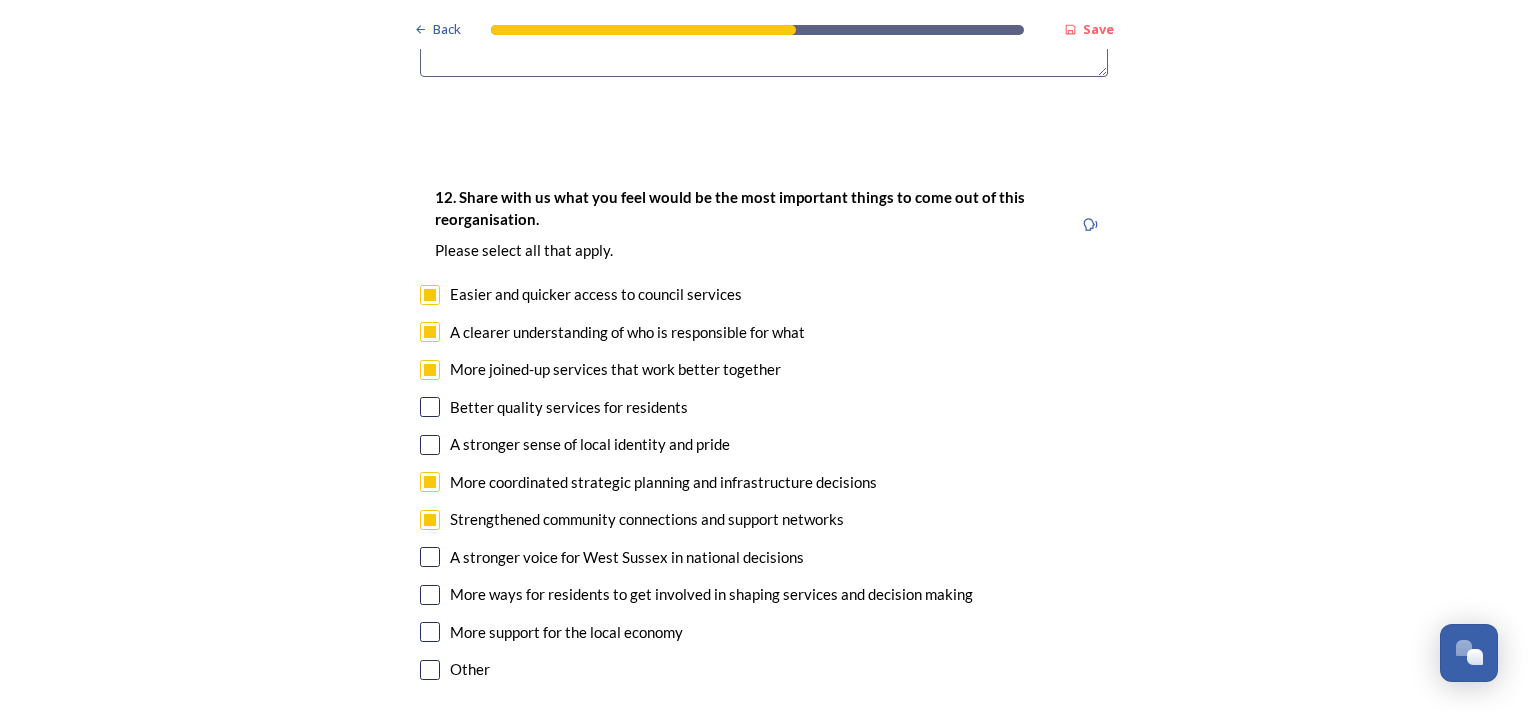 click at bounding box center [430, 407] 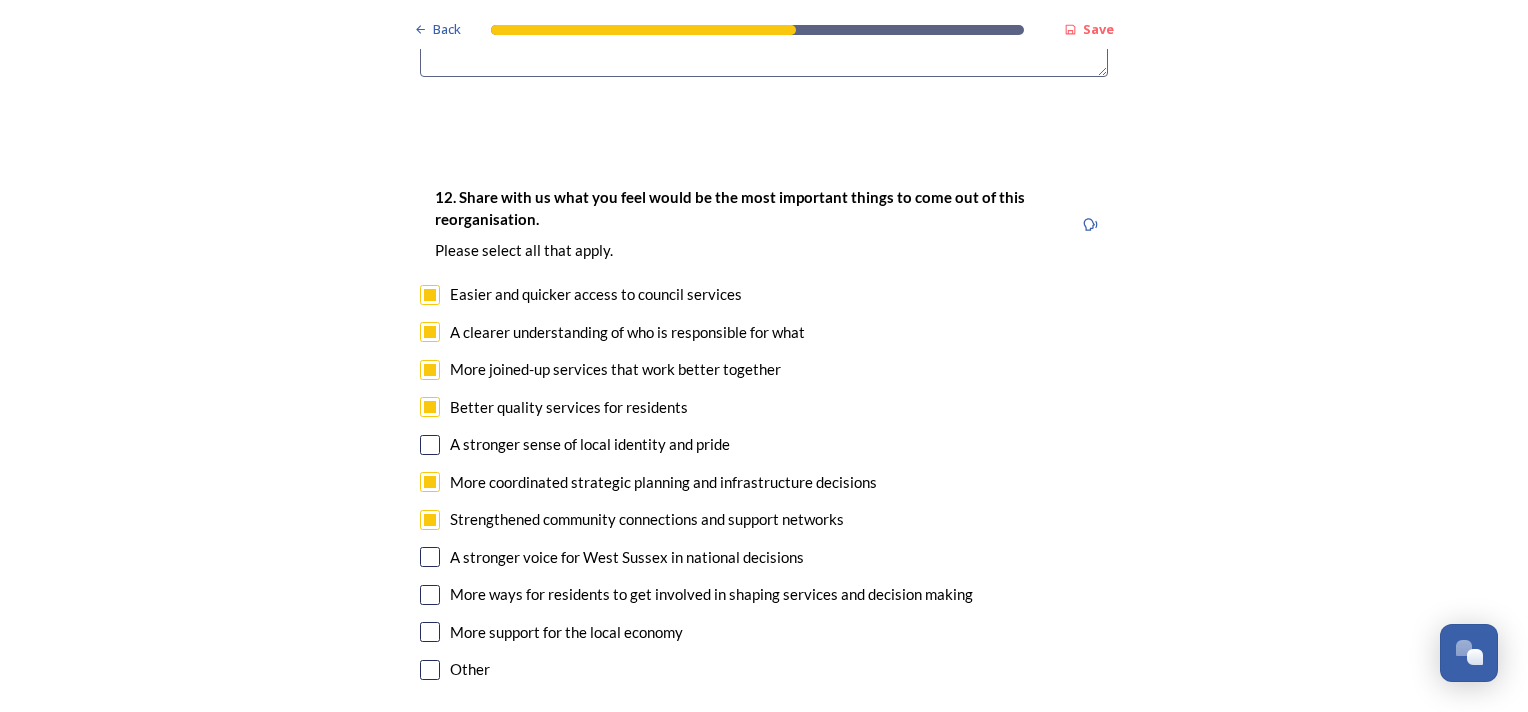 scroll, scrollTop: 3700, scrollLeft: 0, axis: vertical 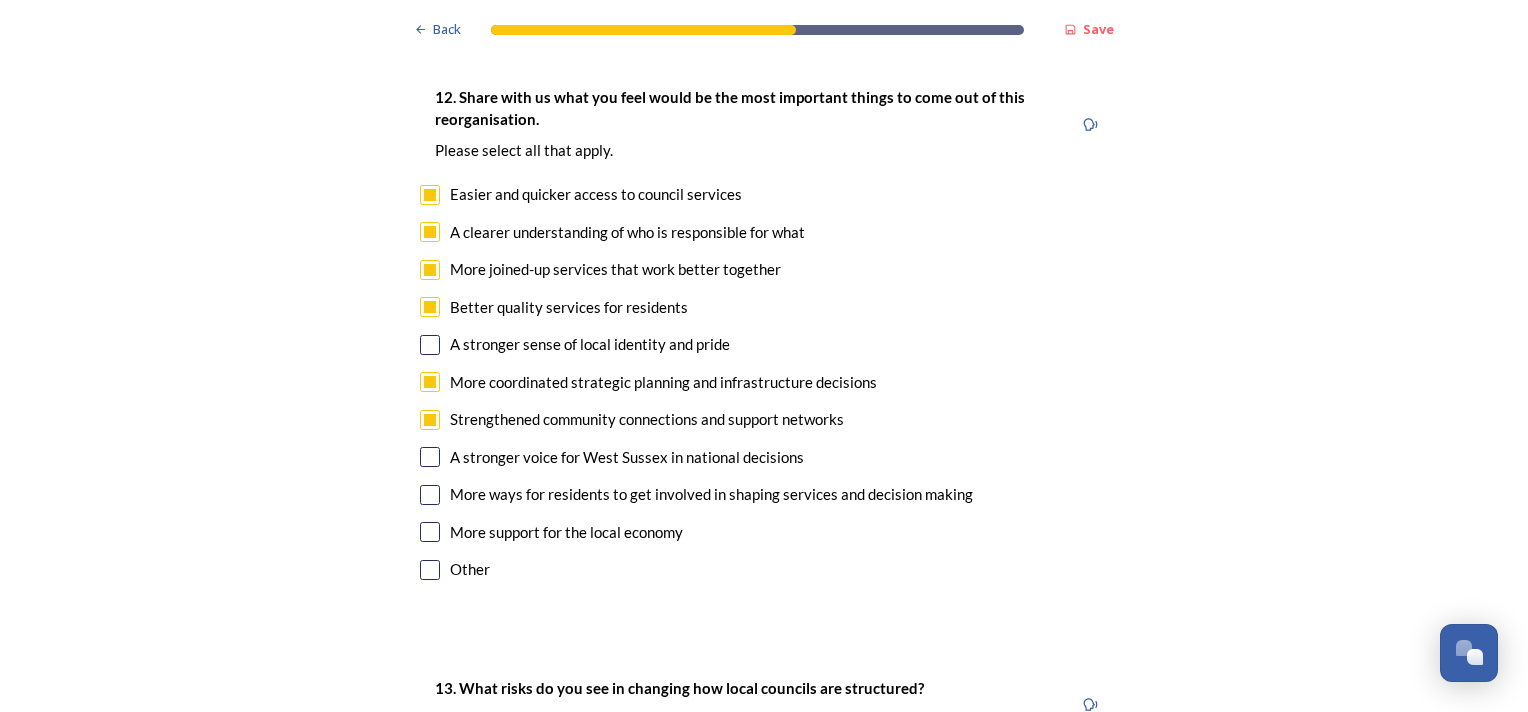 click at bounding box center (430, 457) 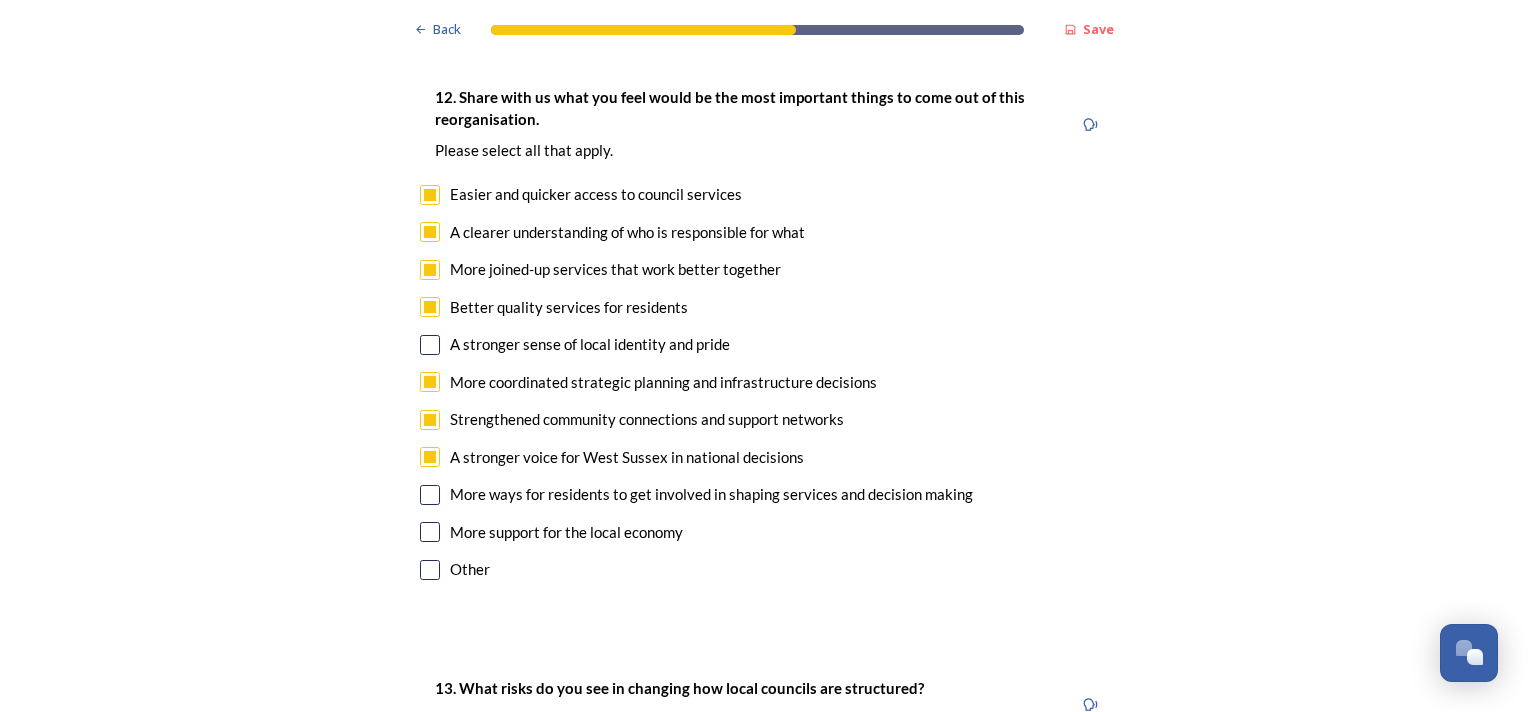click at bounding box center [430, 532] 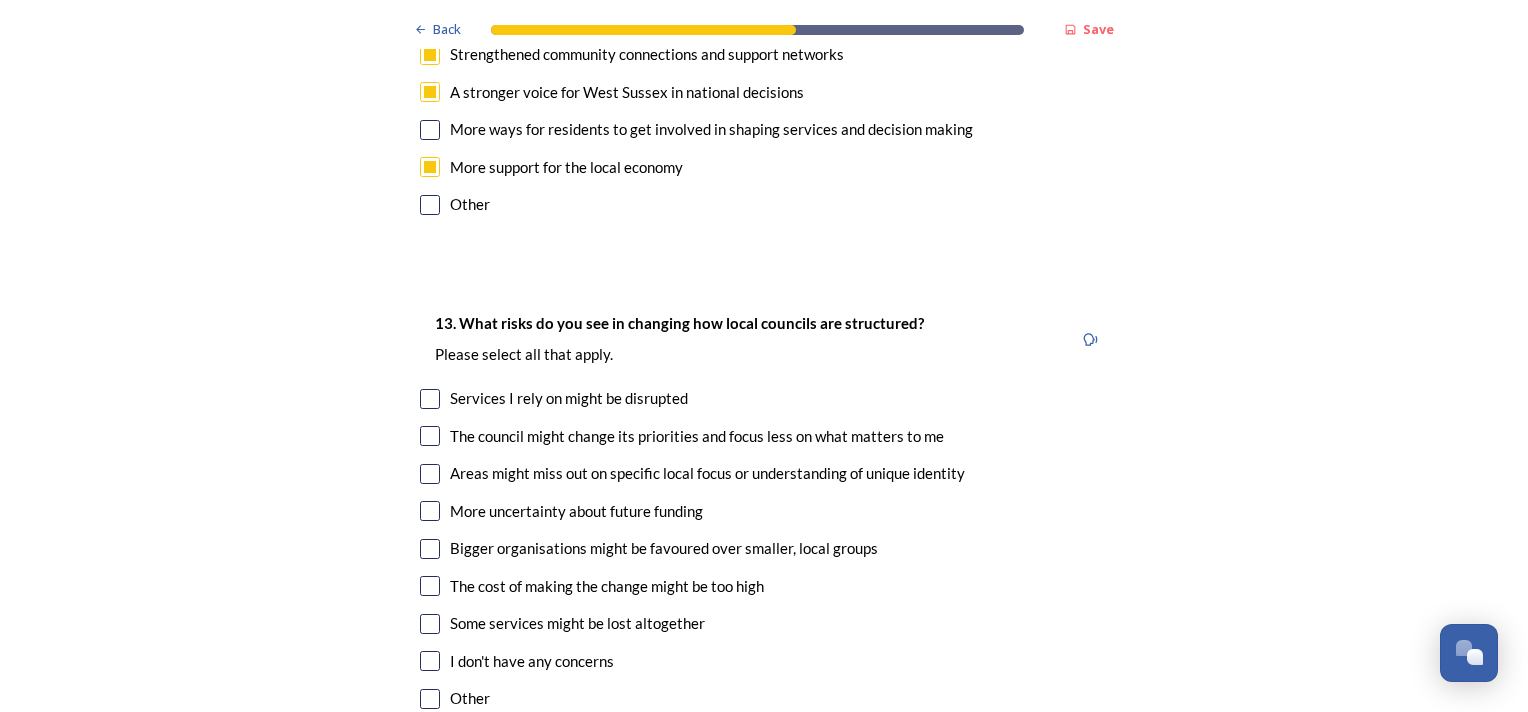 scroll, scrollTop: 4100, scrollLeft: 0, axis: vertical 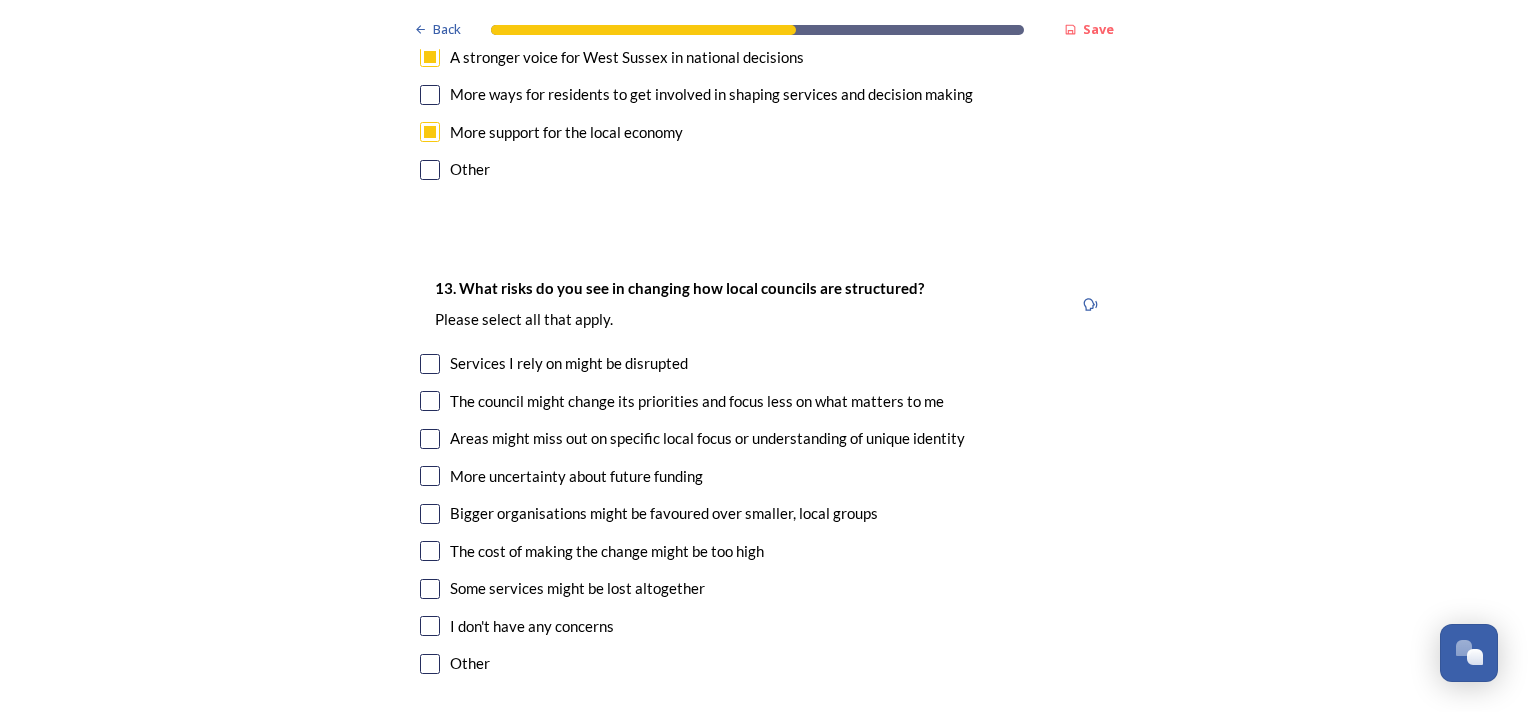 click at bounding box center (430, 514) 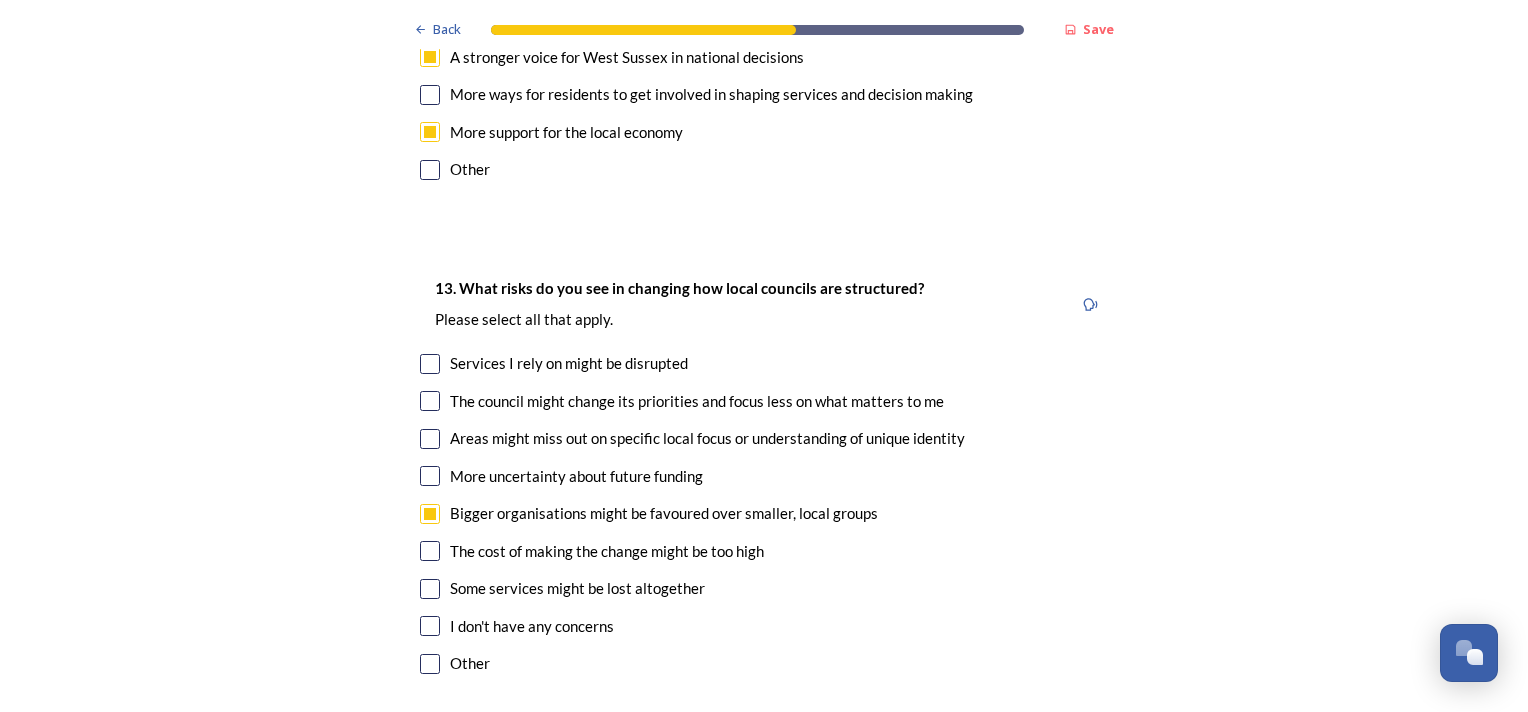 click at bounding box center [430, 551] 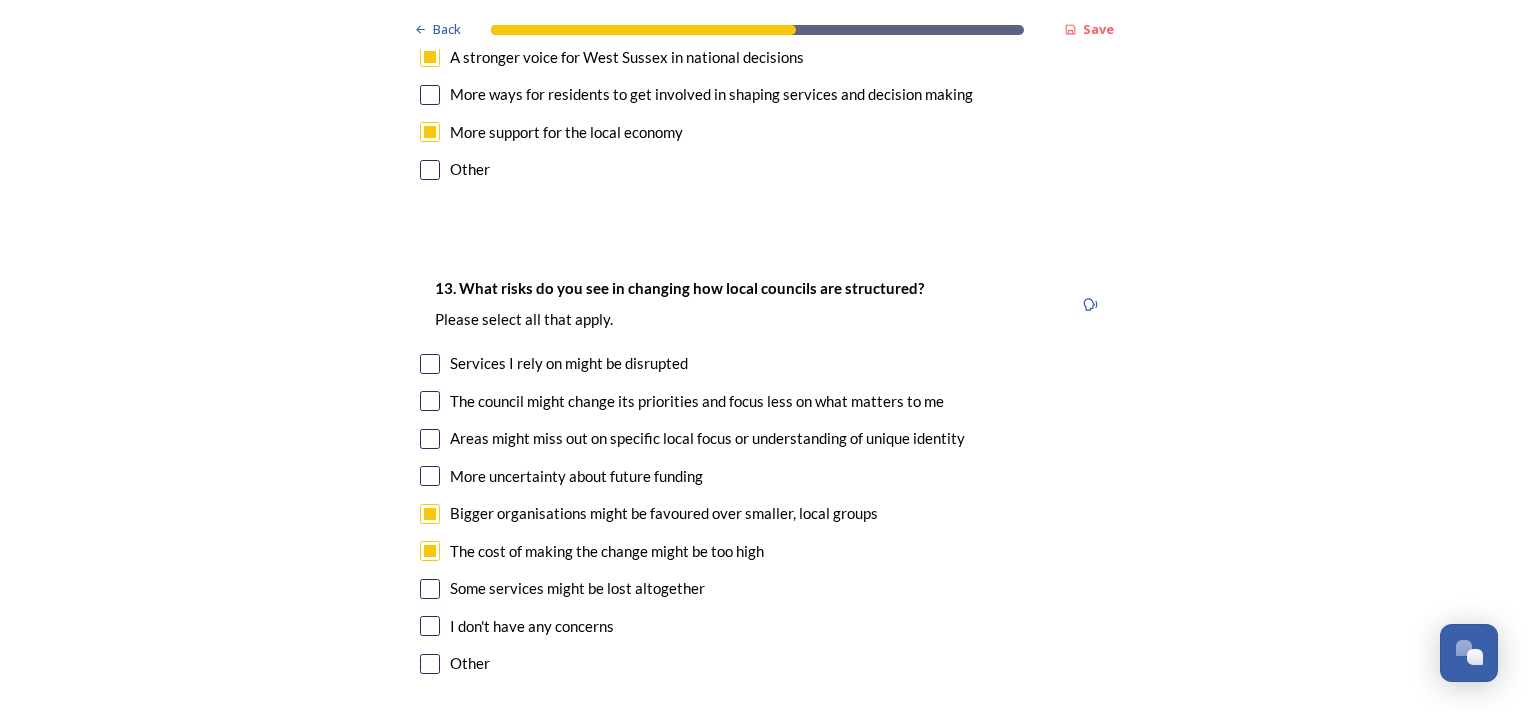 click at bounding box center (430, 364) 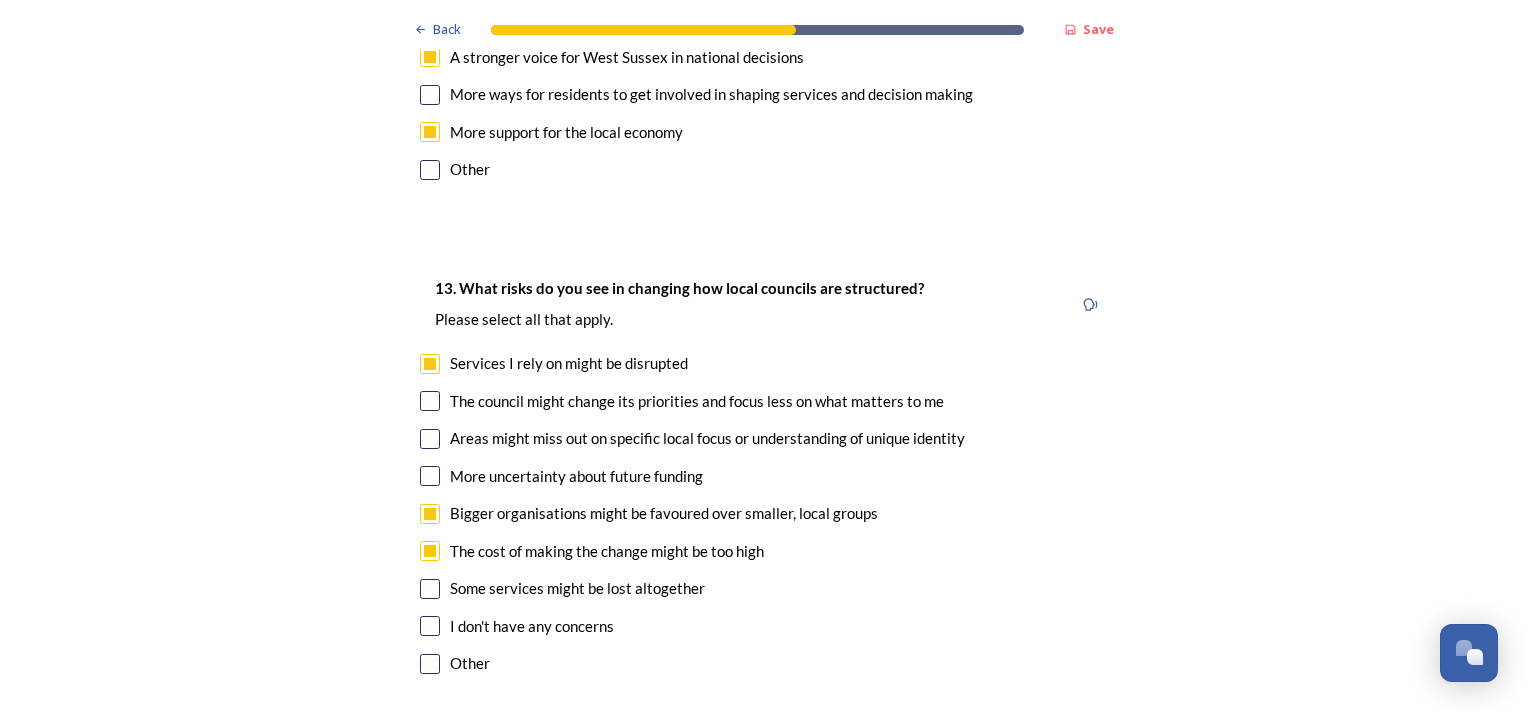 click at bounding box center [430, 476] 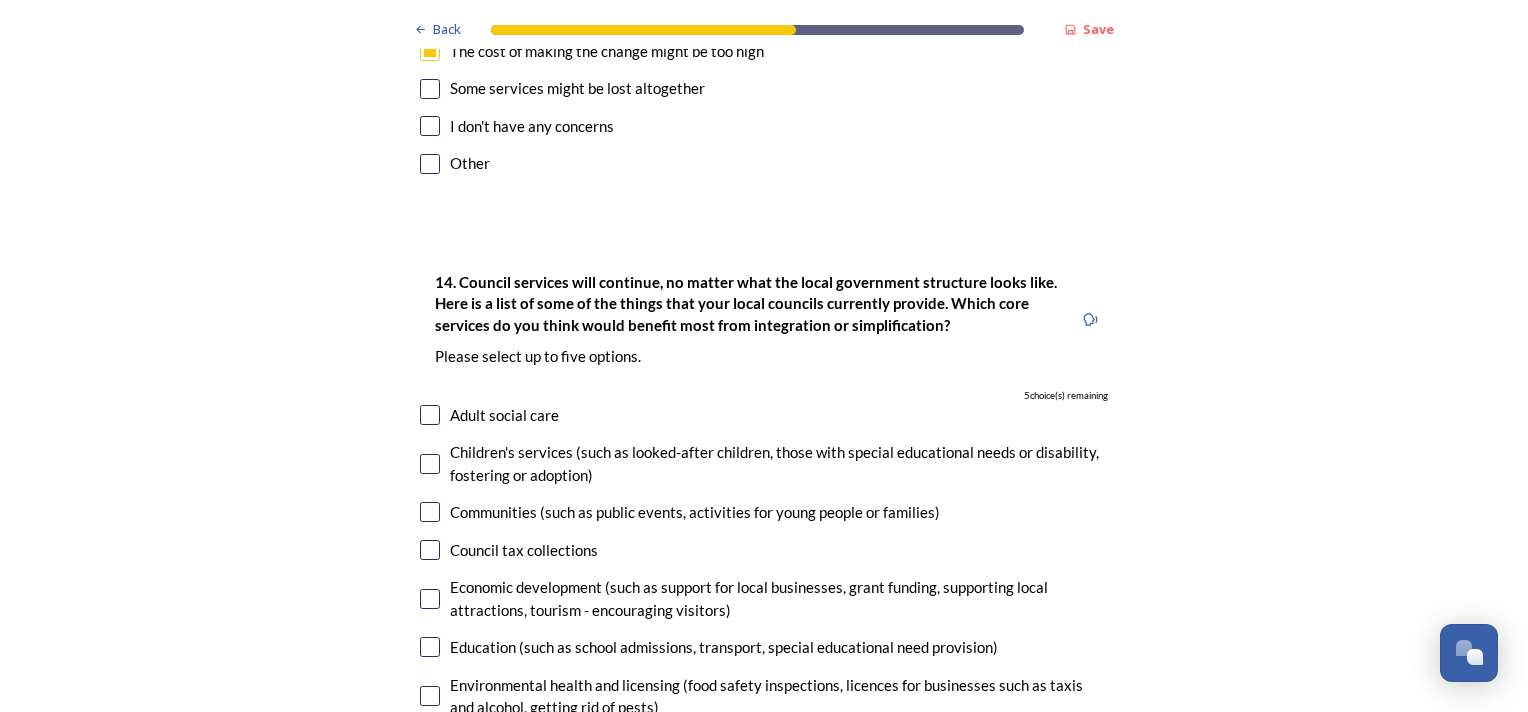 scroll, scrollTop: 4700, scrollLeft: 0, axis: vertical 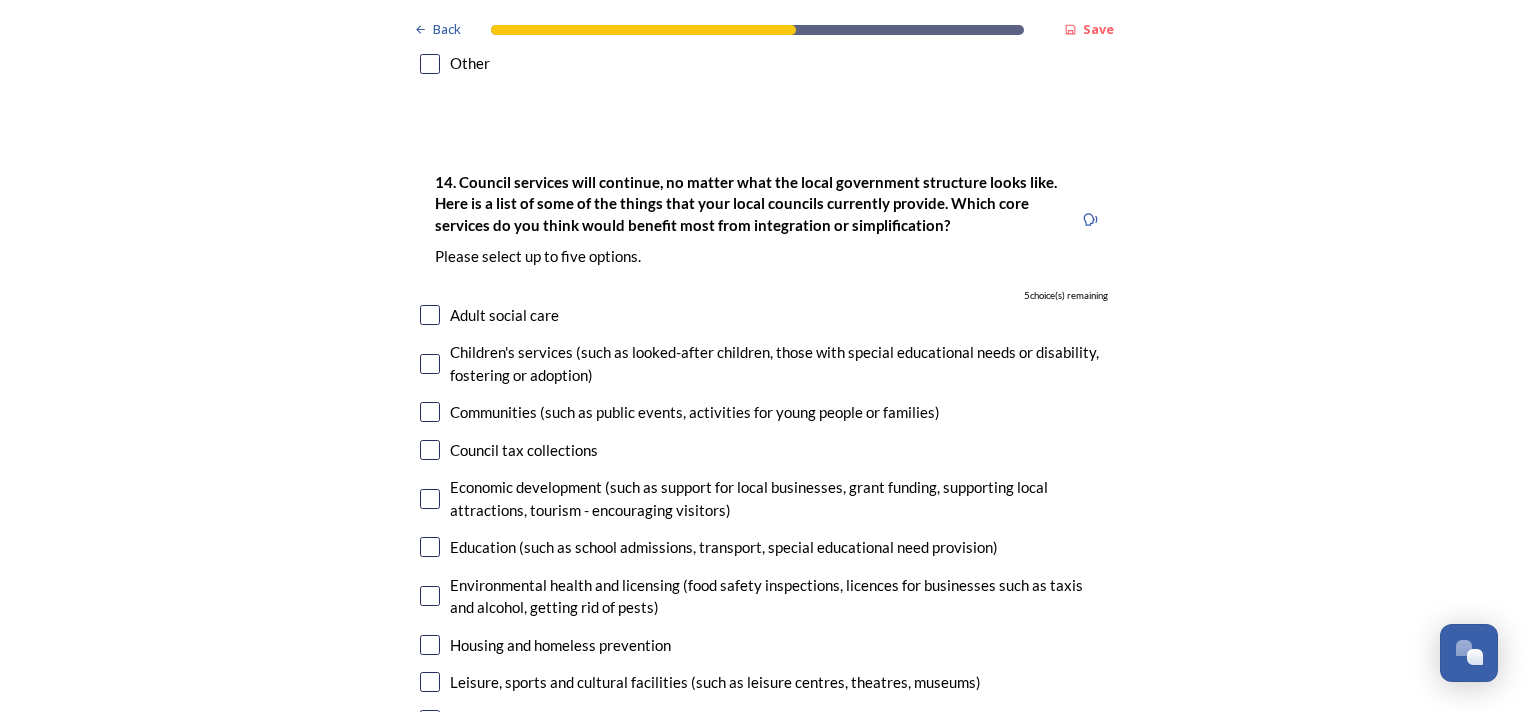 click at bounding box center (430, 364) 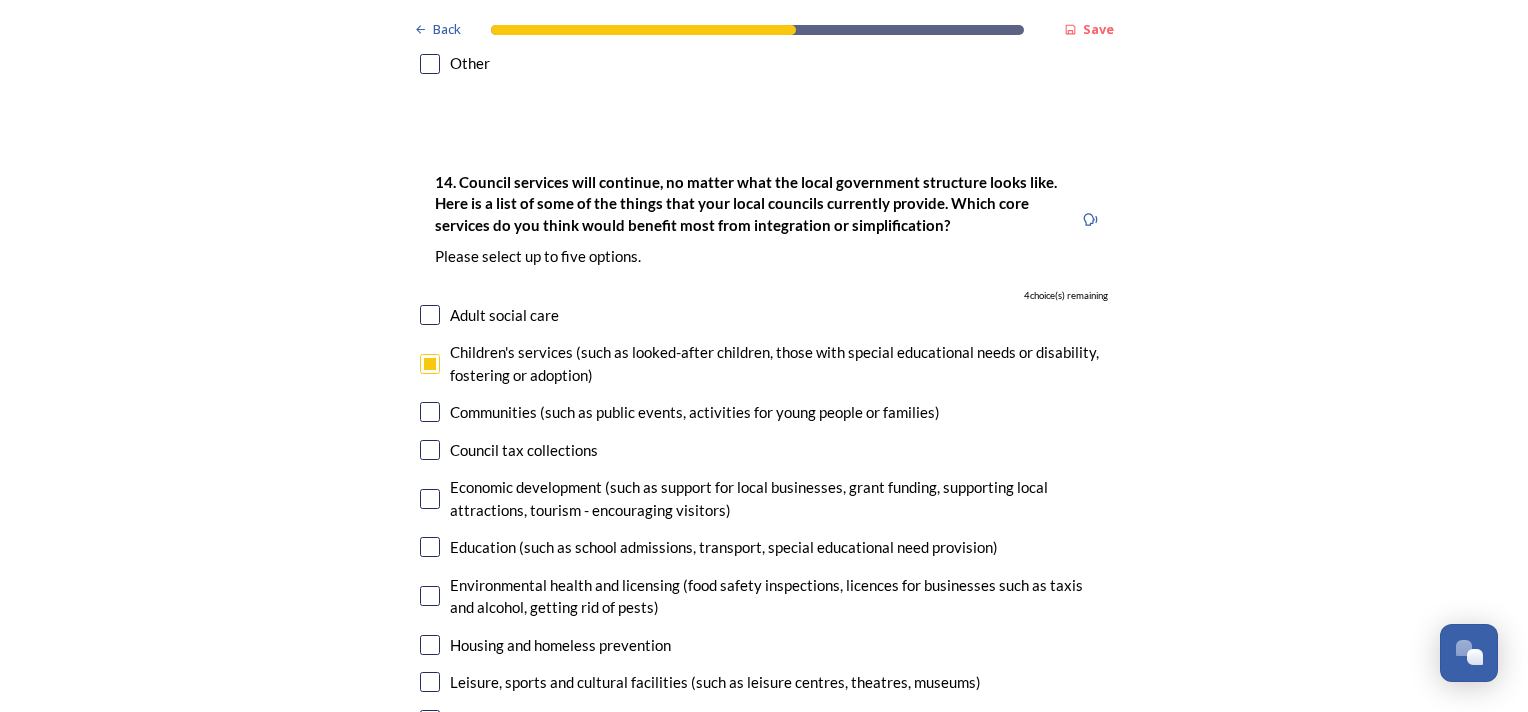 click at bounding box center [430, 315] 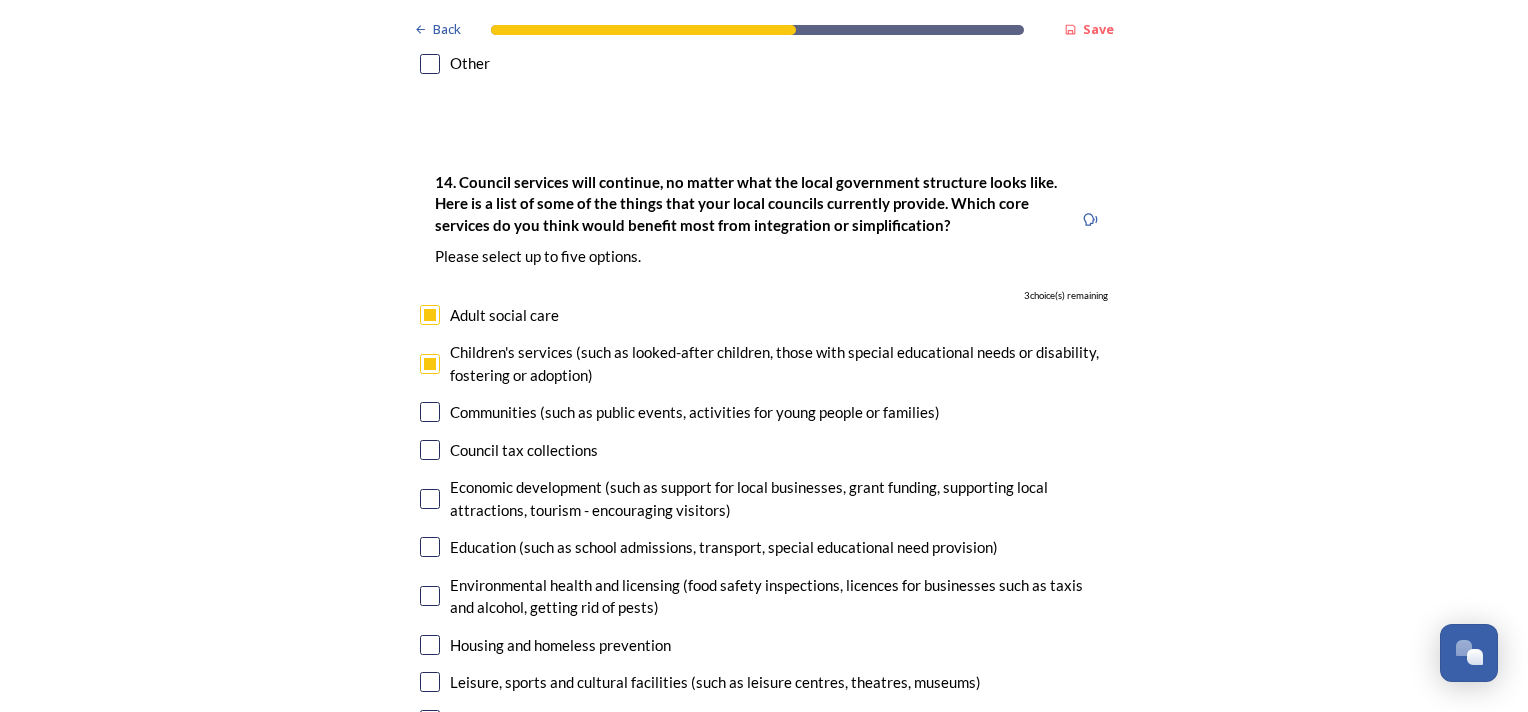 scroll, scrollTop: 4800, scrollLeft: 0, axis: vertical 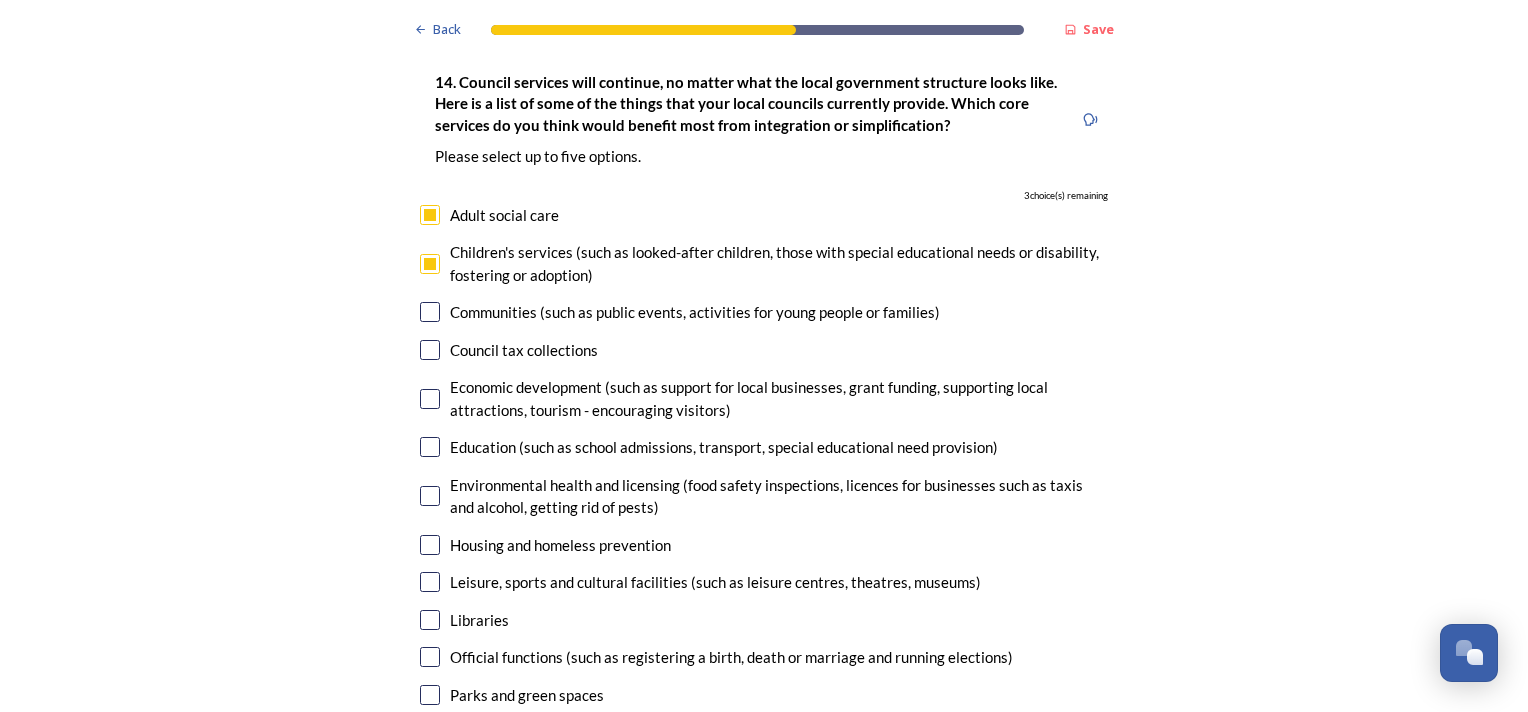click at bounding box center (430, 399) 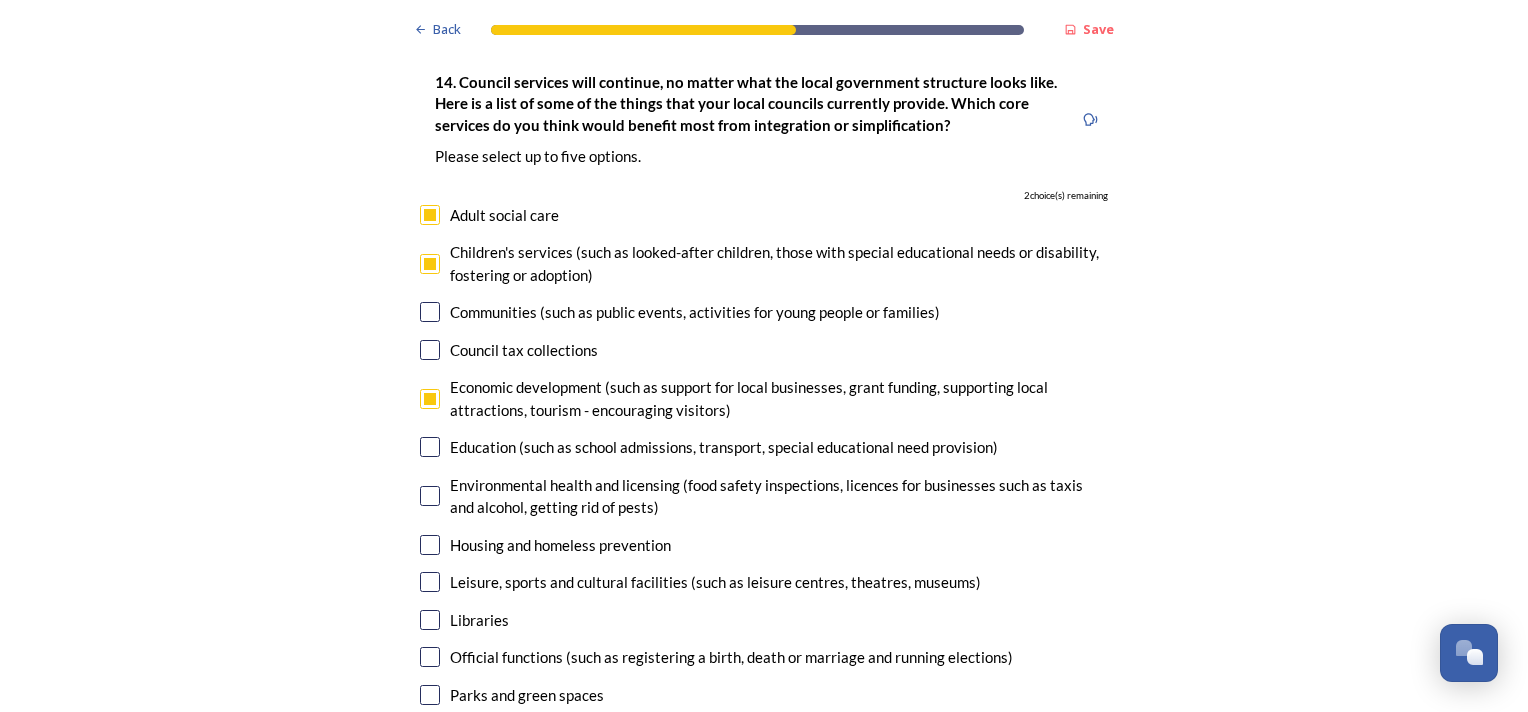 click at bounding box center [430, 545] 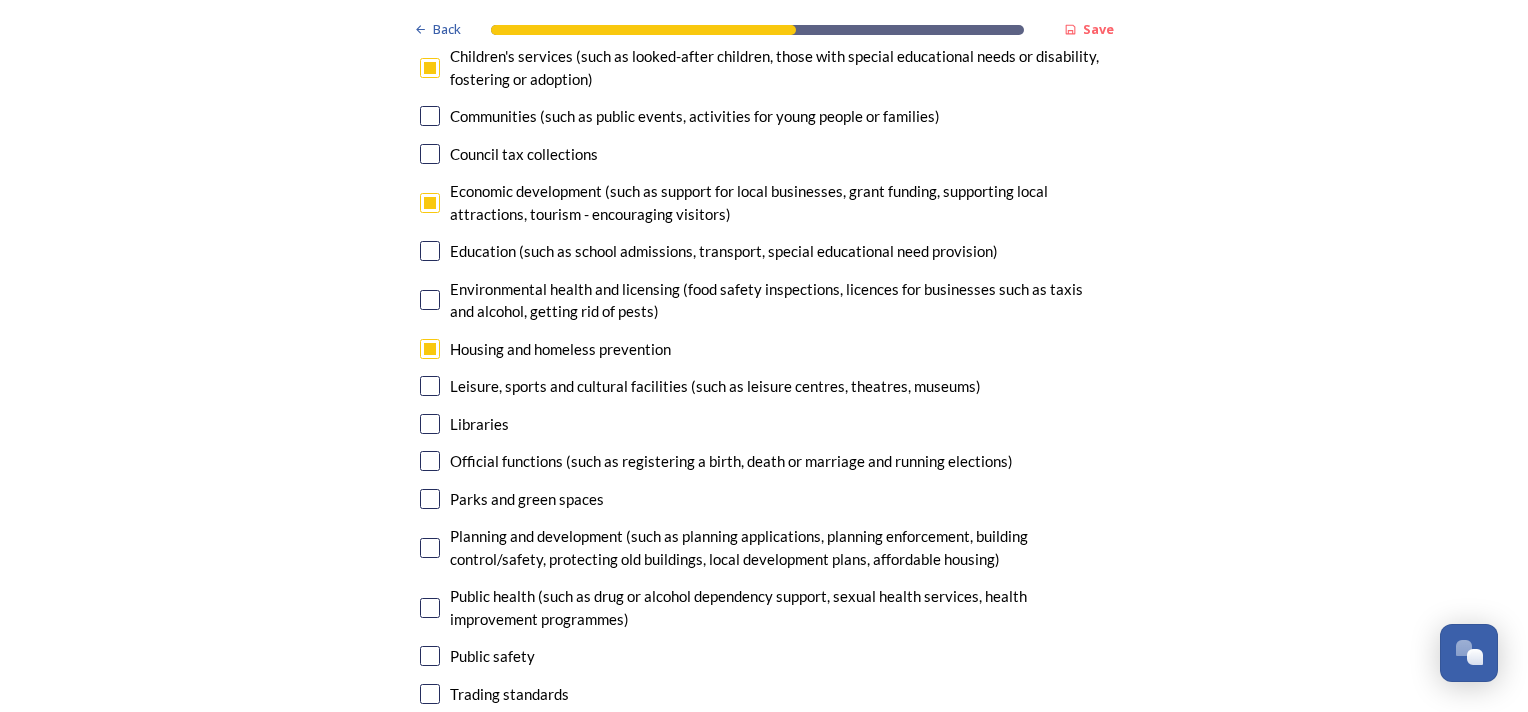 scroll, scrollTop: 5000, scrollLeft: 0, axis: vertical 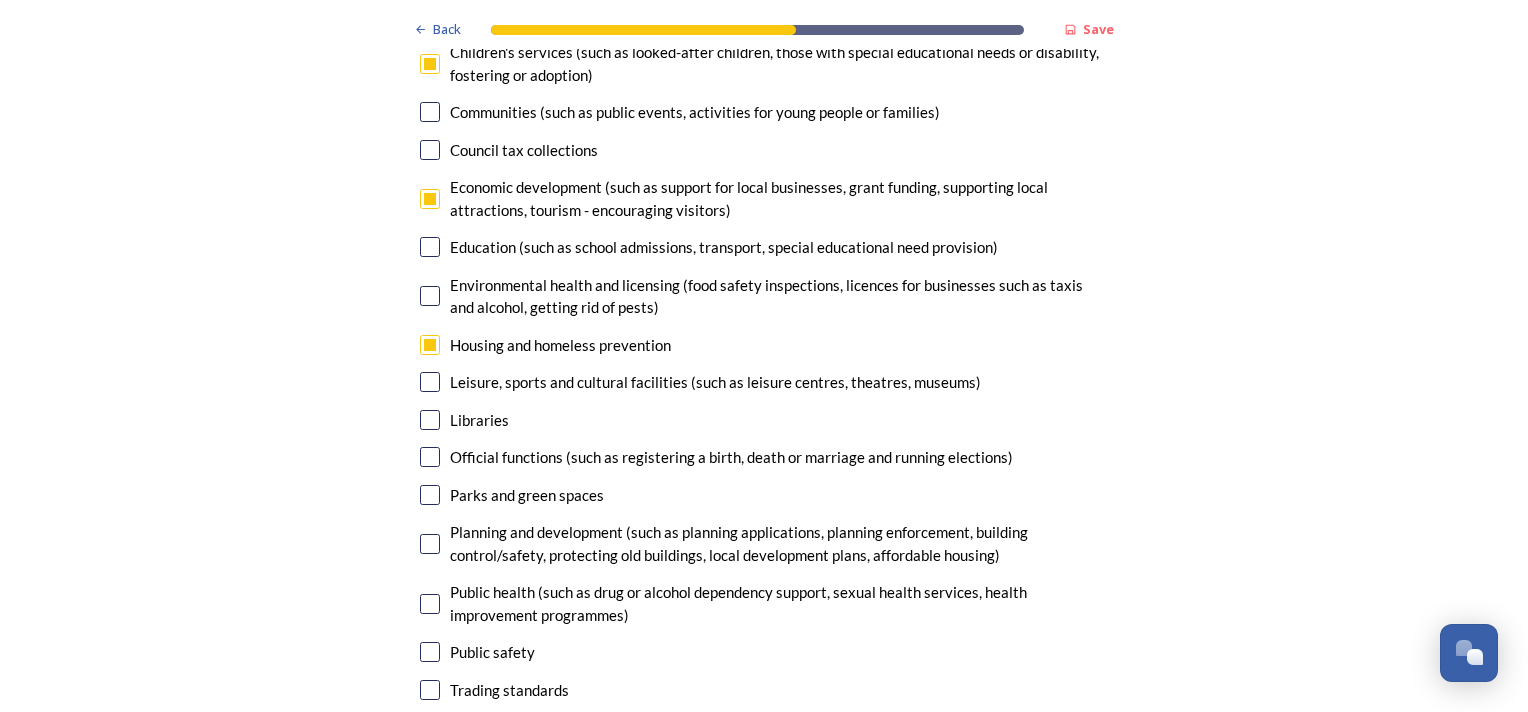click at bounding box center [430, 604] 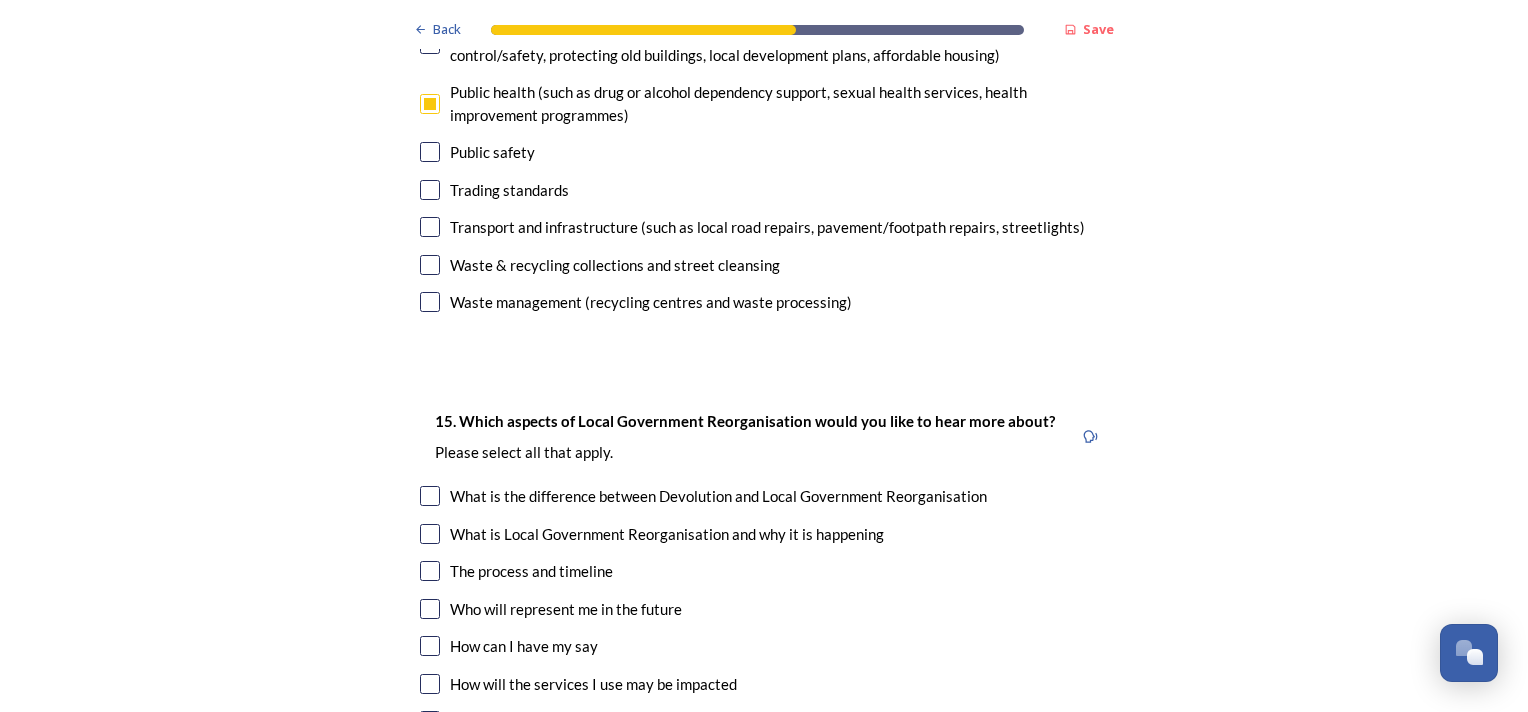 scroll, scrollTop: 5600, scrollLeft: 0, axis: vertical 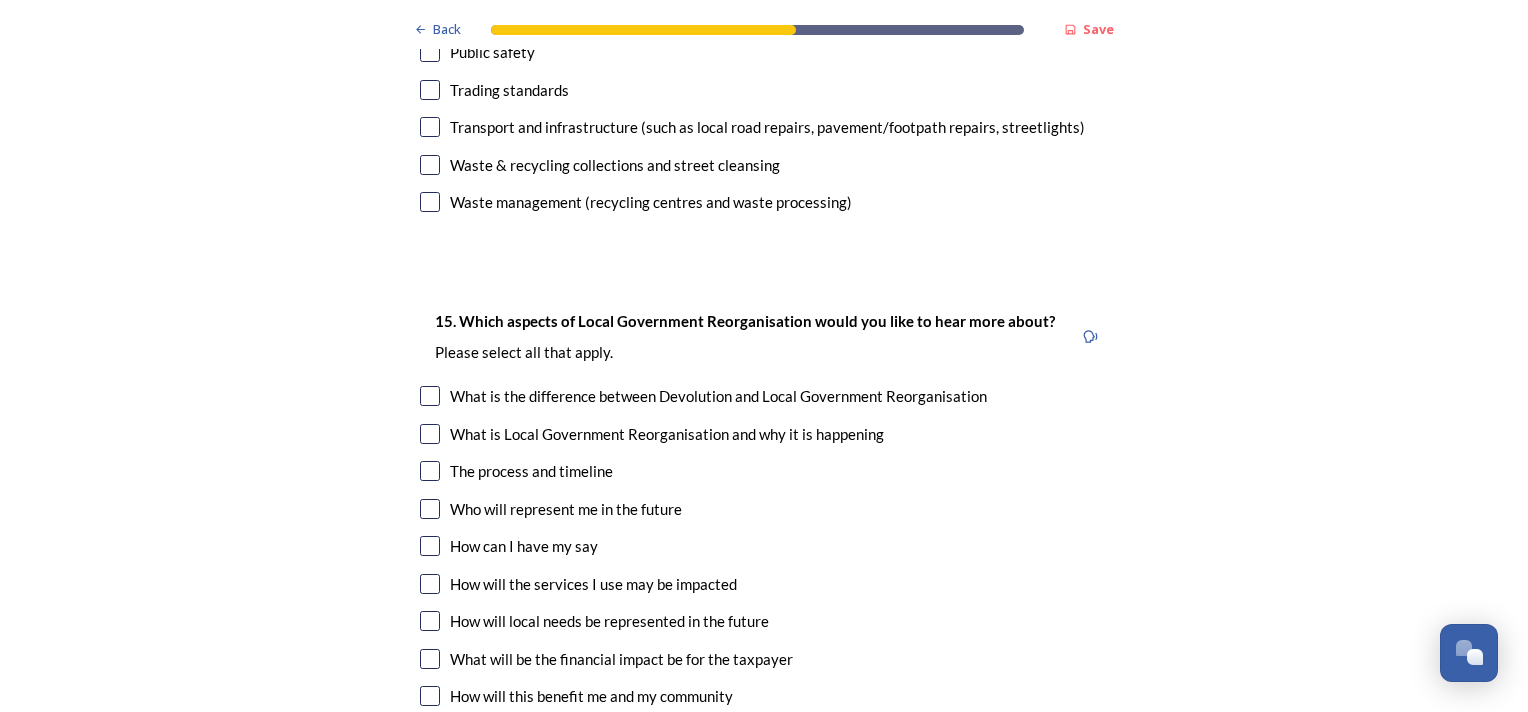 click at bounding box center [430, 396] 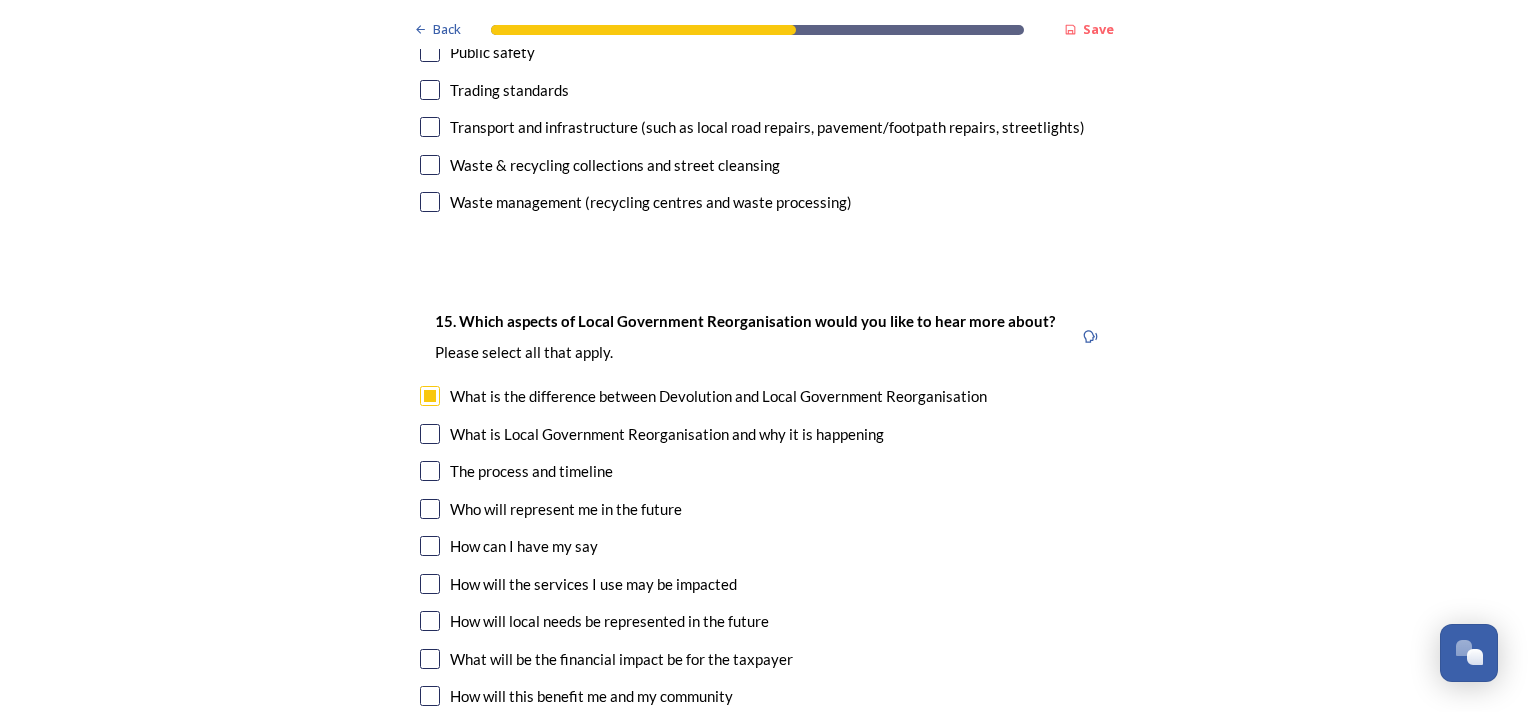 click at bounding box center (430, 434) 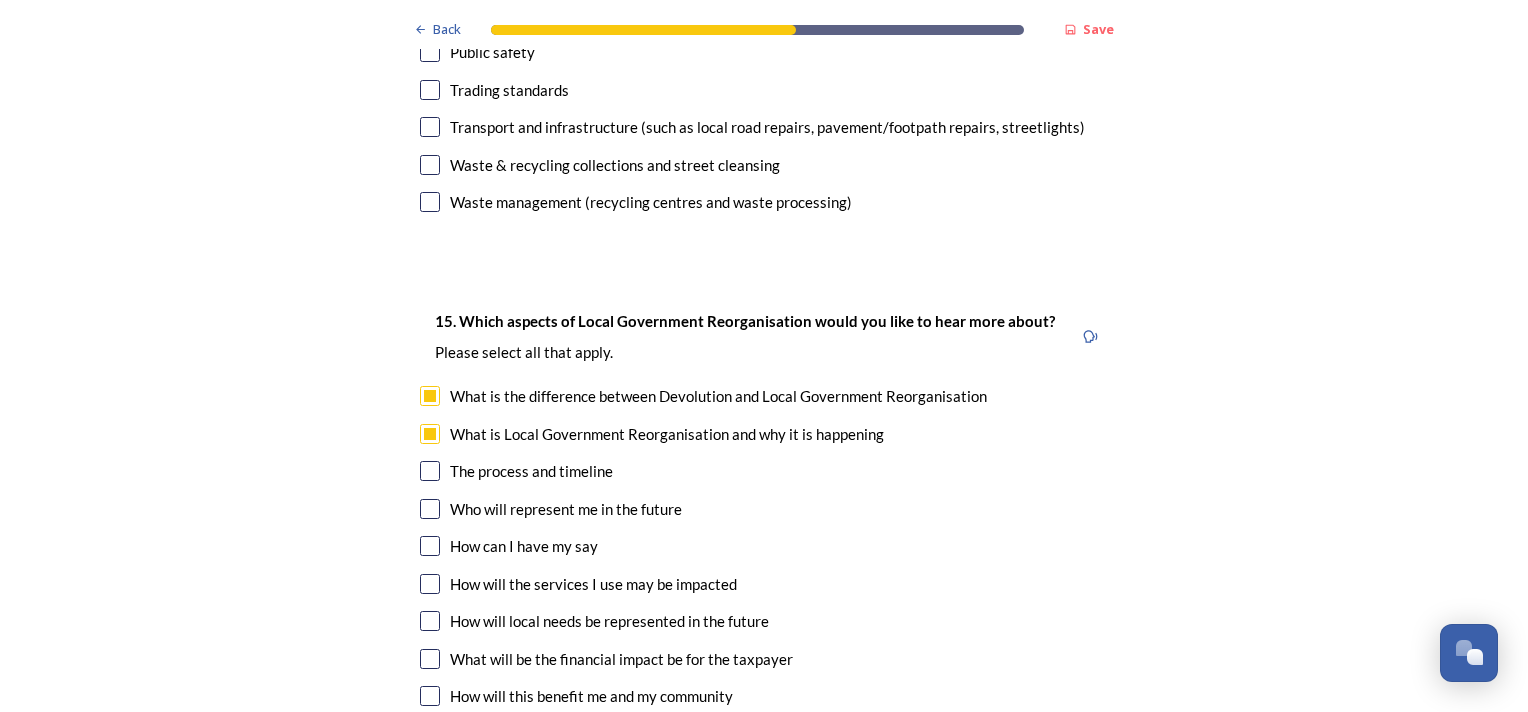 click at bounding box center [430, 471] 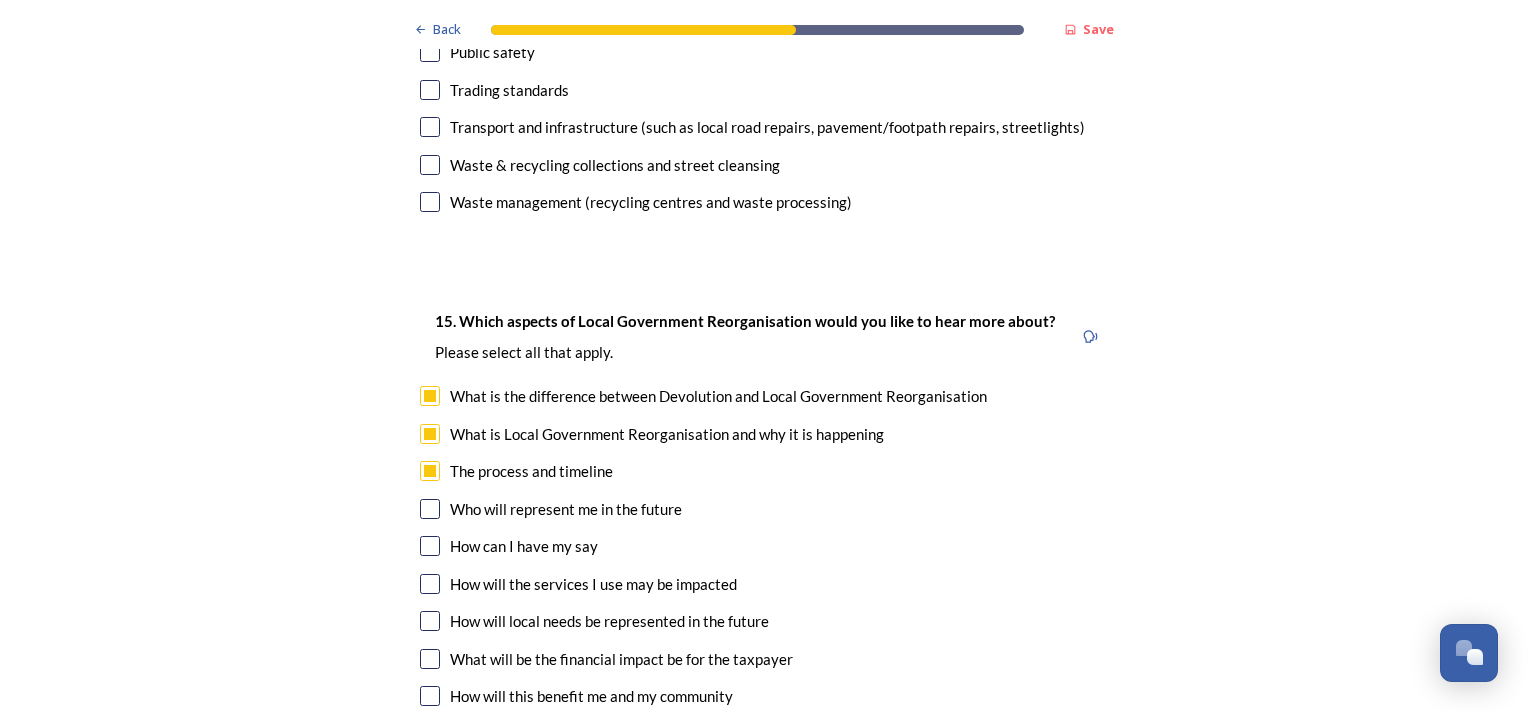 click on "Who will represent me in the future" at bounding box center (764, 509) 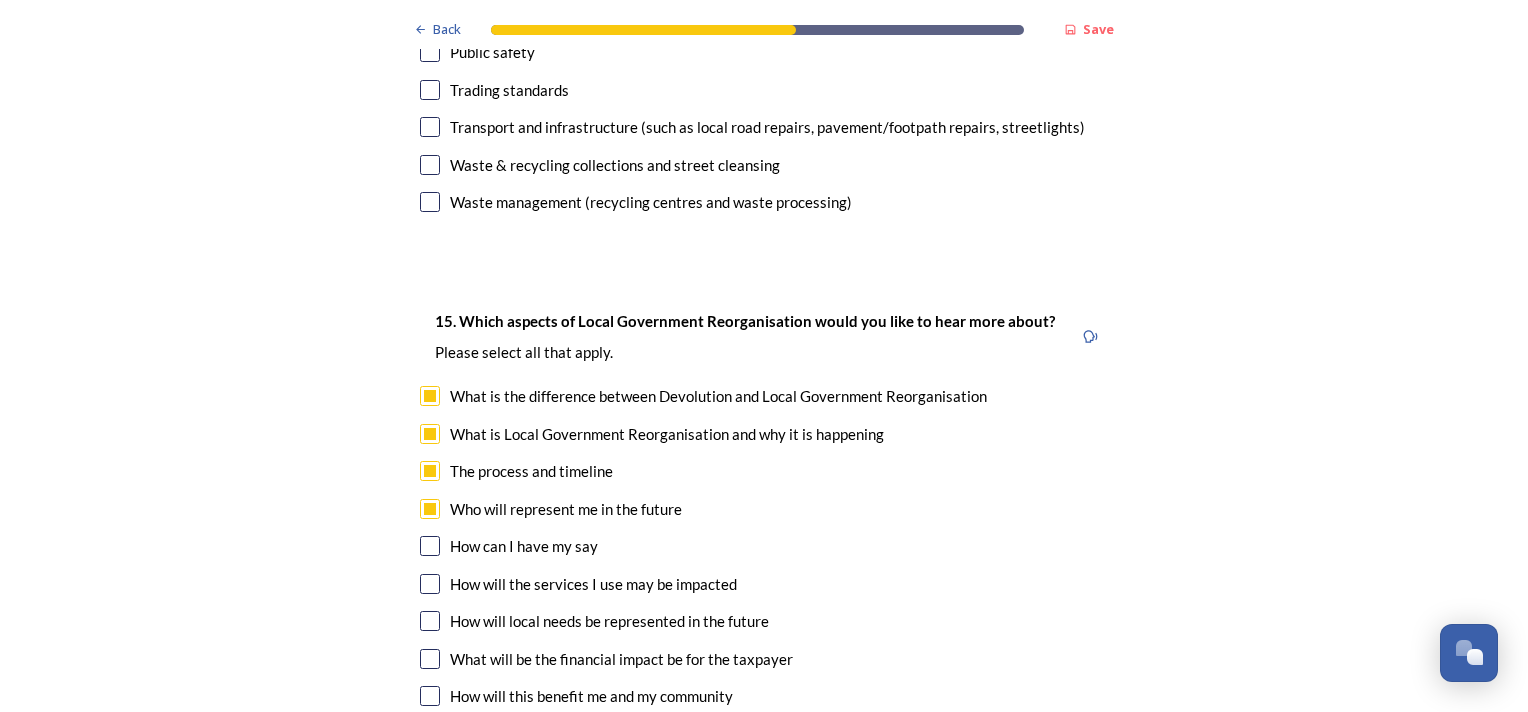 scroll, scrollTop: 5700, scrollLeft: 0, axis: vertical 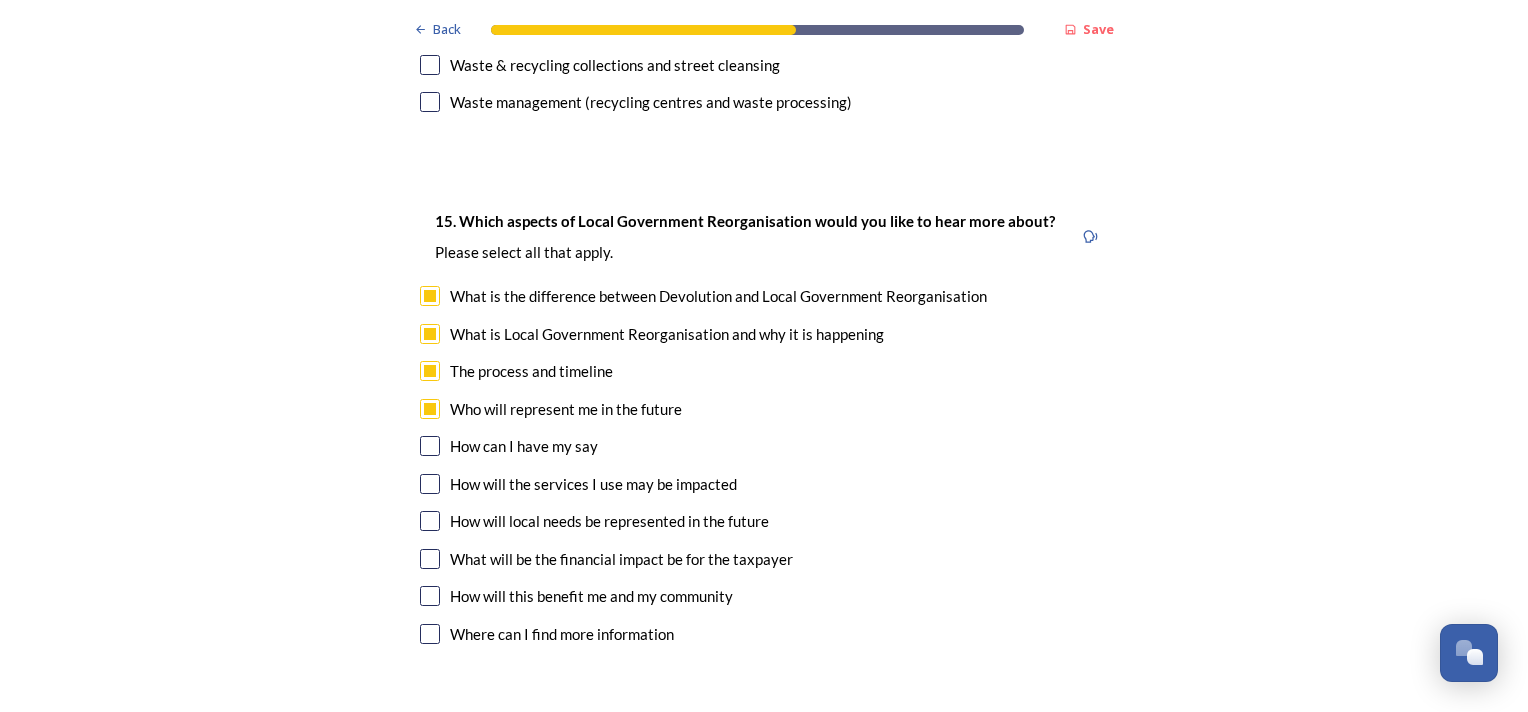 click at bounding box center (430, 446) 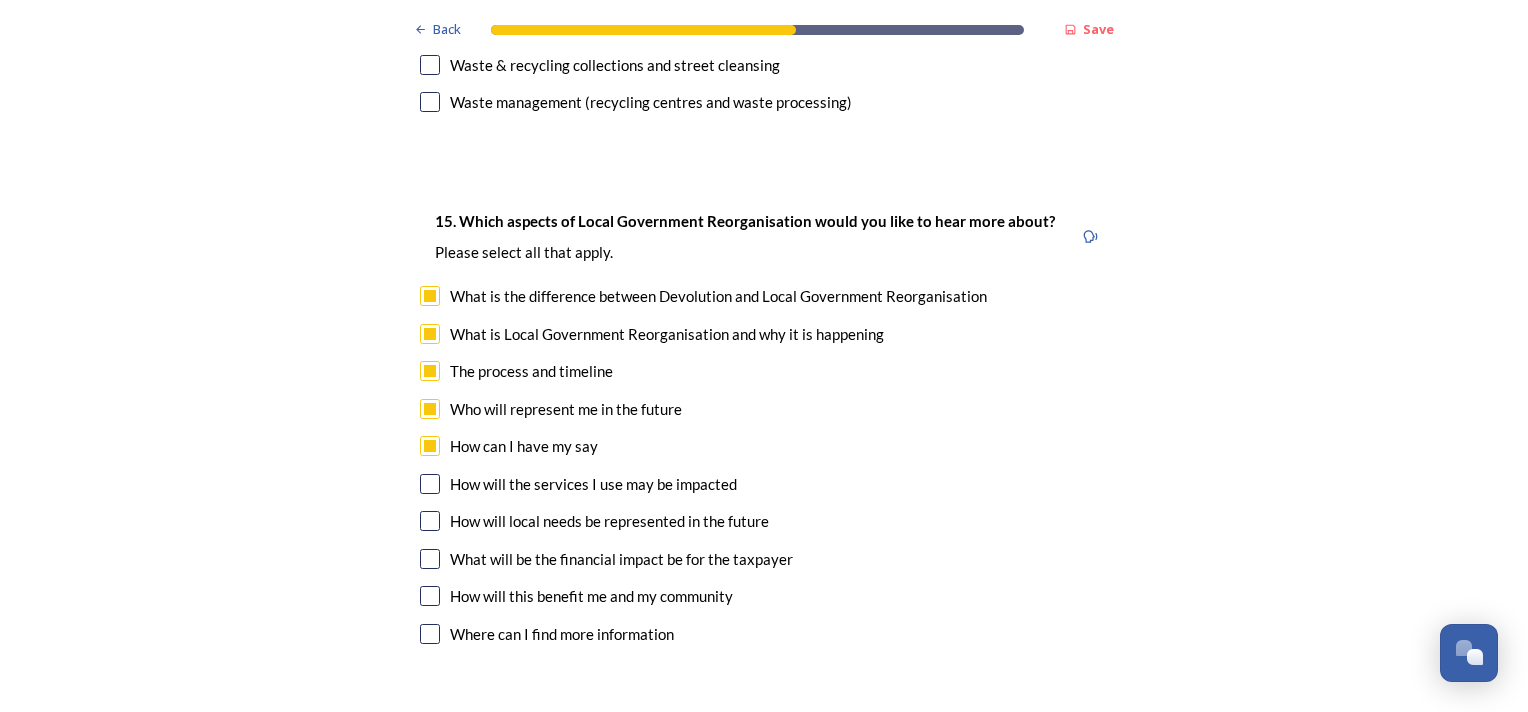 click at bounding box center [430, 484] 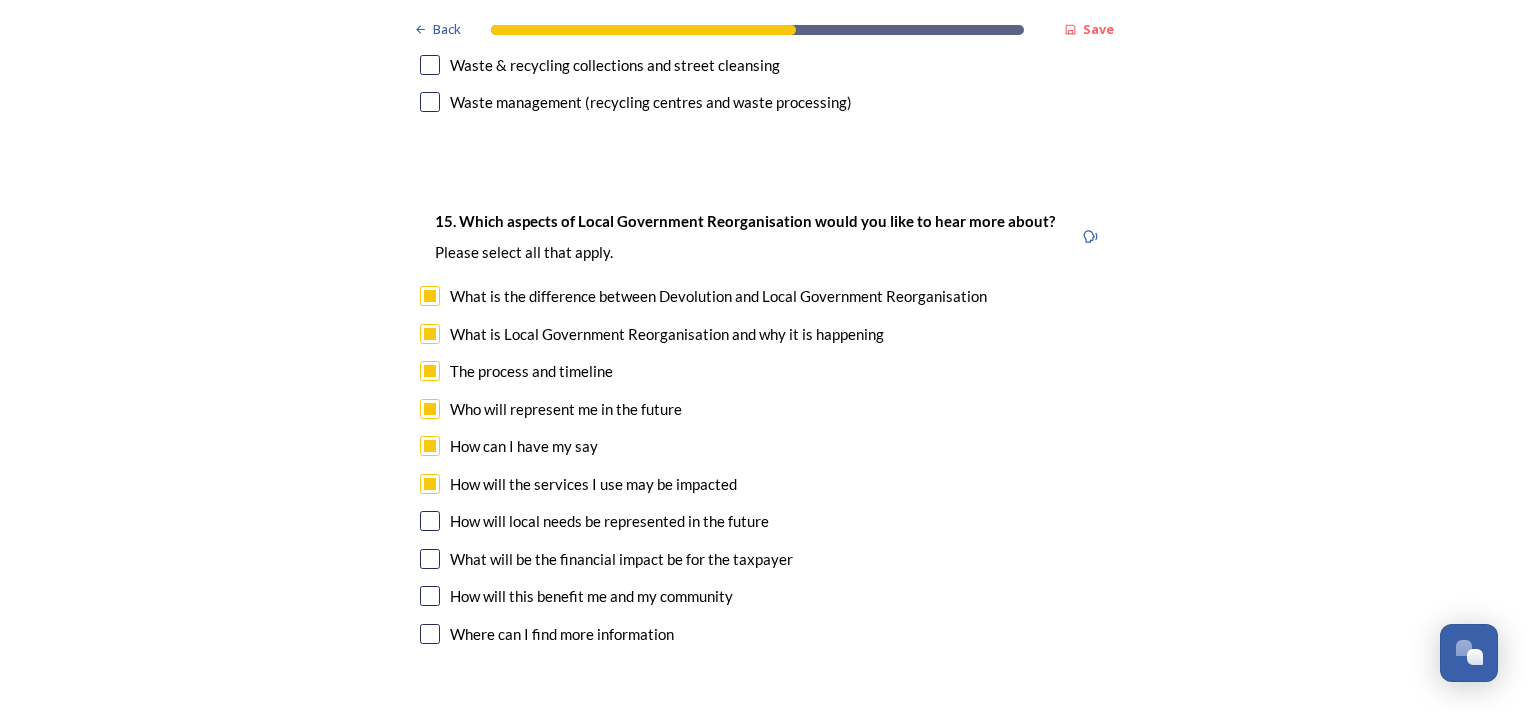 click at bounding box center (430, 521) 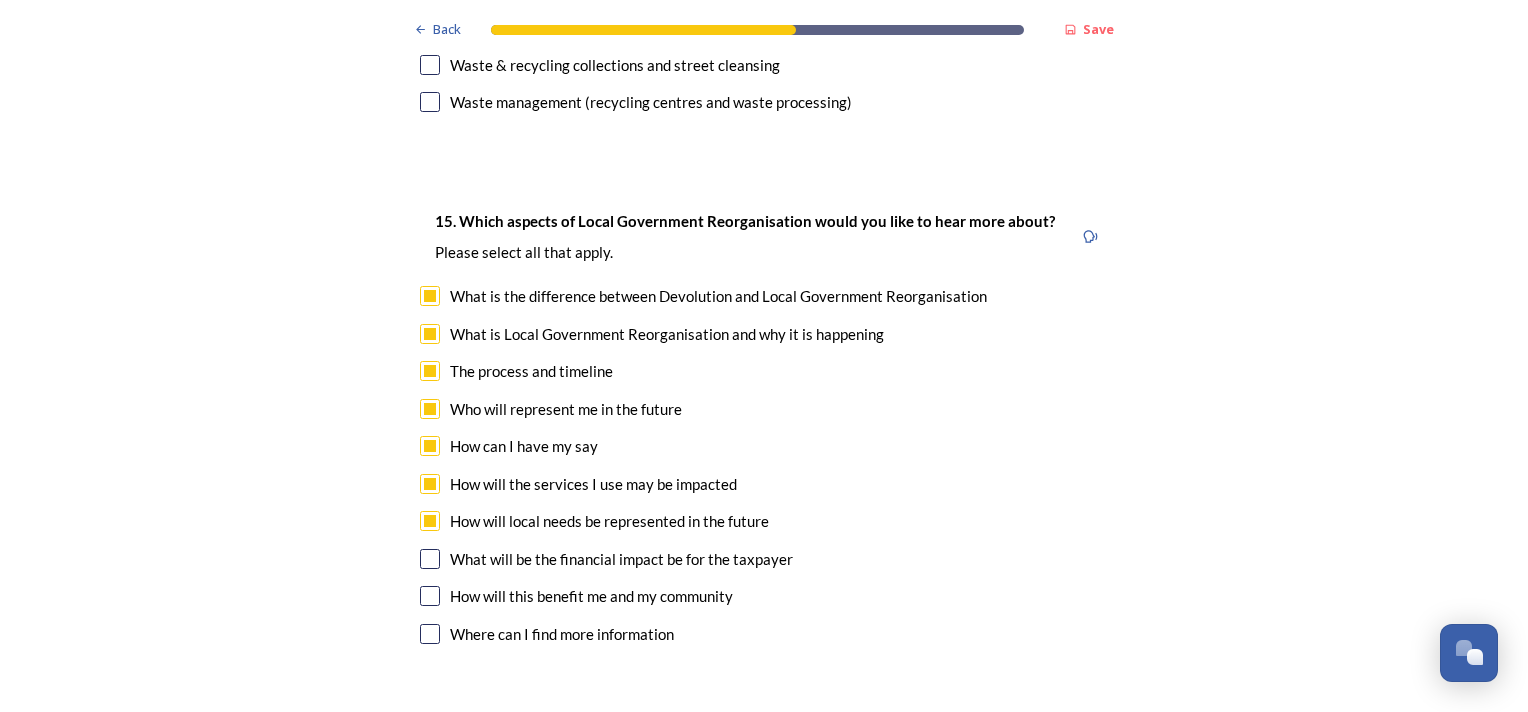 click at bounding box center (430, 559) 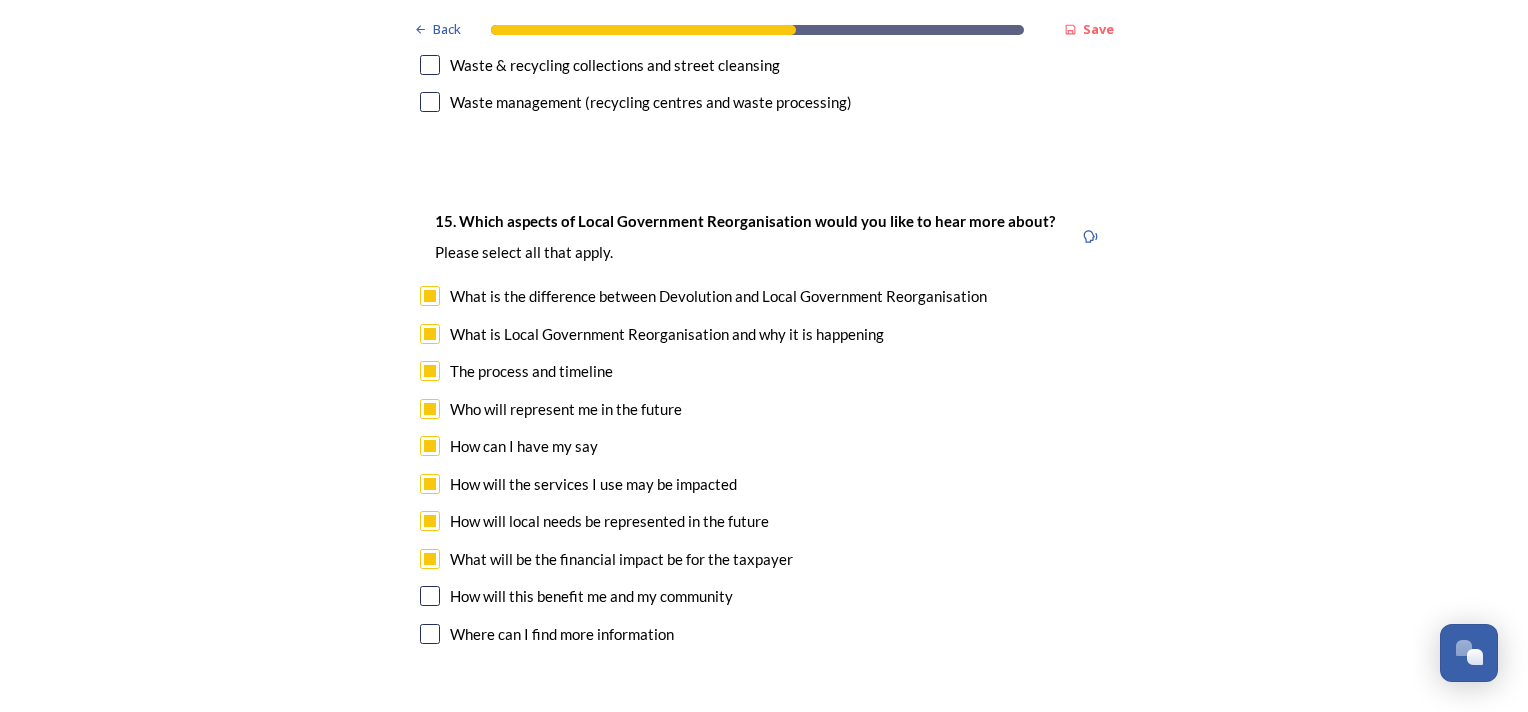 click at bounding box center (430, 596) 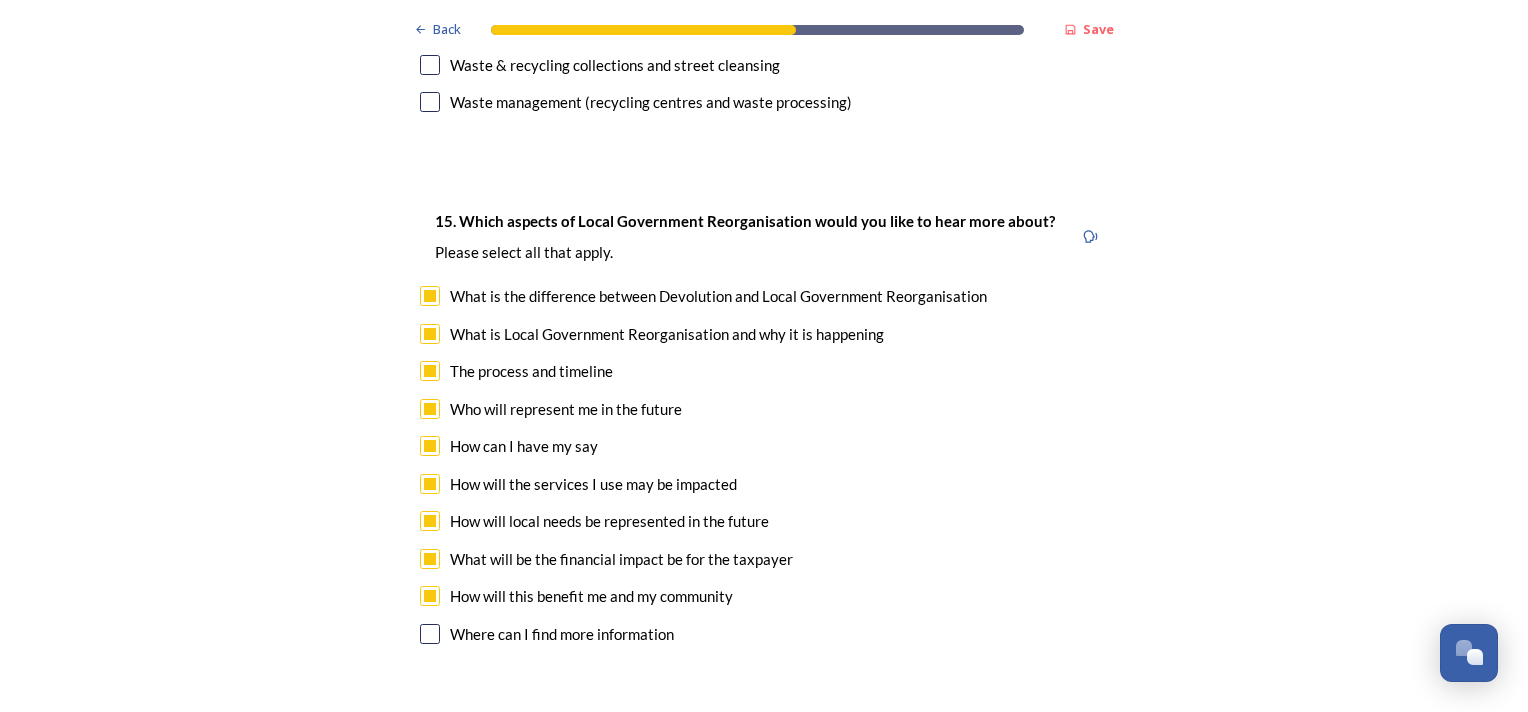 click at bounding box center (430, 634) 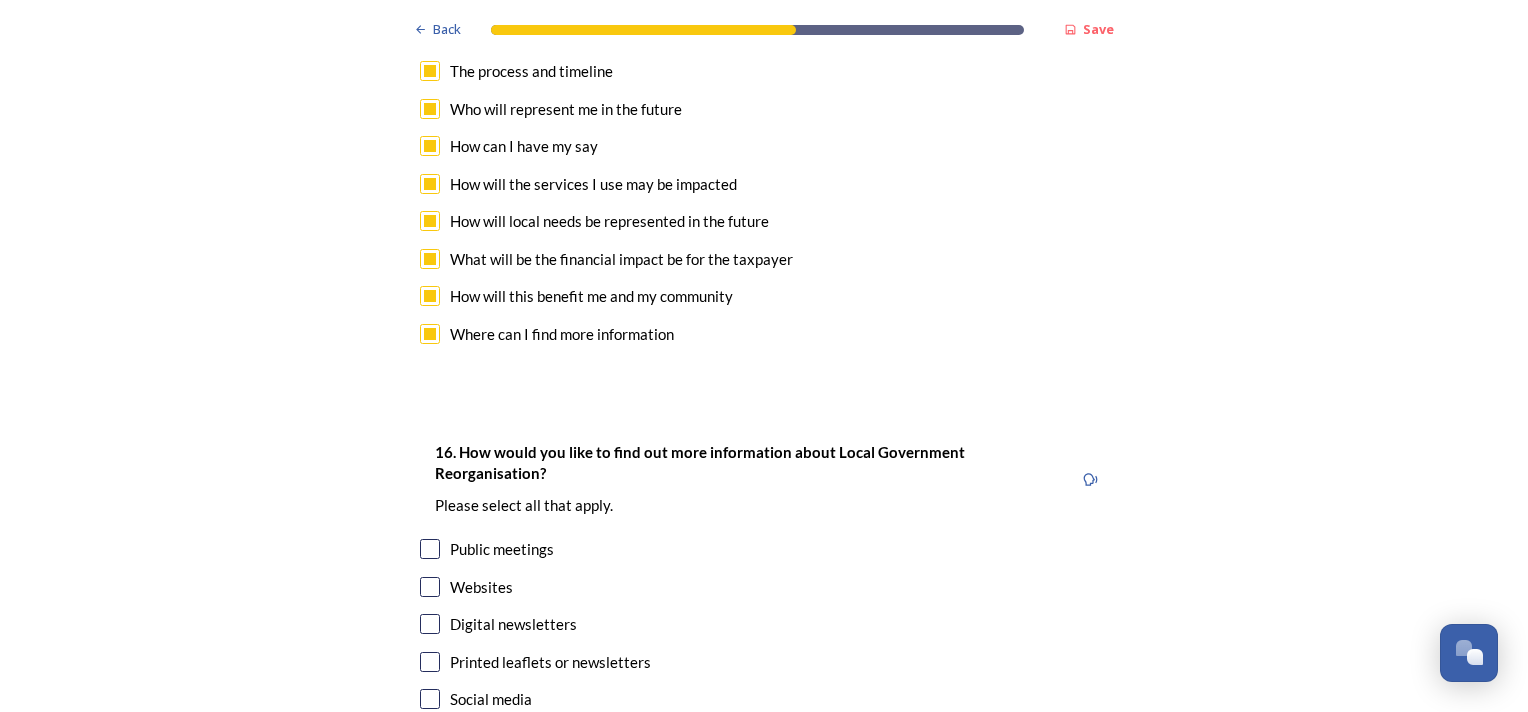 scroll, scrollTop: 6100, scrollLeft: 0, axis: vertical 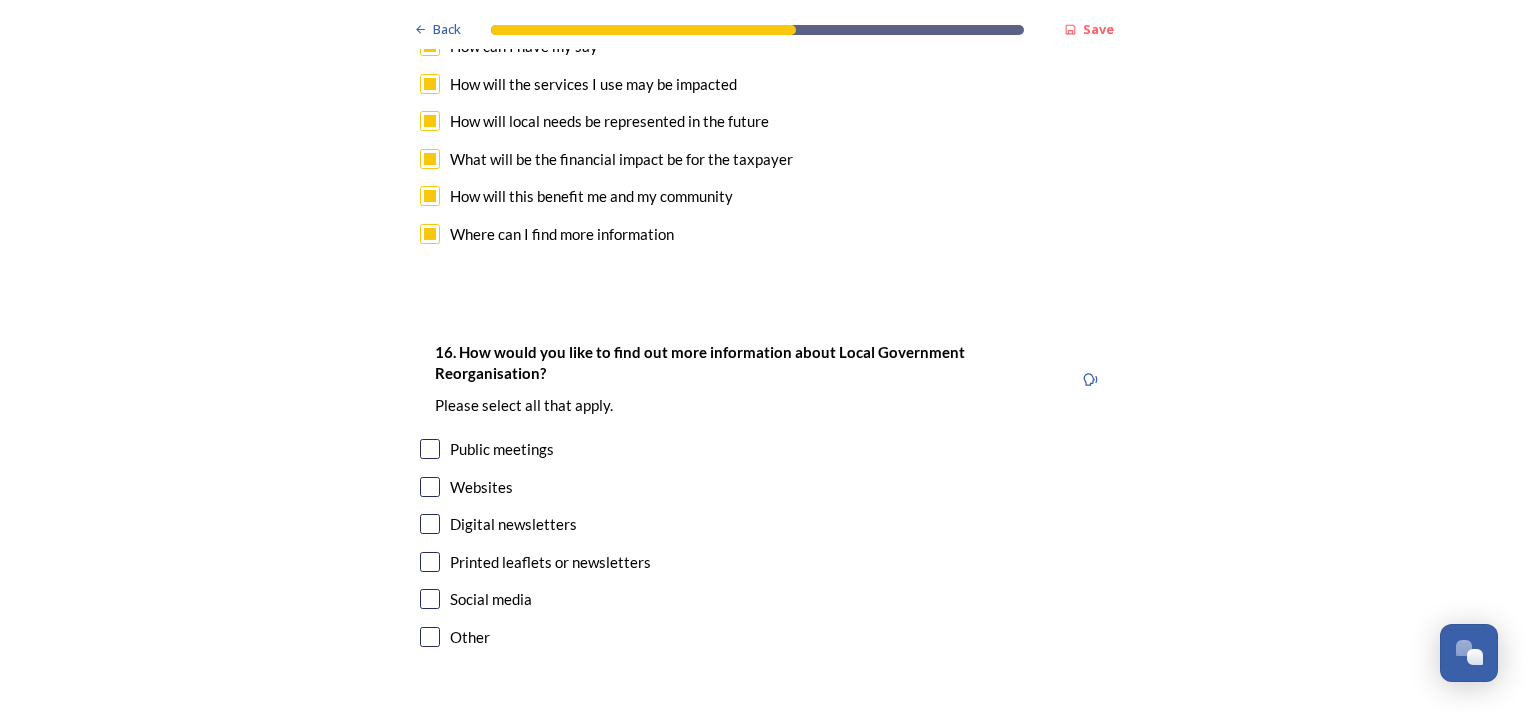 click at bounding box center [430, 449] 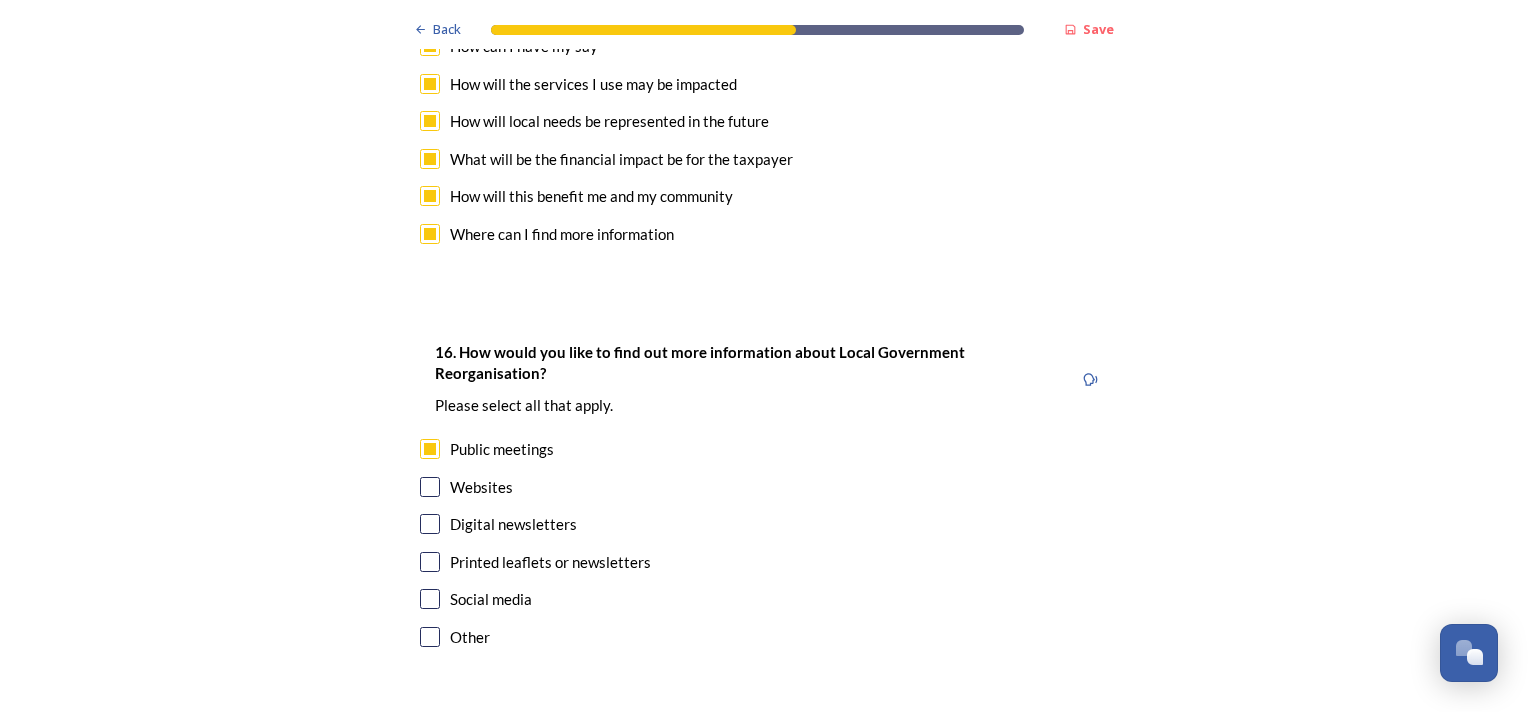 click at bounding box center (430, 487) 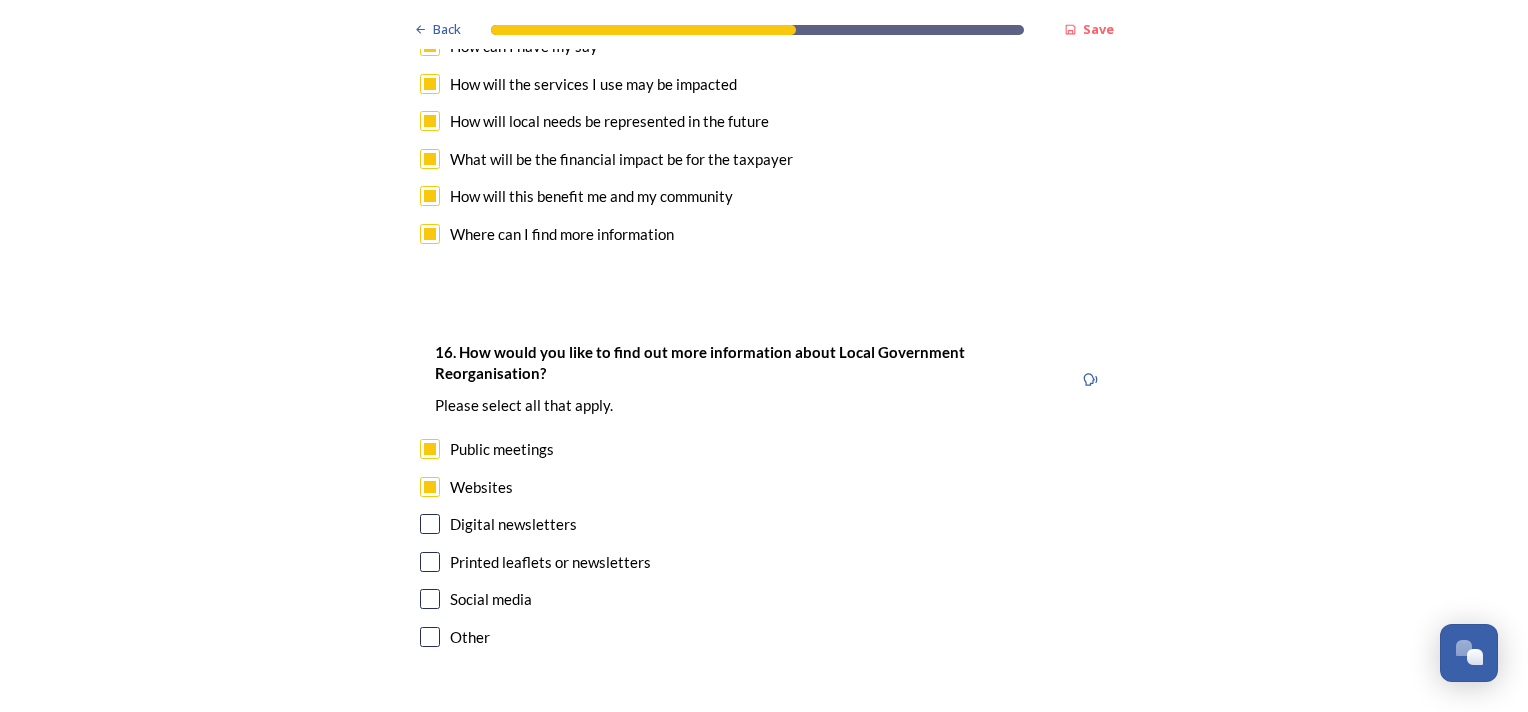 click at bounding box center [430, 524] 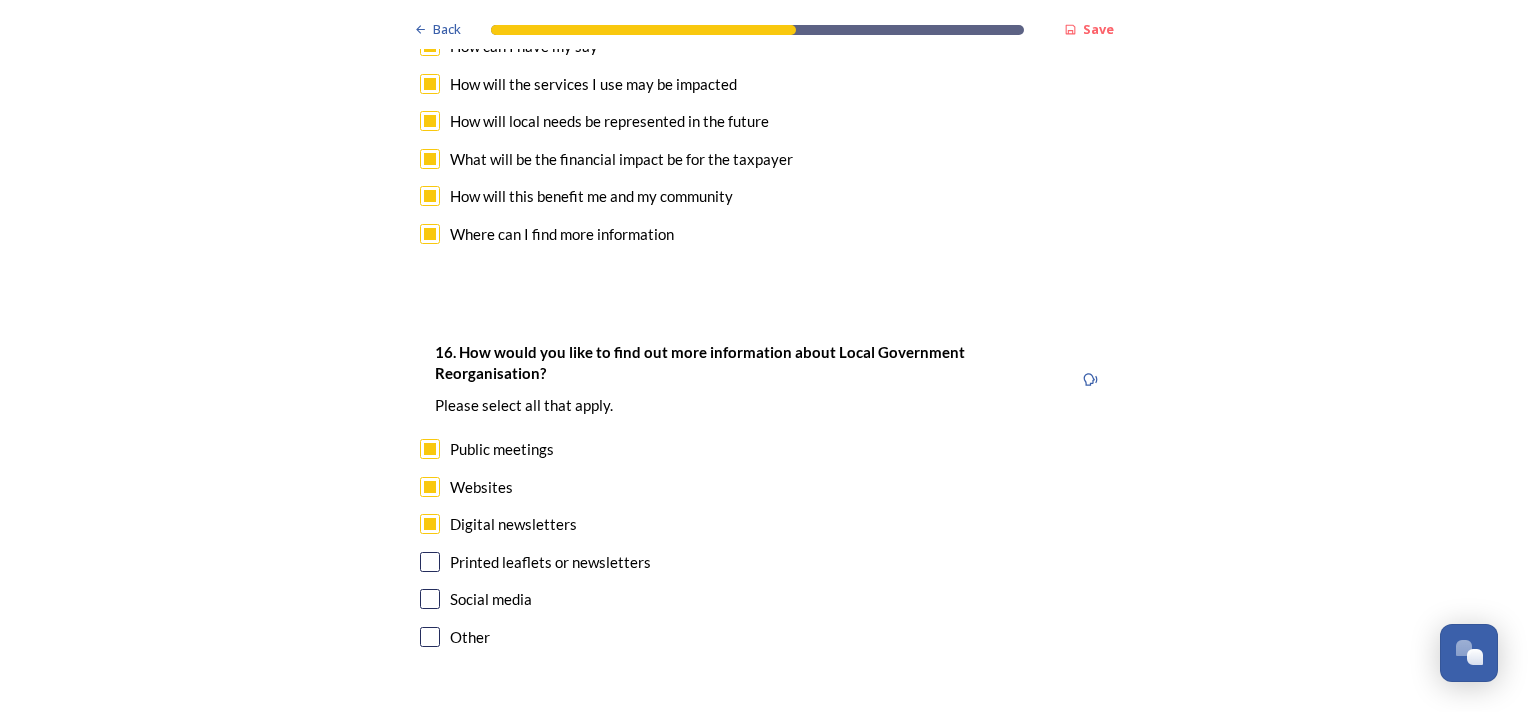 click at bounding box center [430, 562] 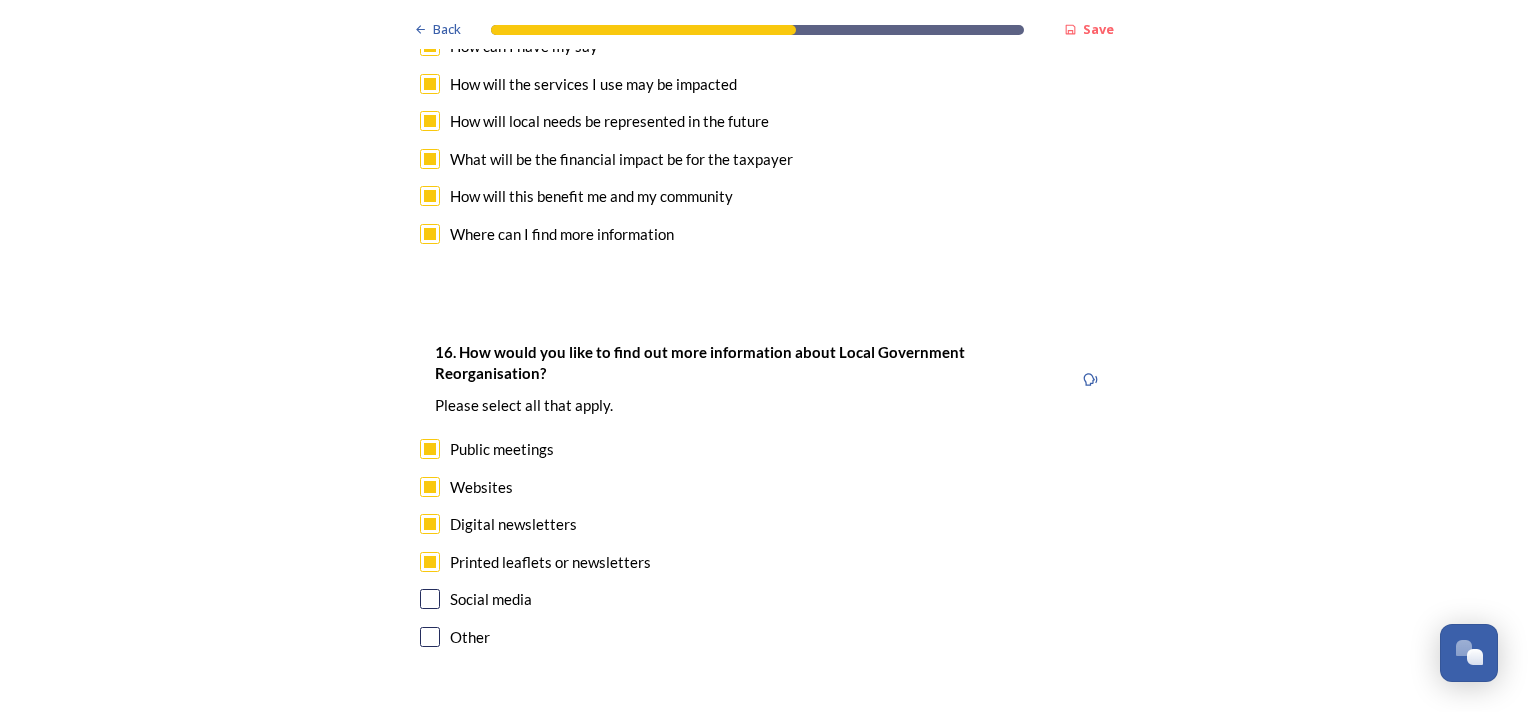 click at bounding box center [430, 599] 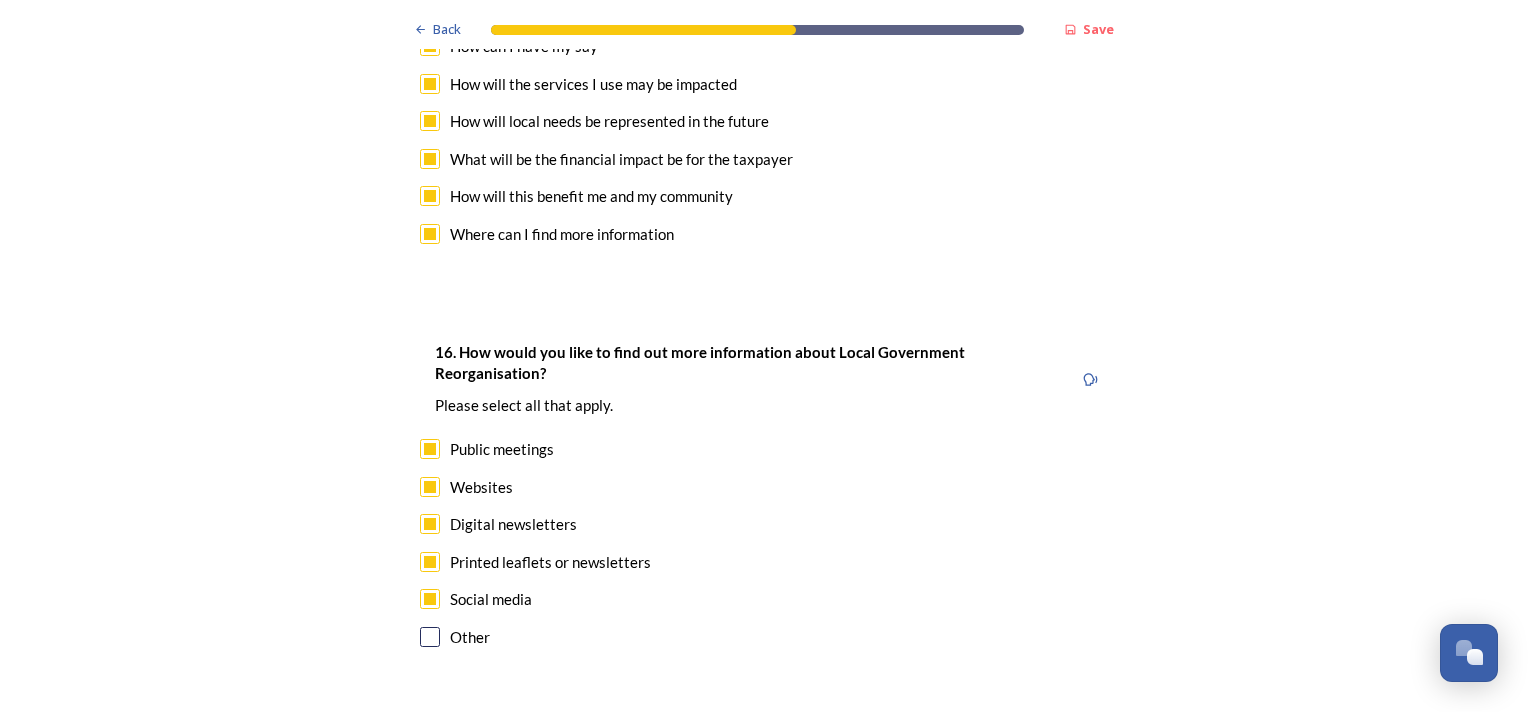 click on "Continue" at bounding box center (750, 747) 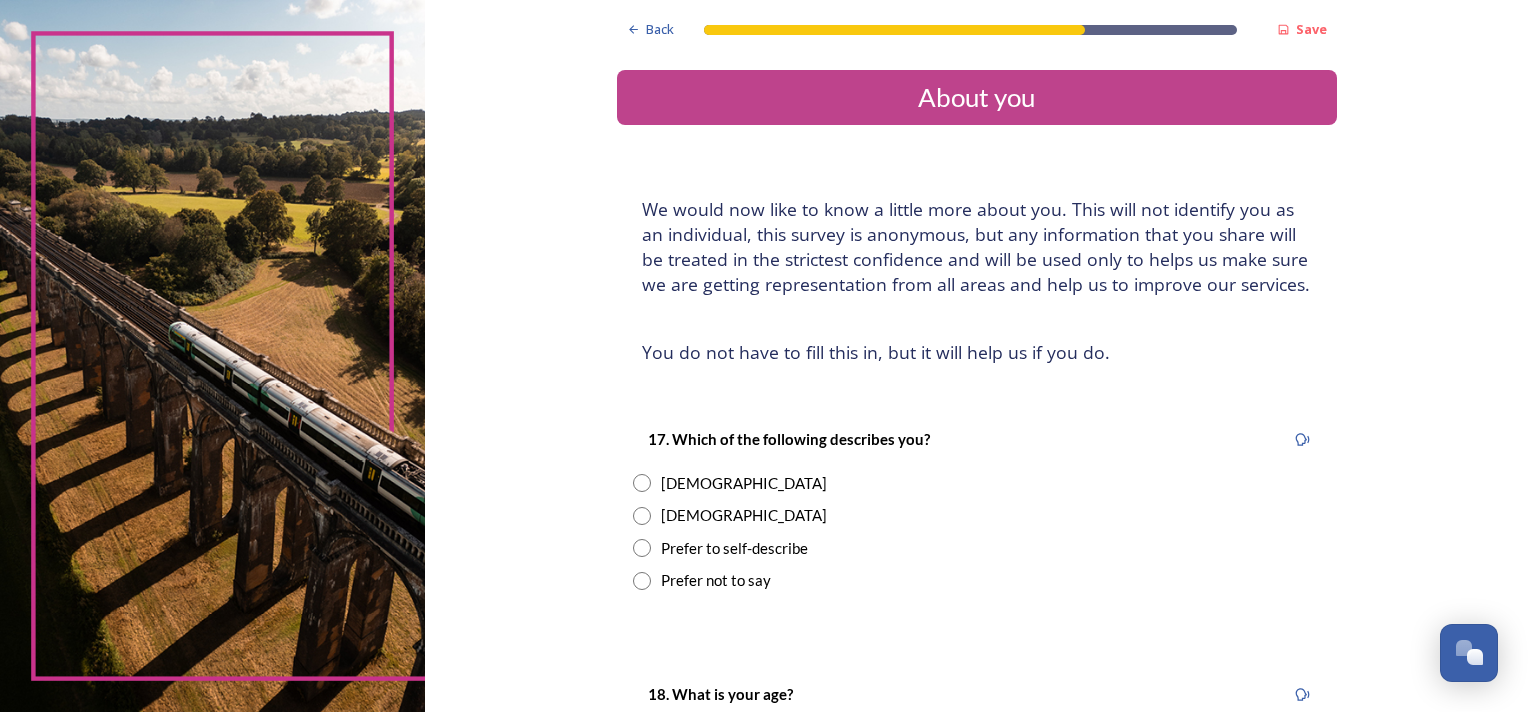 click at bounding box center (642, 483) 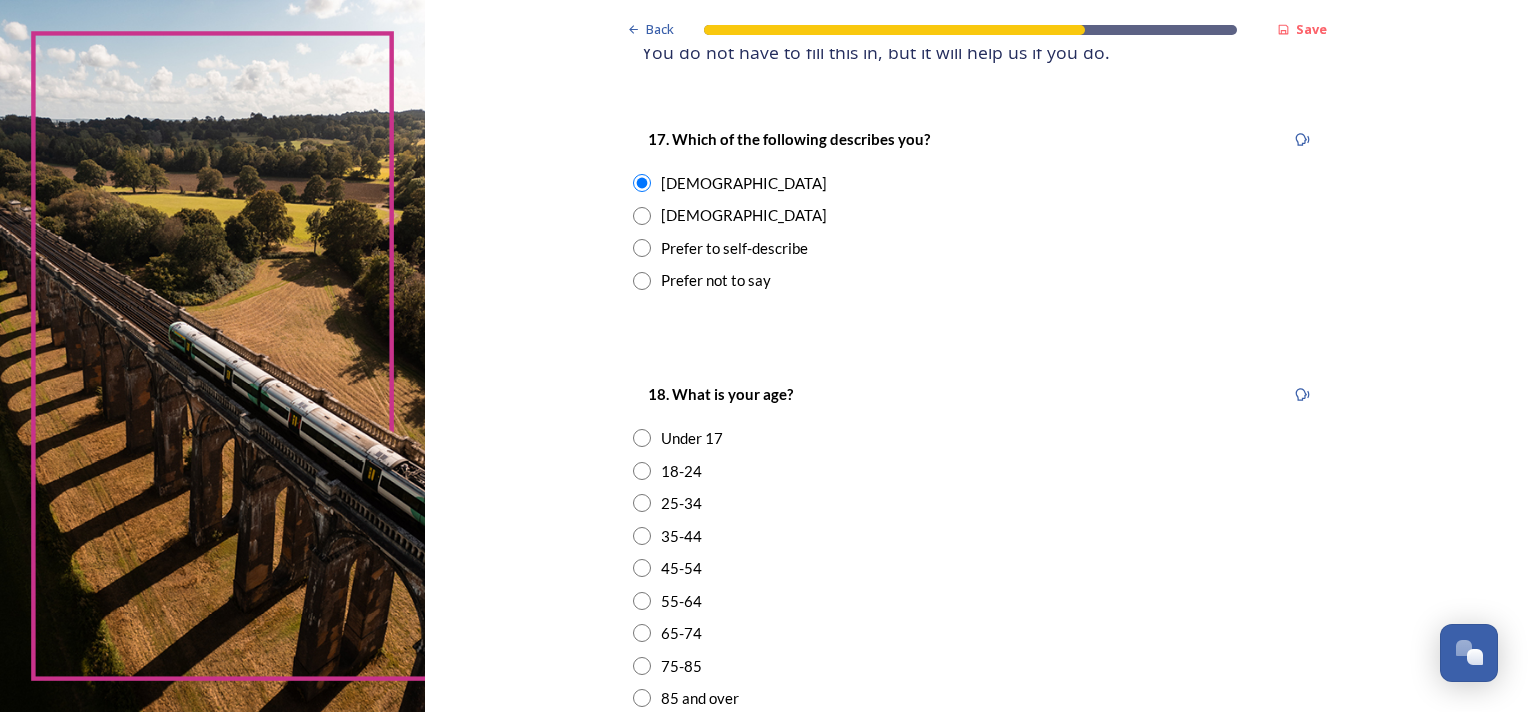 scroll, scrollTop: 400, scrollLeft: 0, axis: vertical 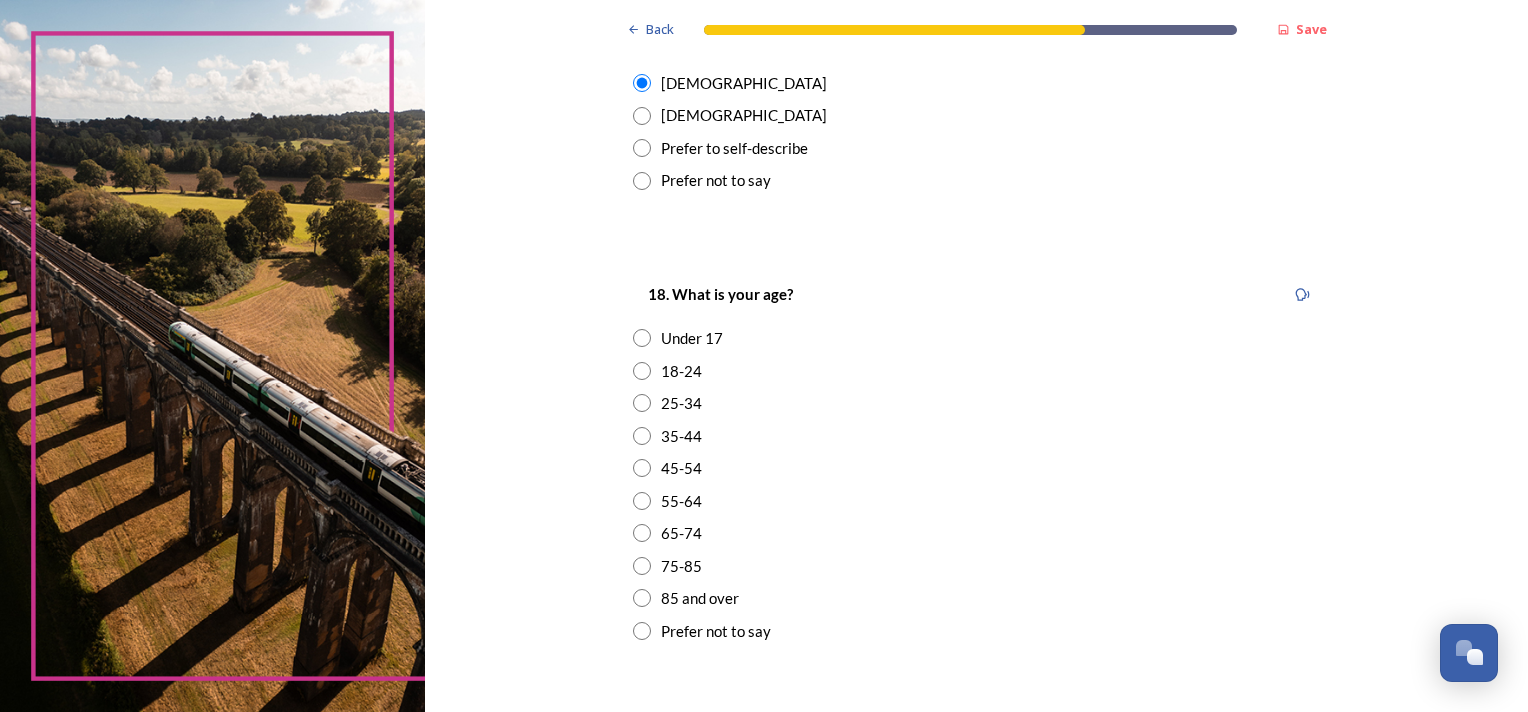 click at bounding box center [642, 436] 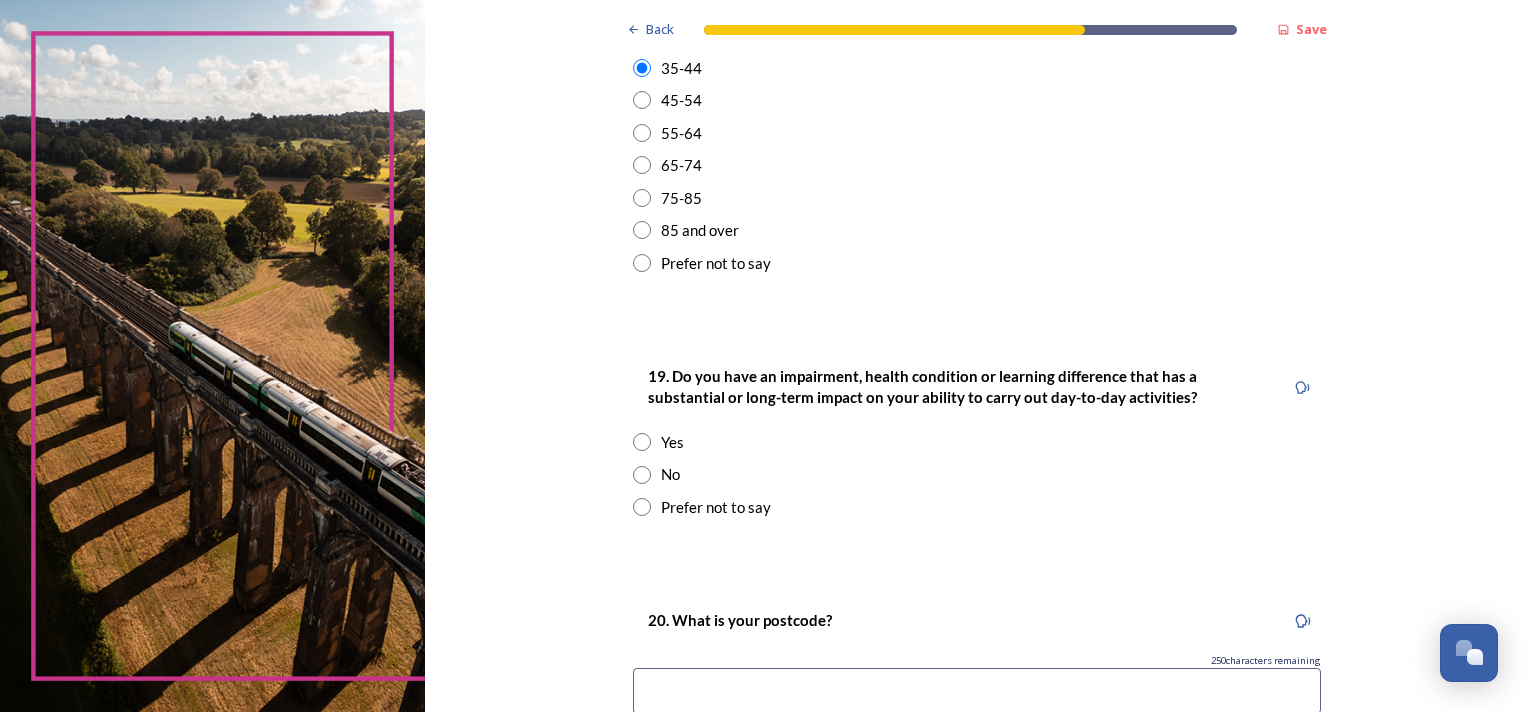 scroll, scrollTop: 800, scrollLeft: 0, axis: vertical 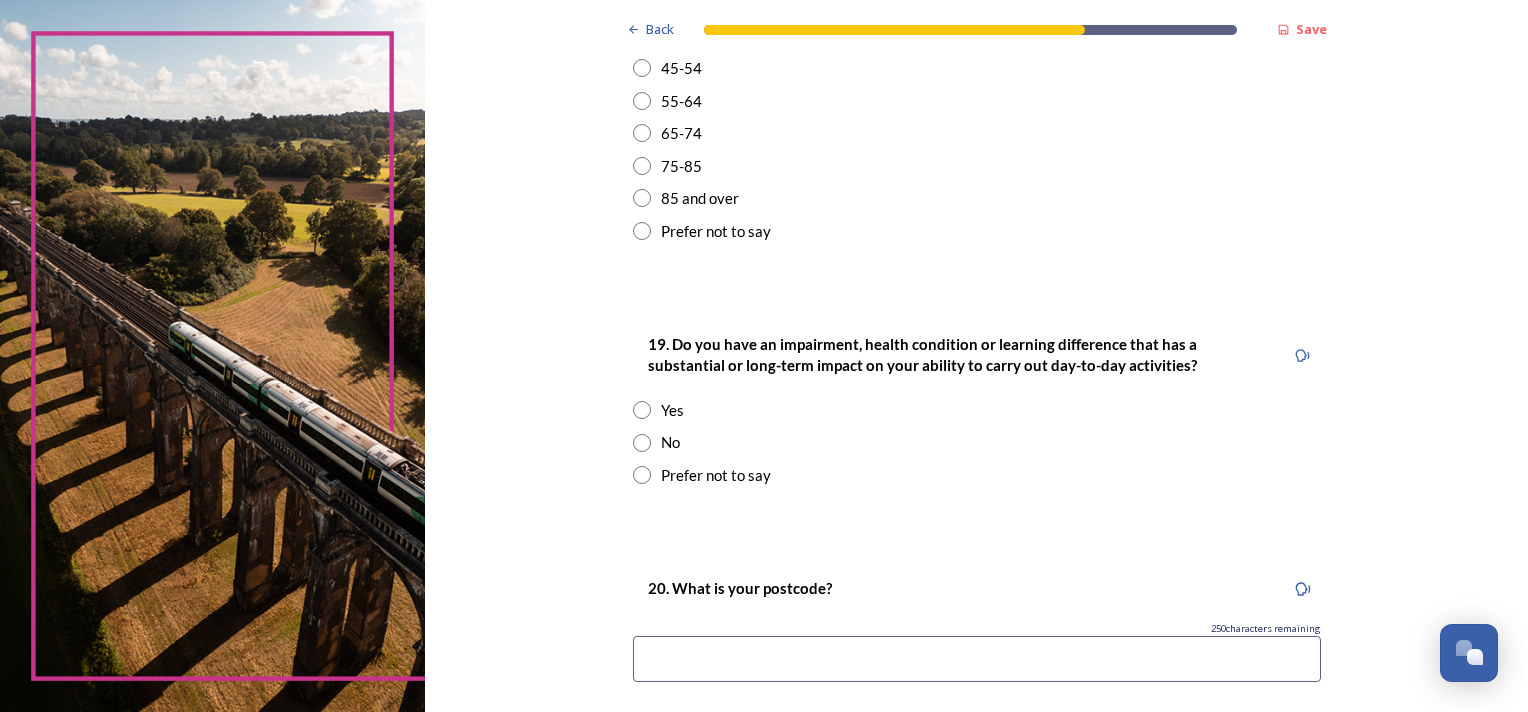 click at bounding box center (642, 443) 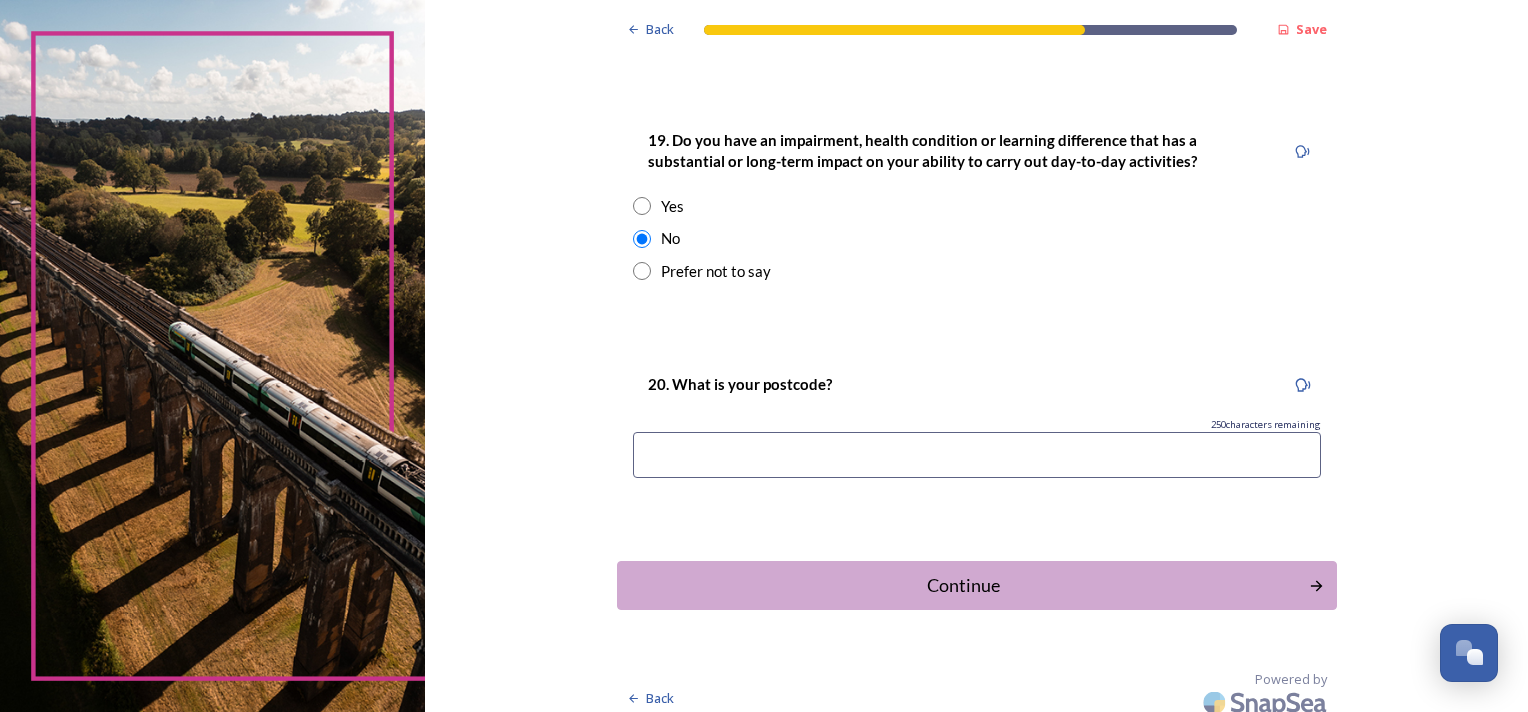 scroll, scrollTop: 1017, scrollLeft: 0, axis: vertical 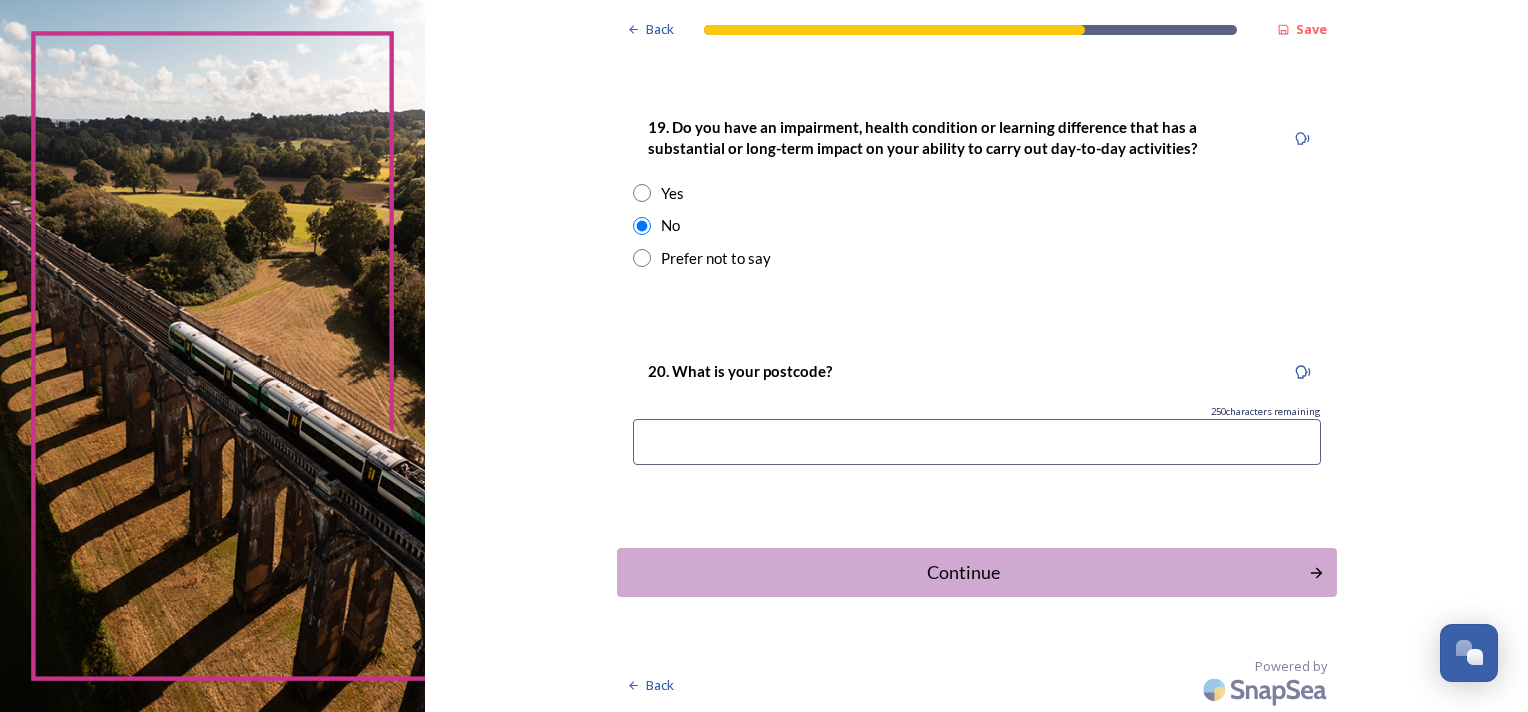 click at bounding box center (977, 442) 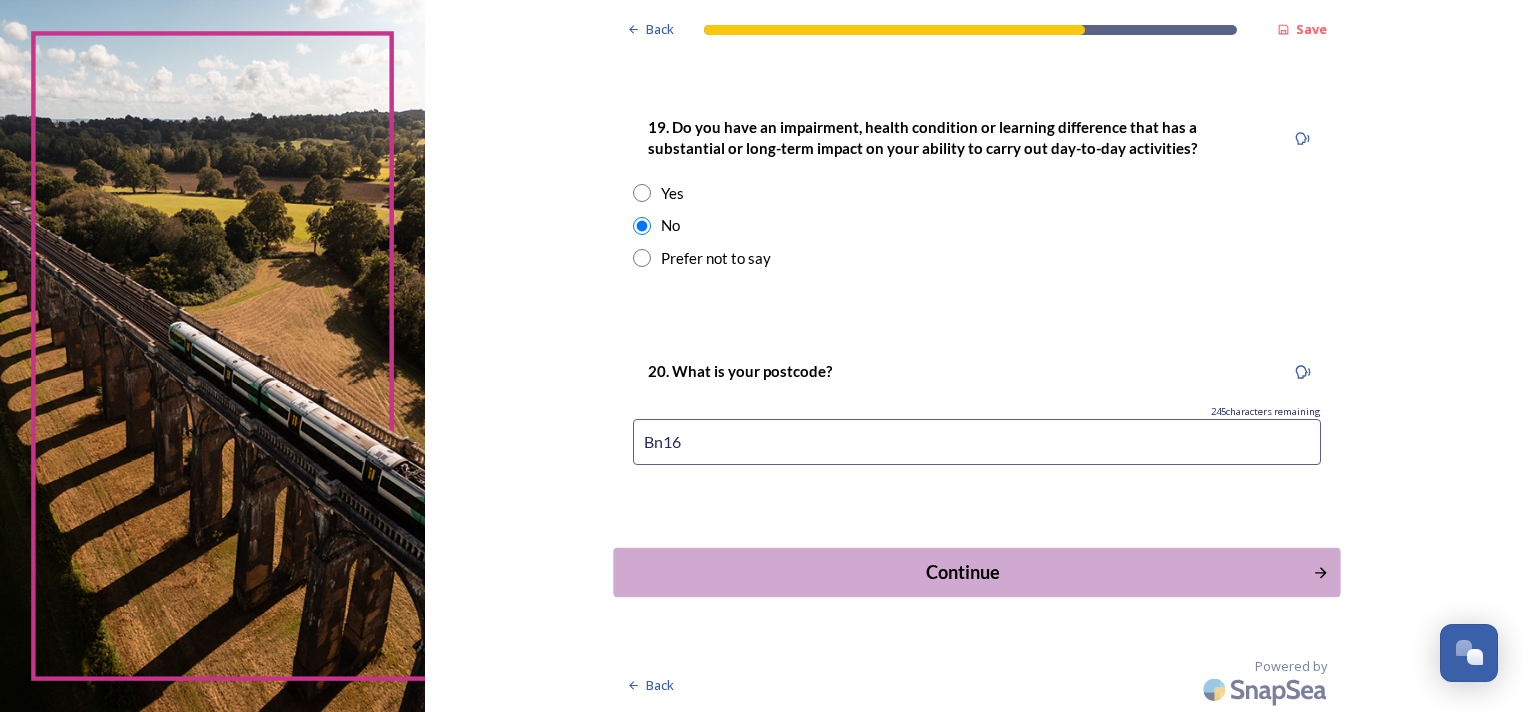 type on "Bn16" 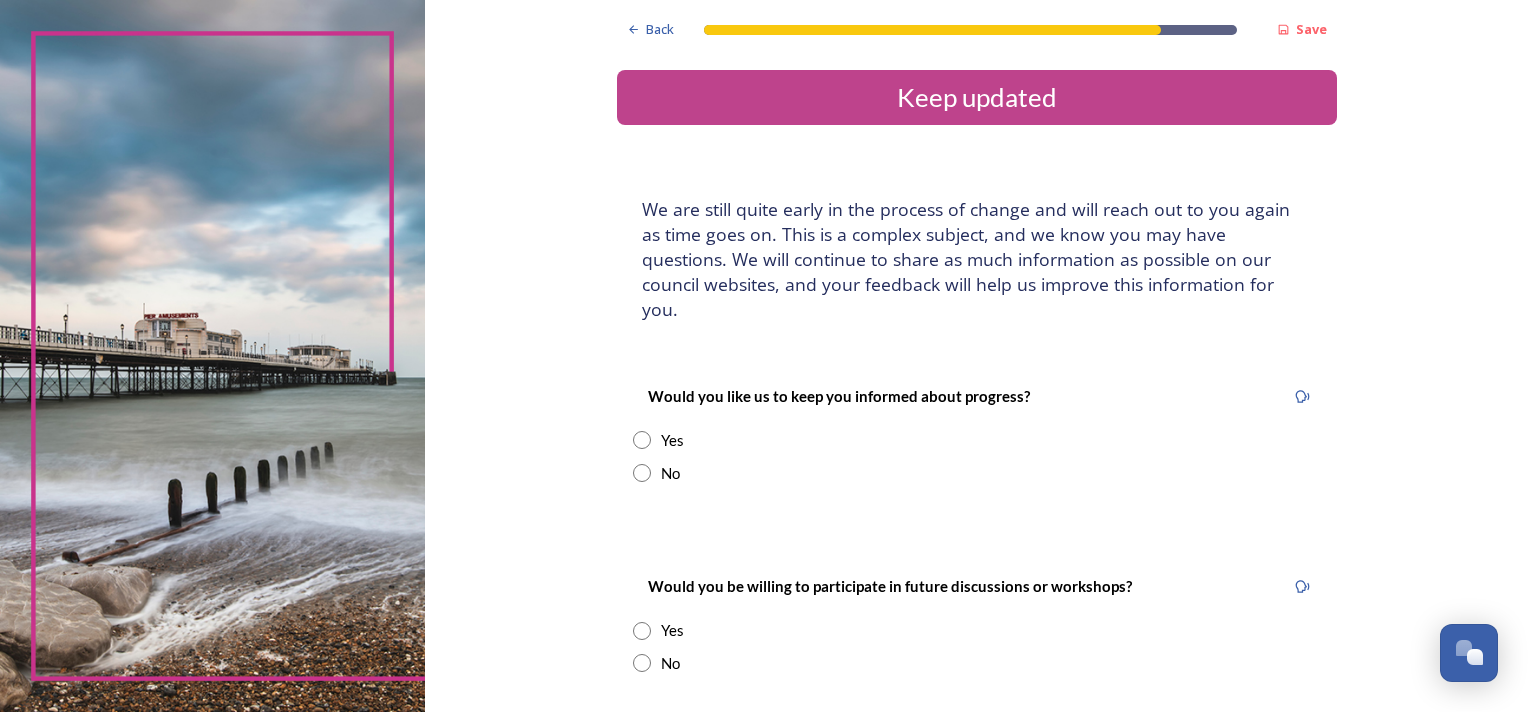 click at bounding box center (642, 440) 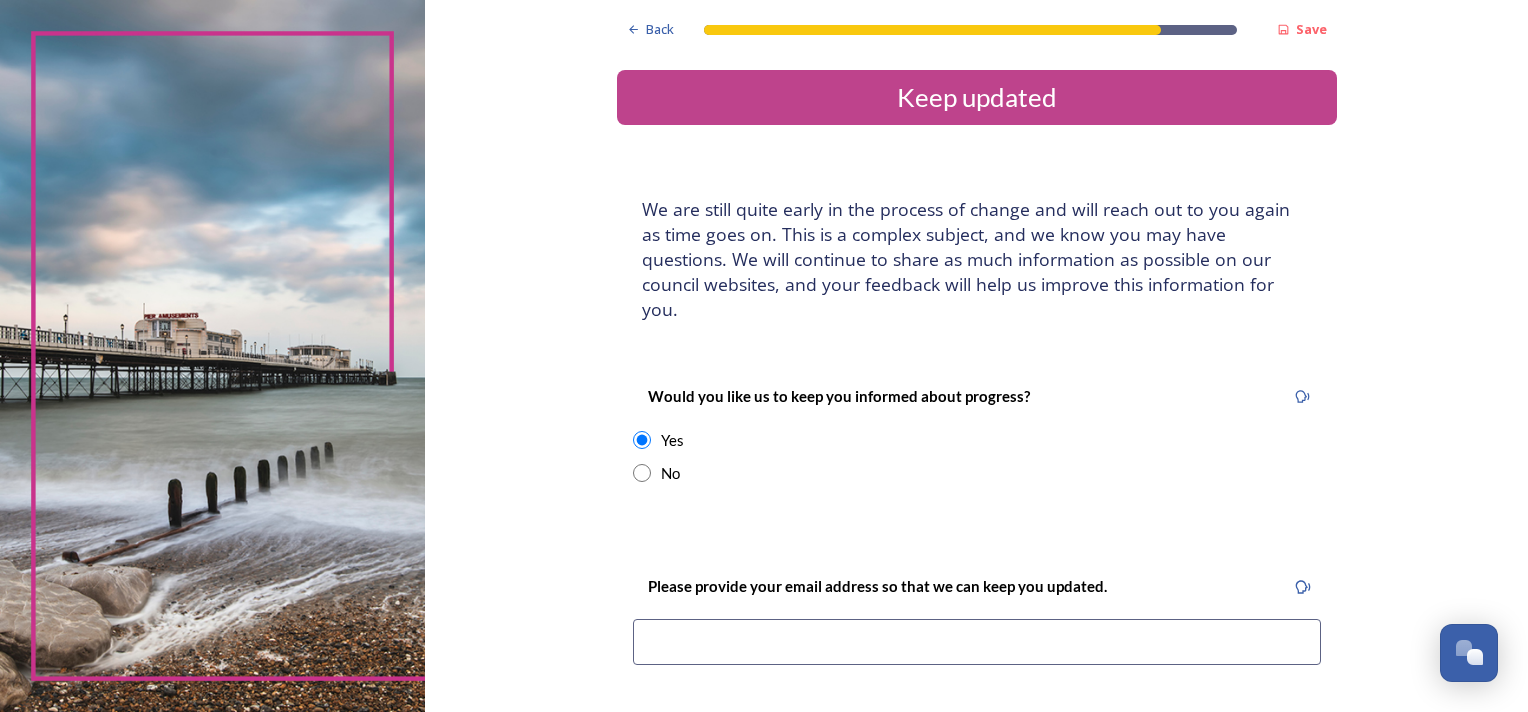 click at bounding box center [642, 473] 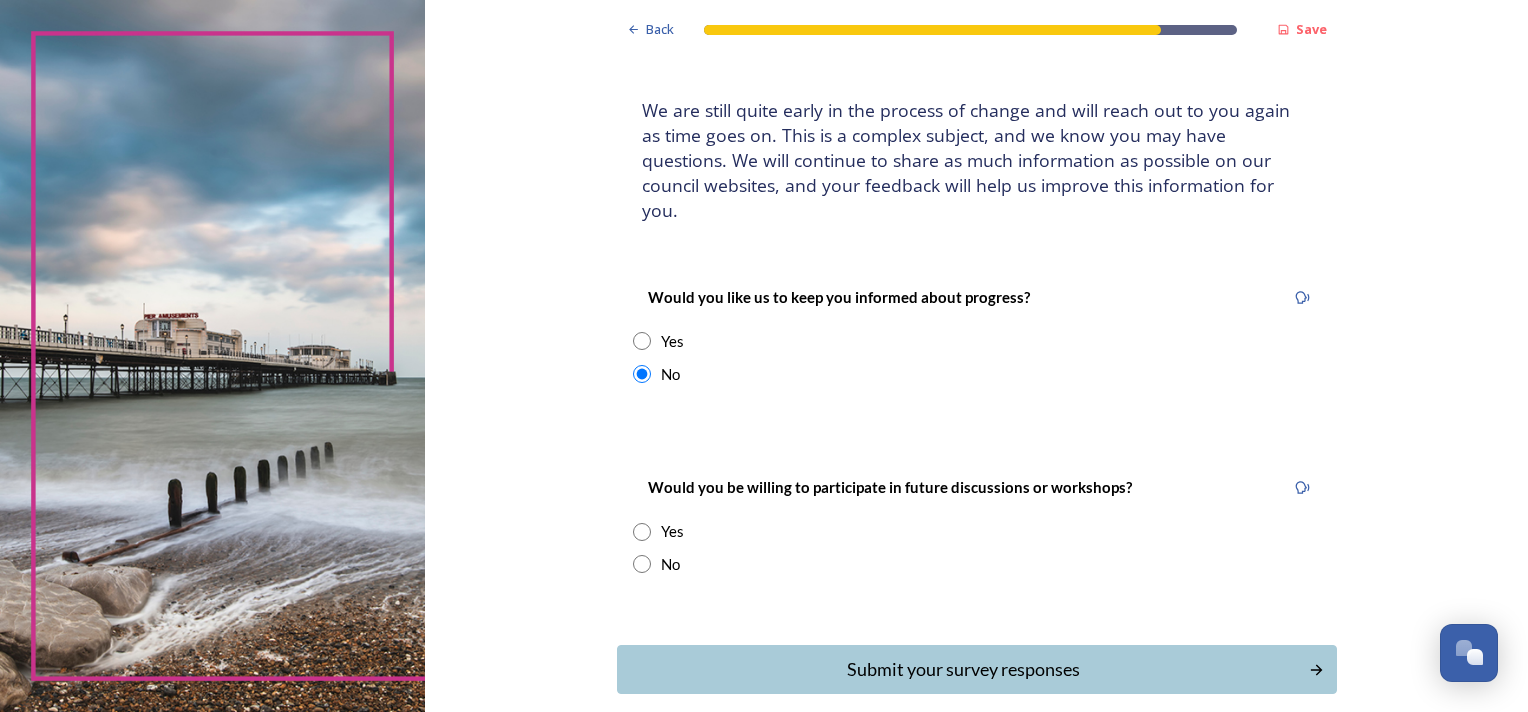 scroll, scrollTop: 100, scrollLeft: 0, axis: vertical 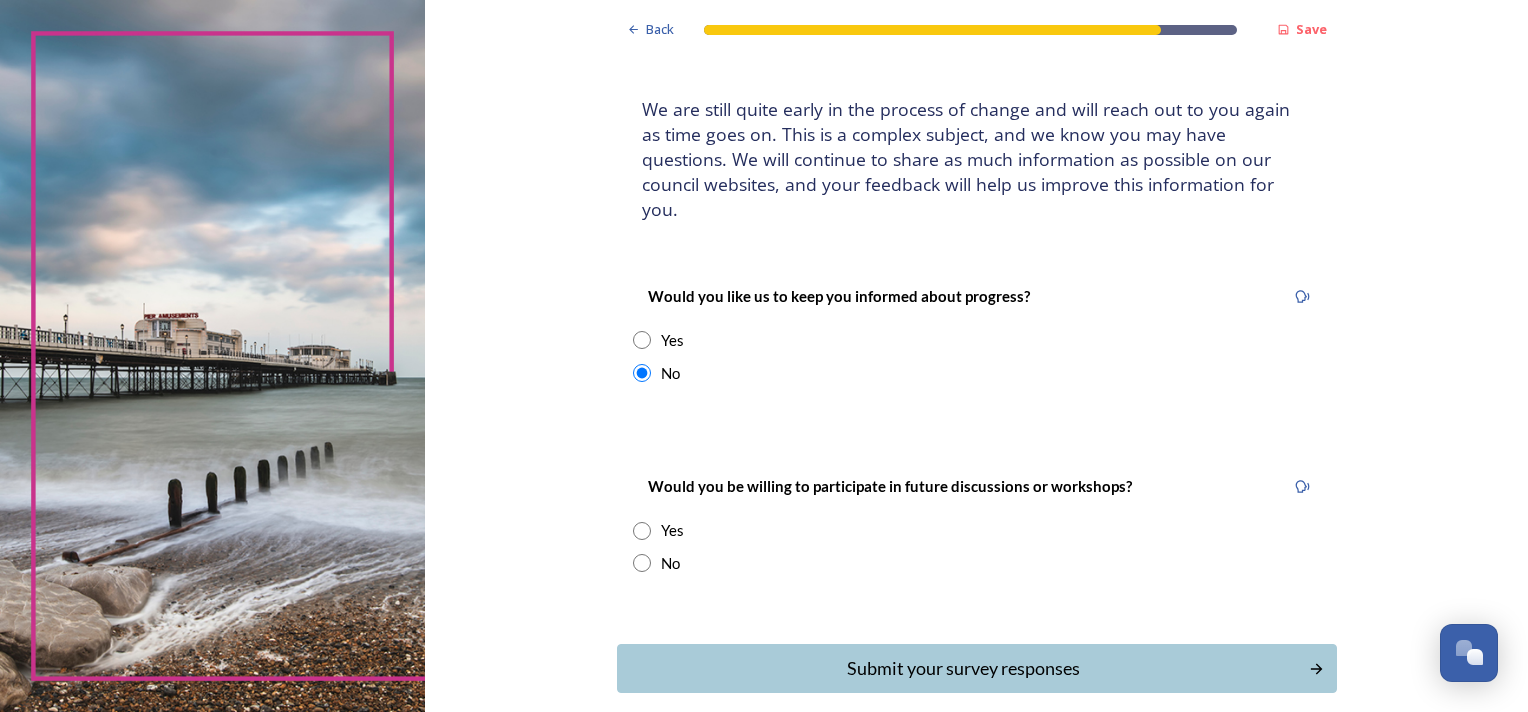 click at bounding box center [642, 531] 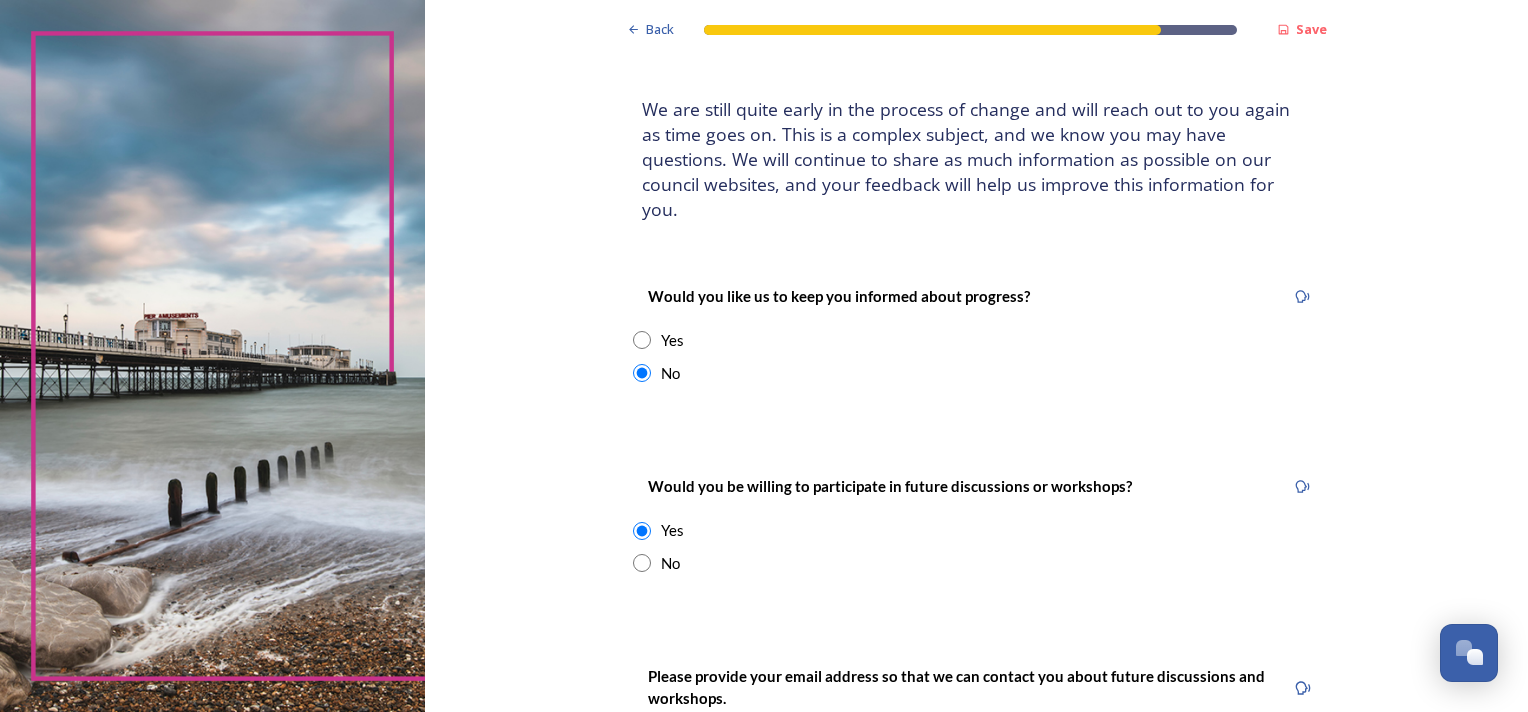 click at bounding box center [642, 563] 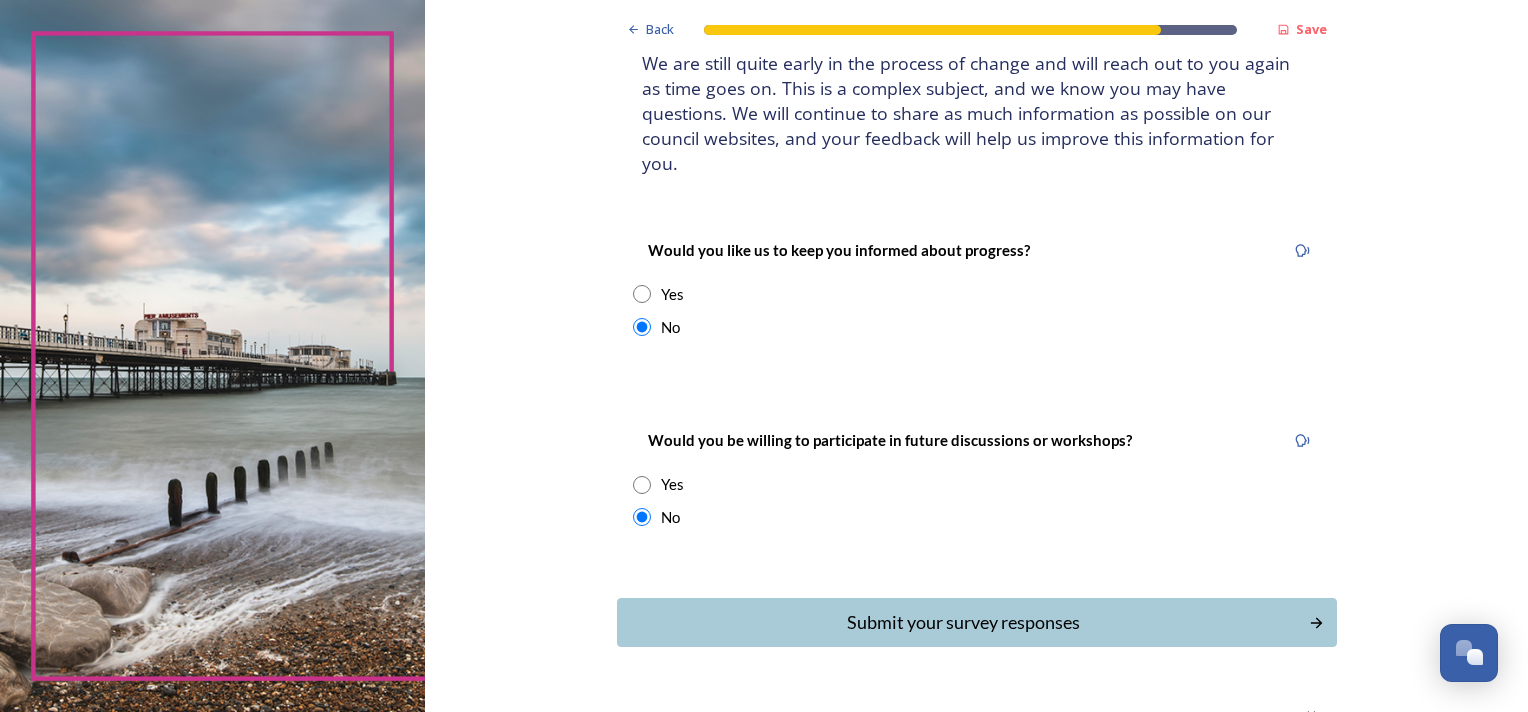 scroll, scrollTop: 172, scrollLeft: 0, axis: vertical 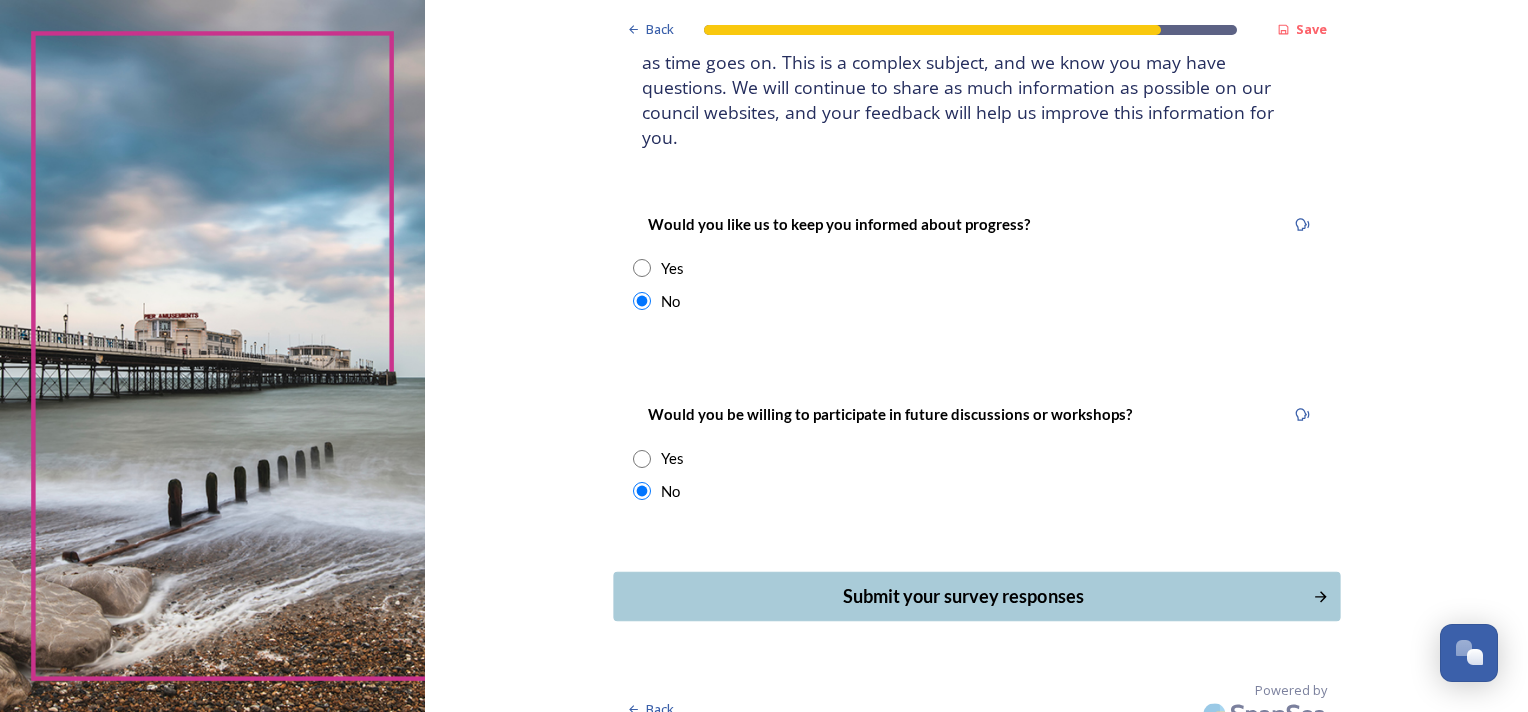 click on "Submit your survey responses" at bounding box center [962, 596] 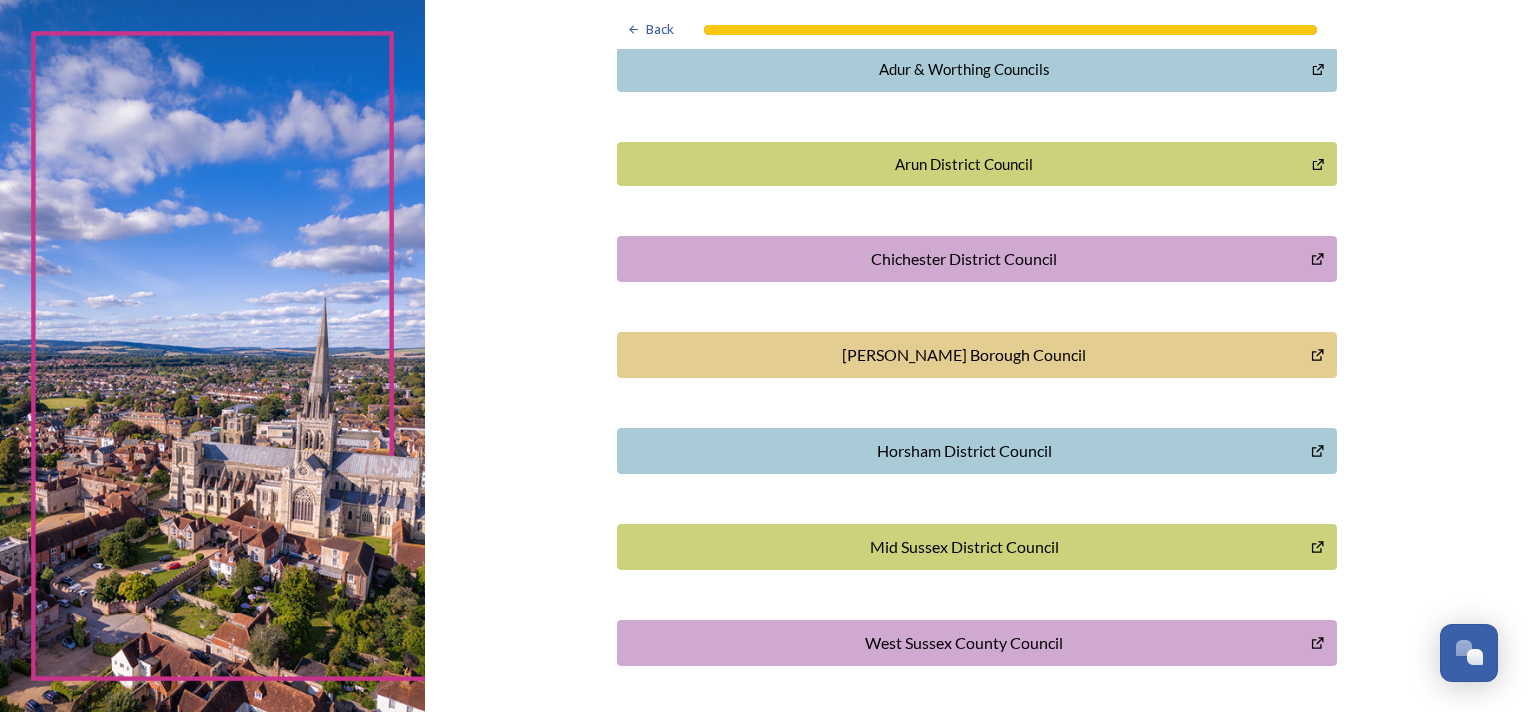 scroll, scrollTop: 573, scrollLeft: 0, axis: vertical 